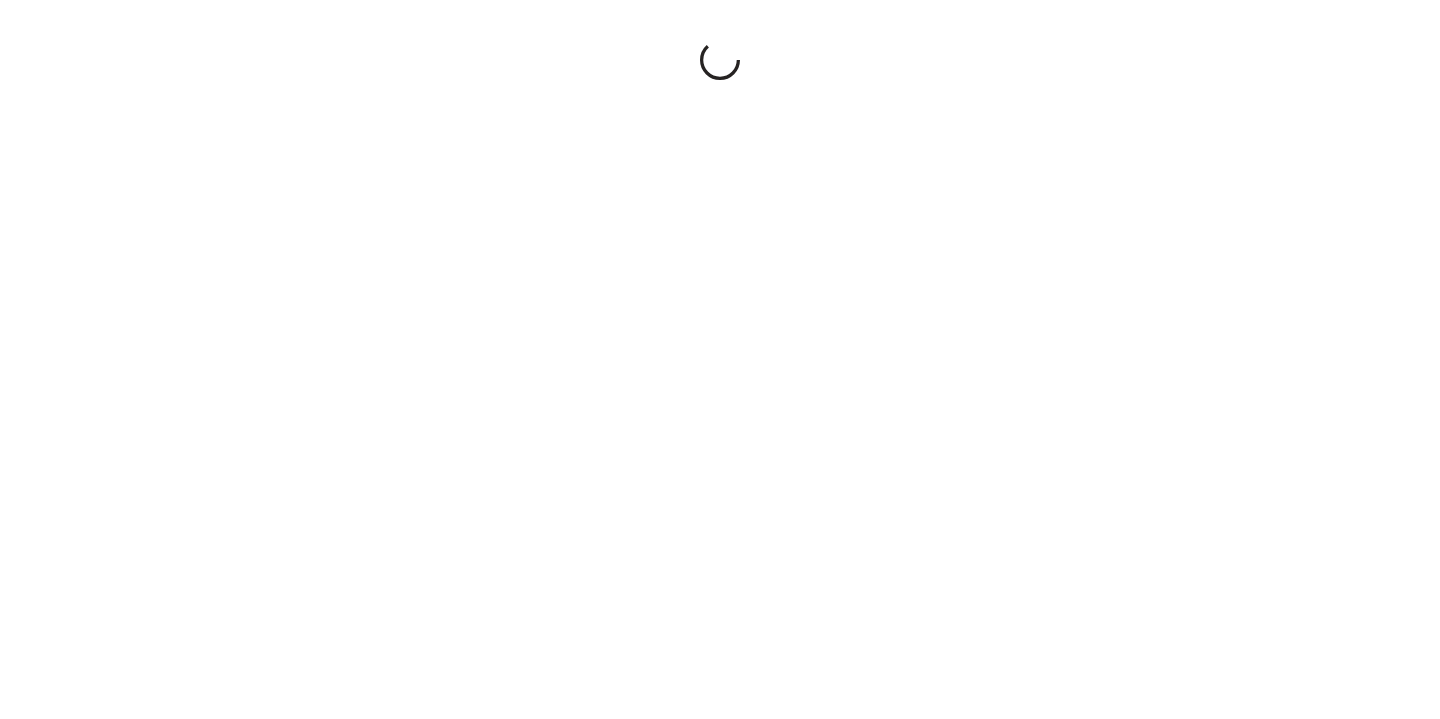 scroll, scrollTop: 0, scrollLeft: 0, axis: both 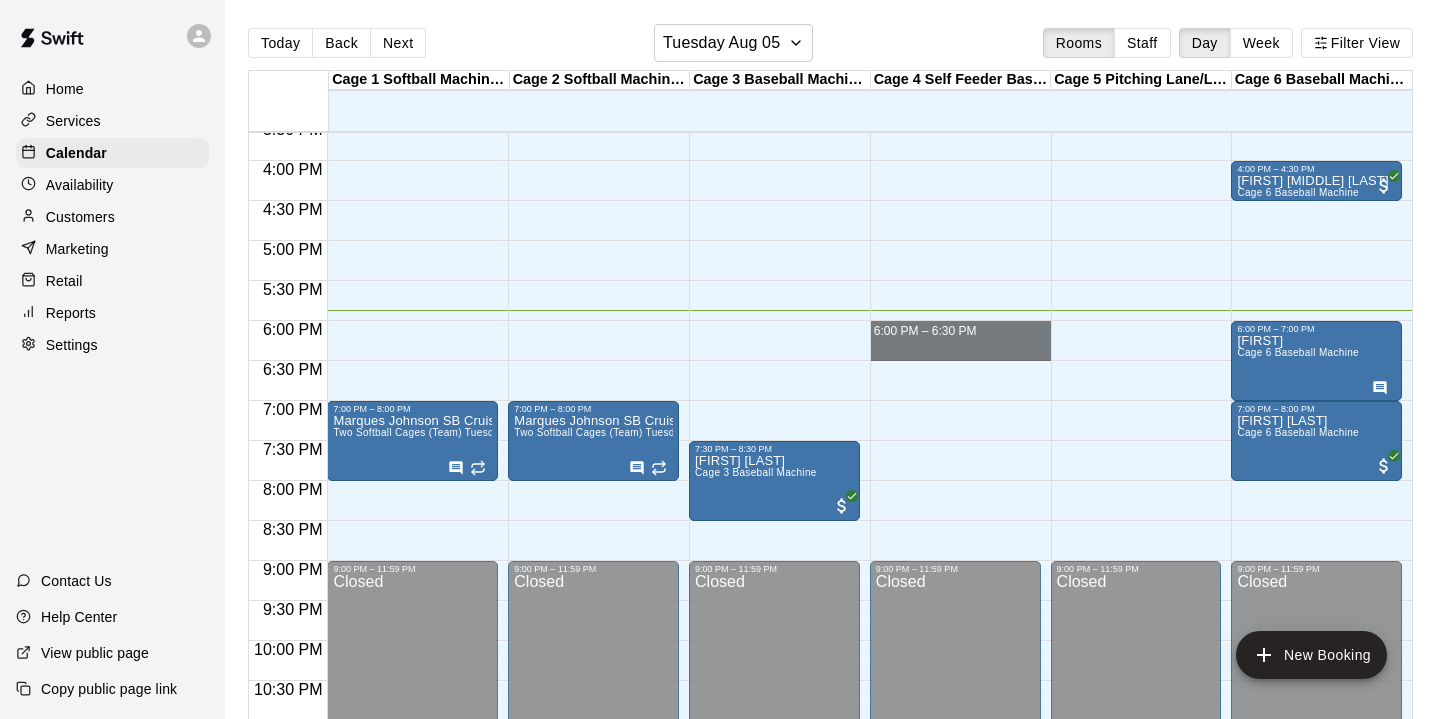 drag, startPoint x: 939, startPoint y: 329, endPoint x: 925, endPoint y: 351, distance: 26.076809 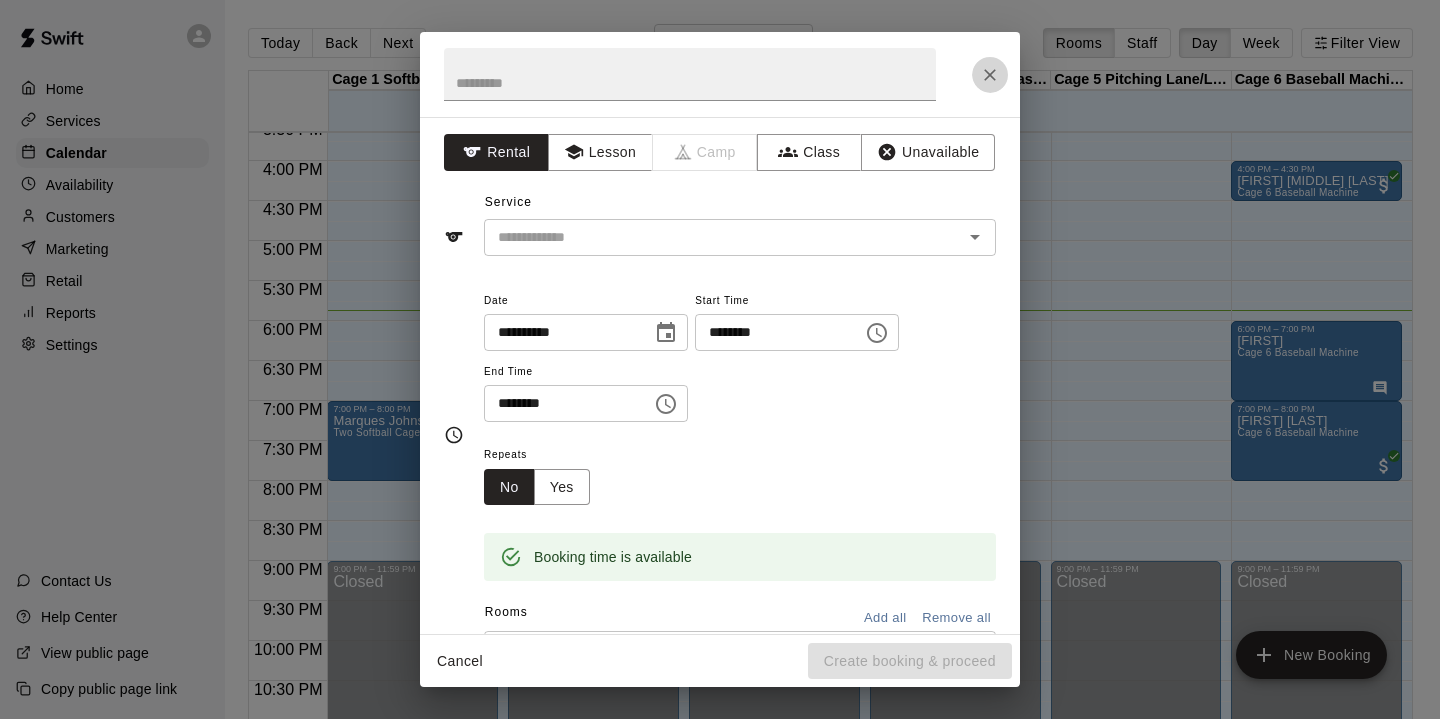 click 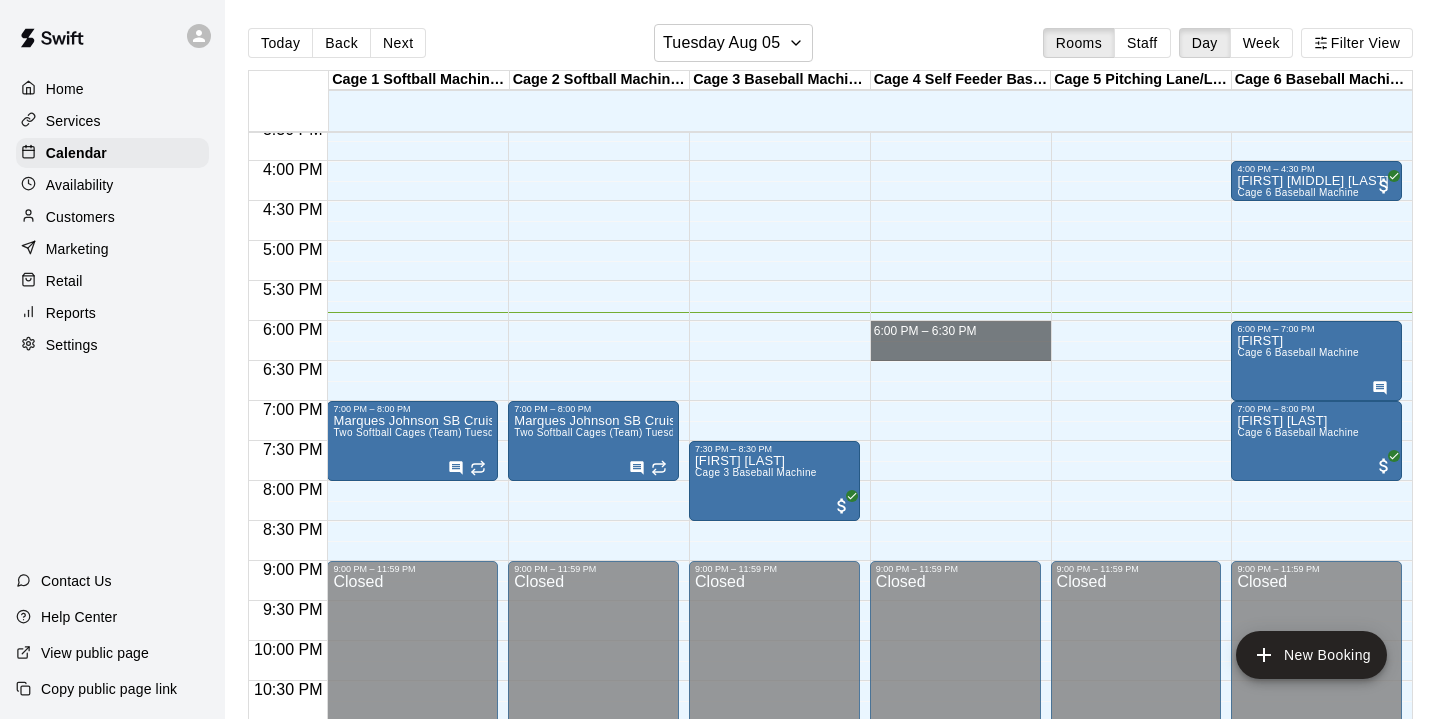 drag, startPoint x: 931, startPoint y: 327, endPoint x: 929, endPoint y: 355, distance: 28.071337 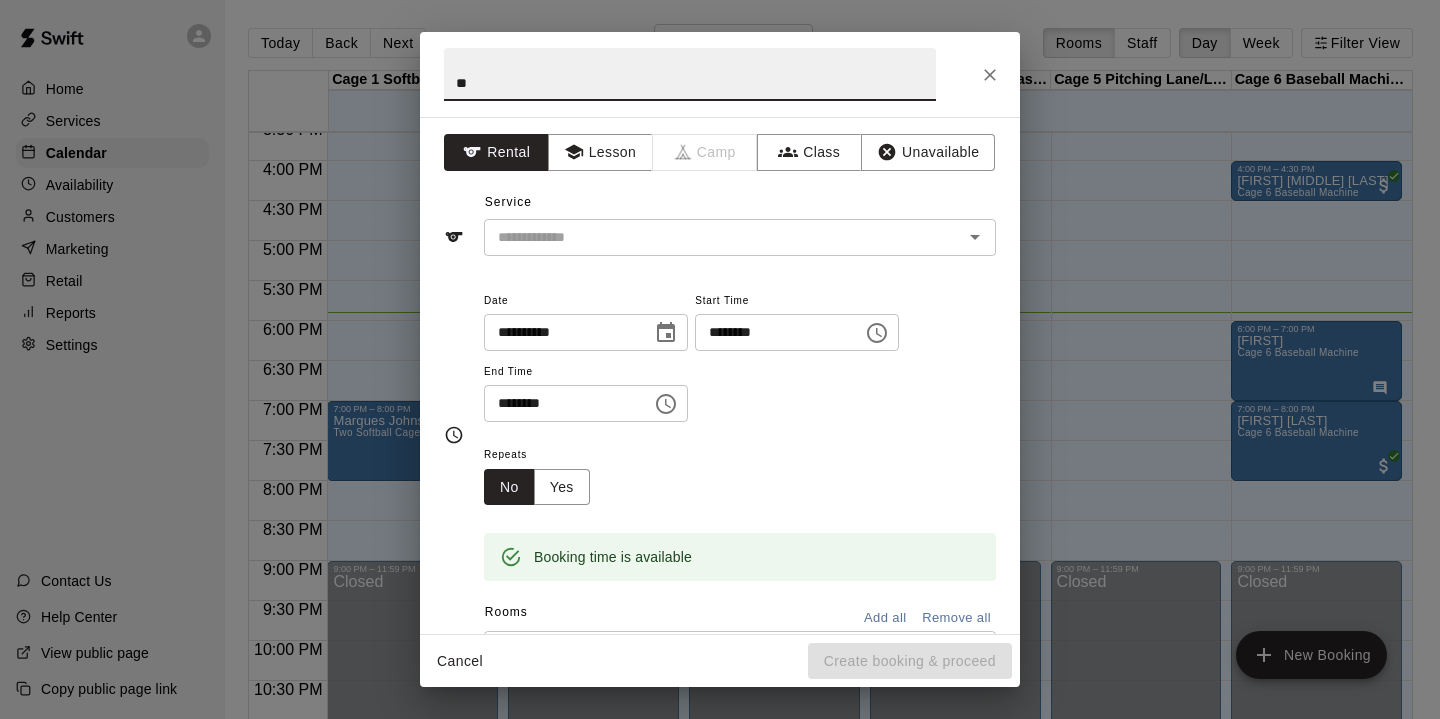 type on "*" 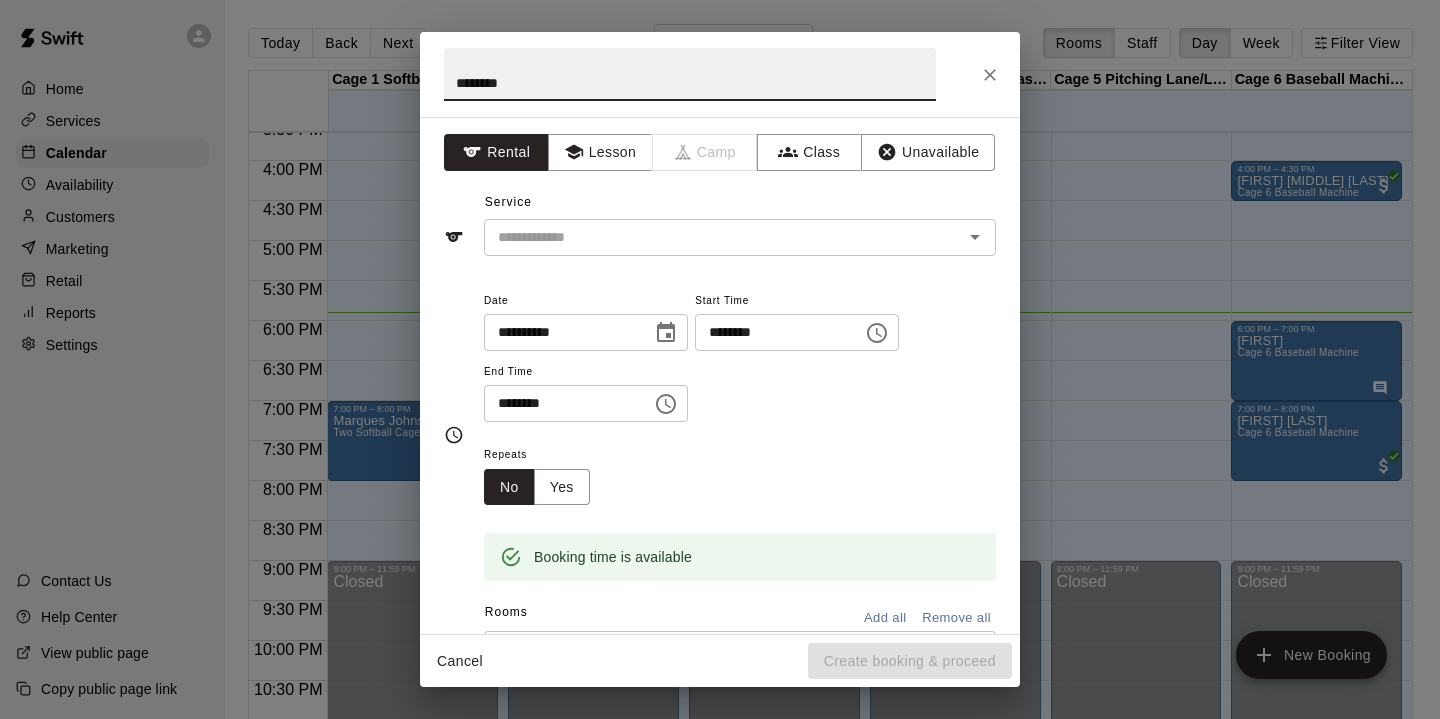 type on "*******" 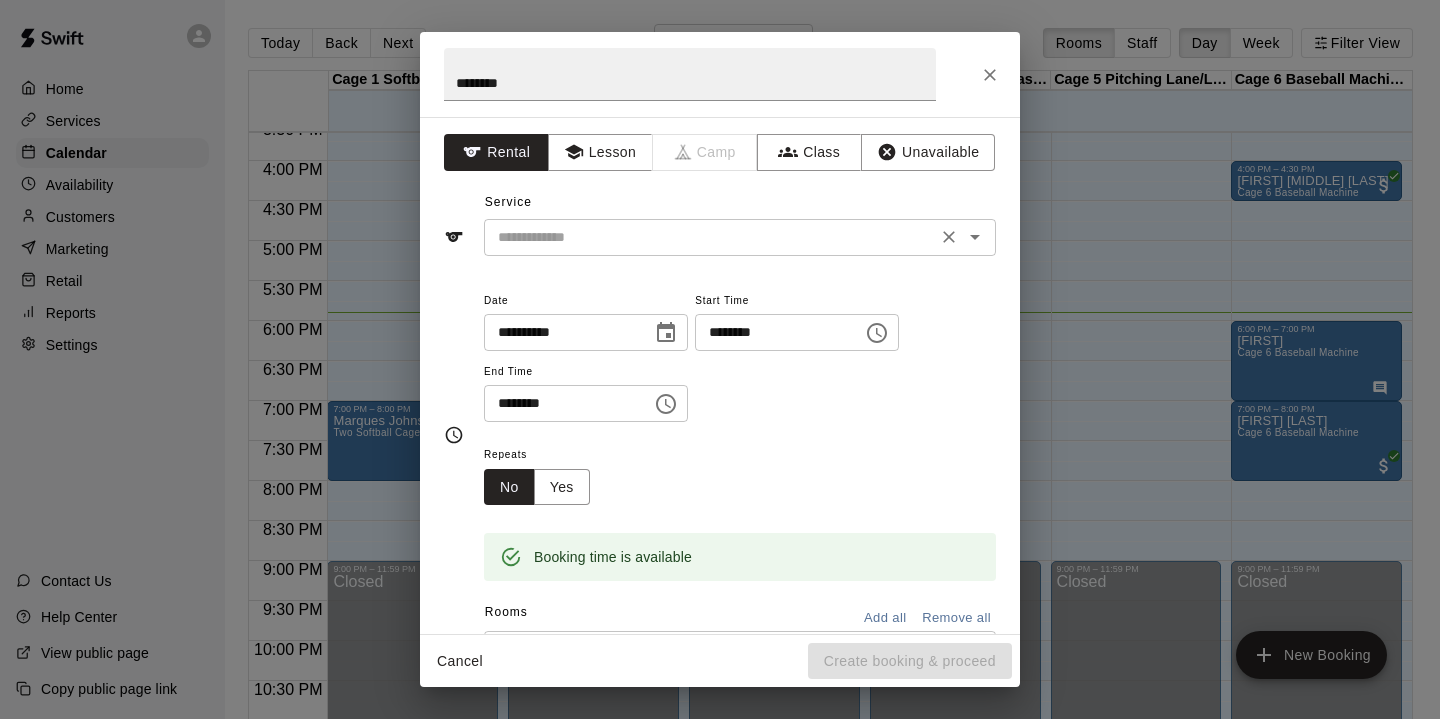 click at bounding box center (710, 237) 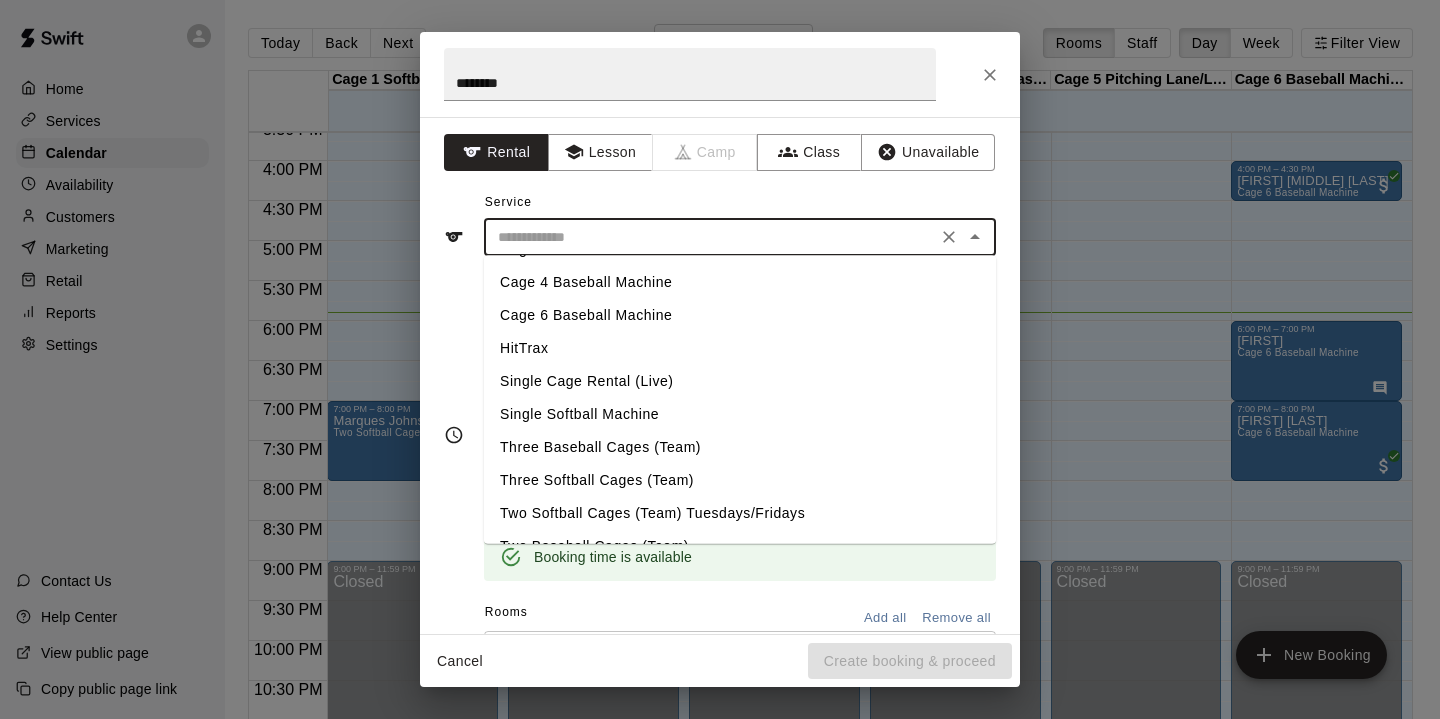 scroll, scrollTop: 74, scrollLeft: 0, axis: vertical 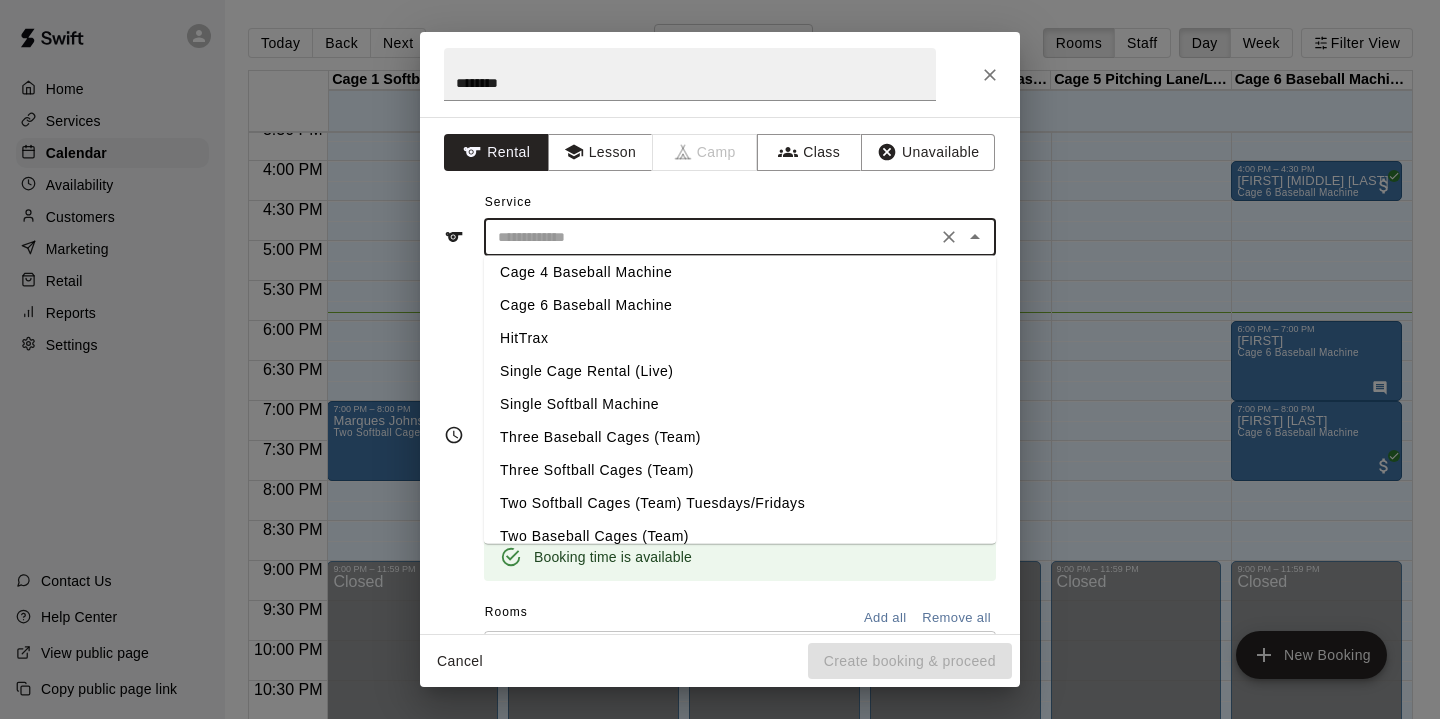 click on "Cage 4 Baseball Machine" at bounding box center [740, 272] 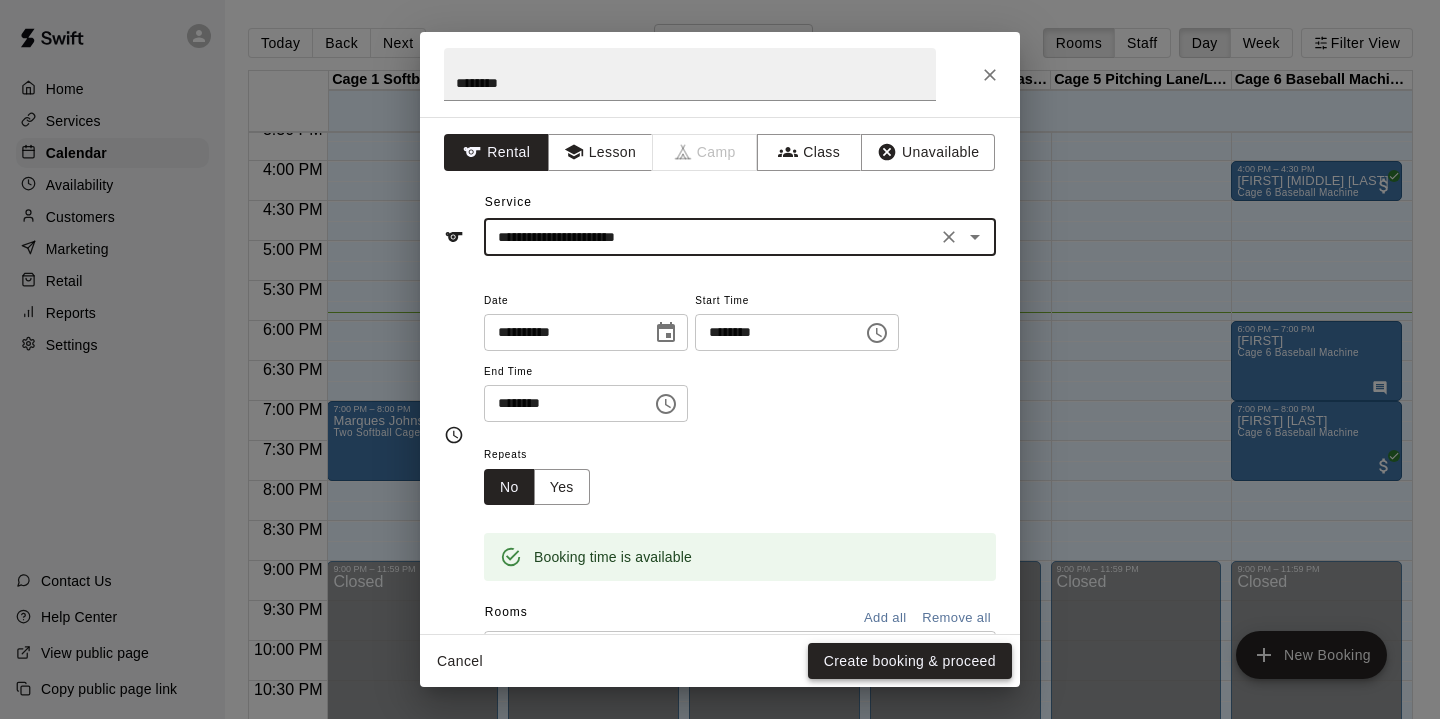 click on "Create booking & proceed" at bounding box center [910, 661] 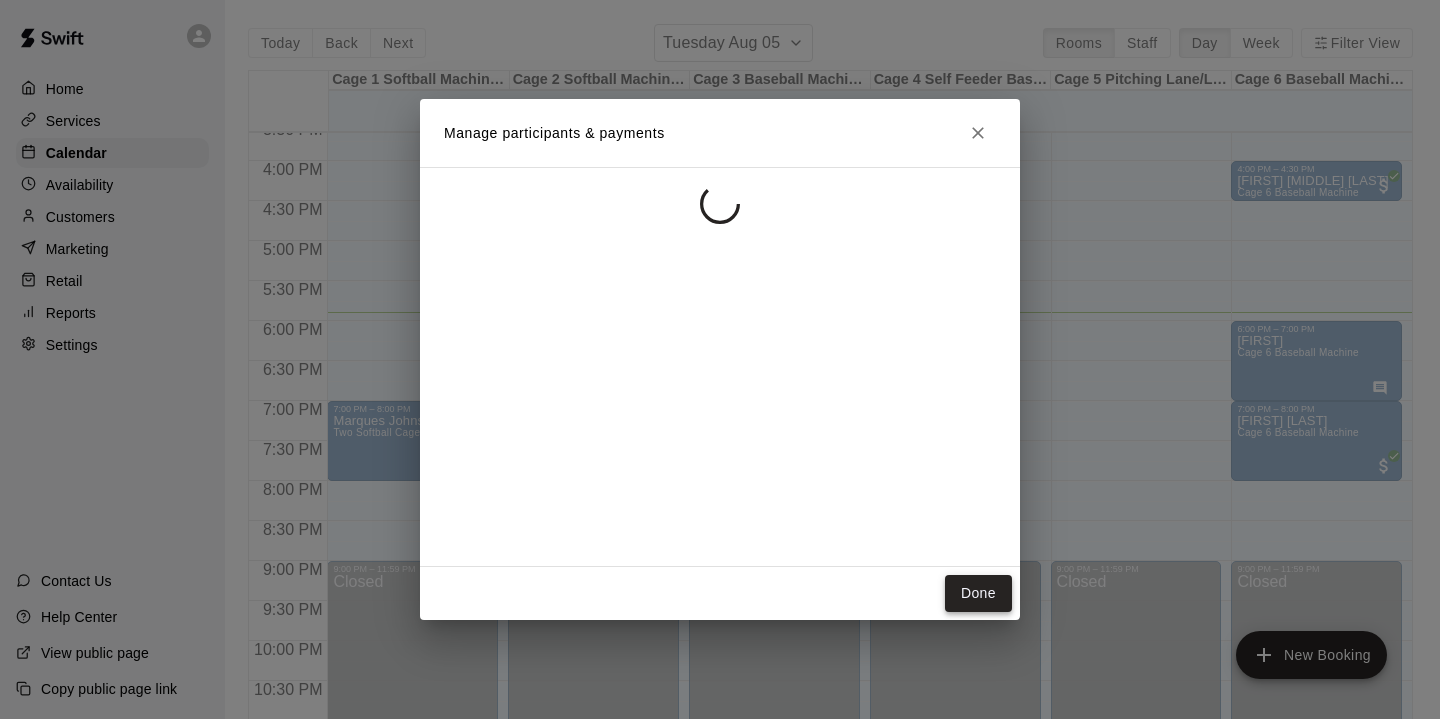 click on "Done" at bounding box center (978, 593) 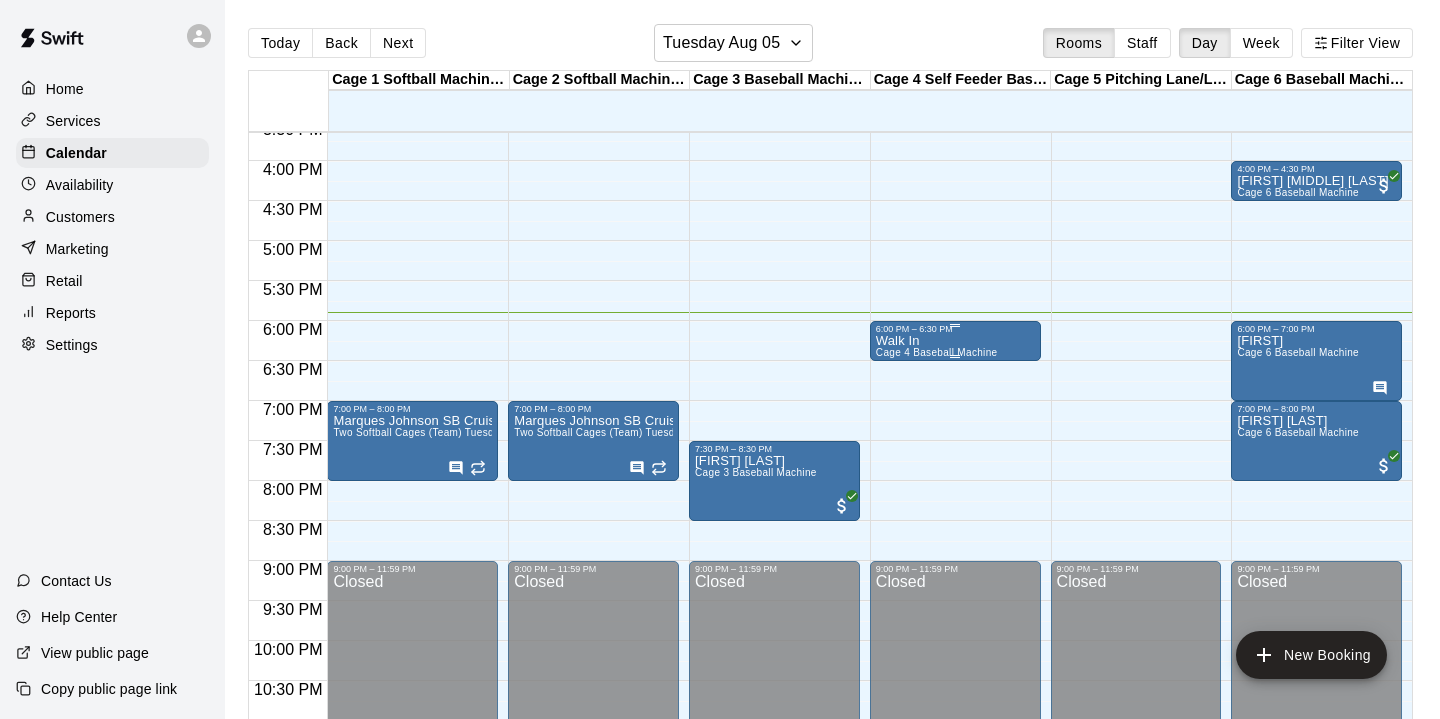 click on "Cage 4 Baseball Machine" at bounding box center (937, 352) 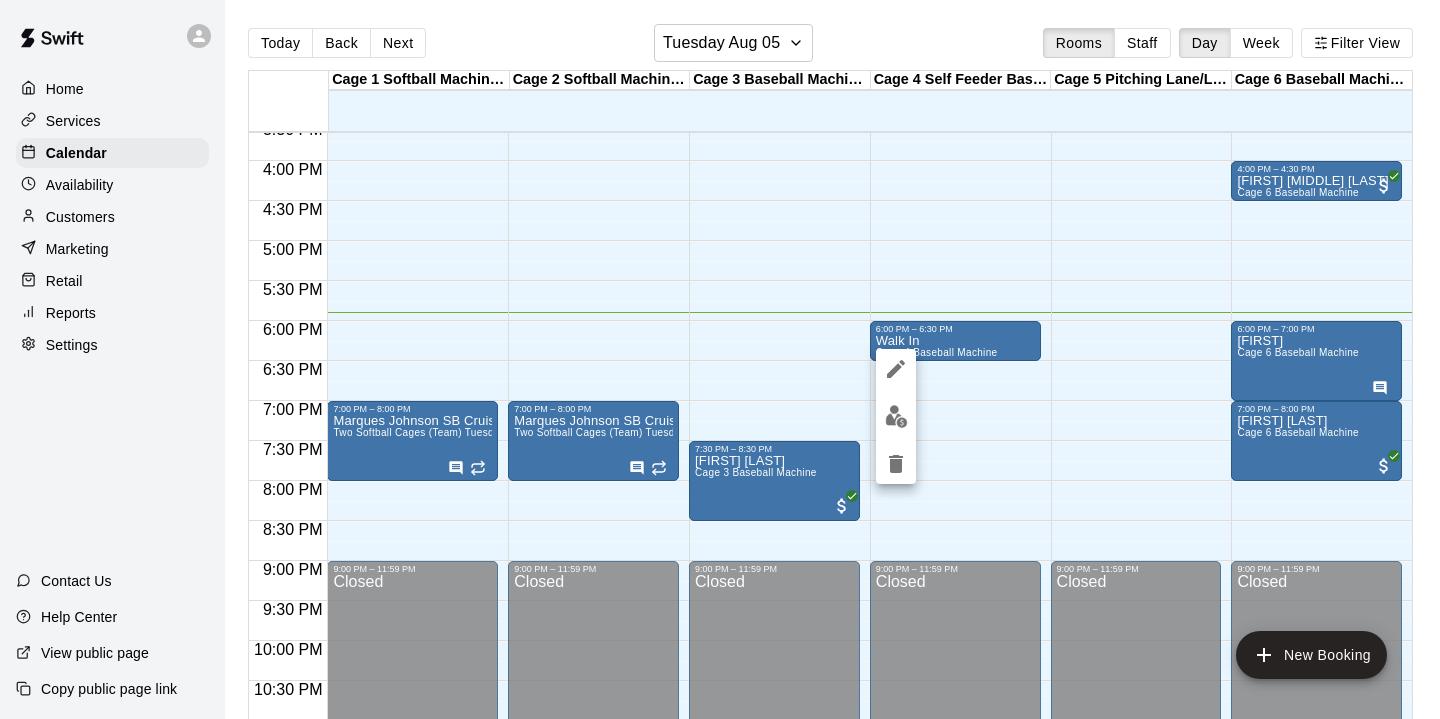 click at bounding box center [896, 369] 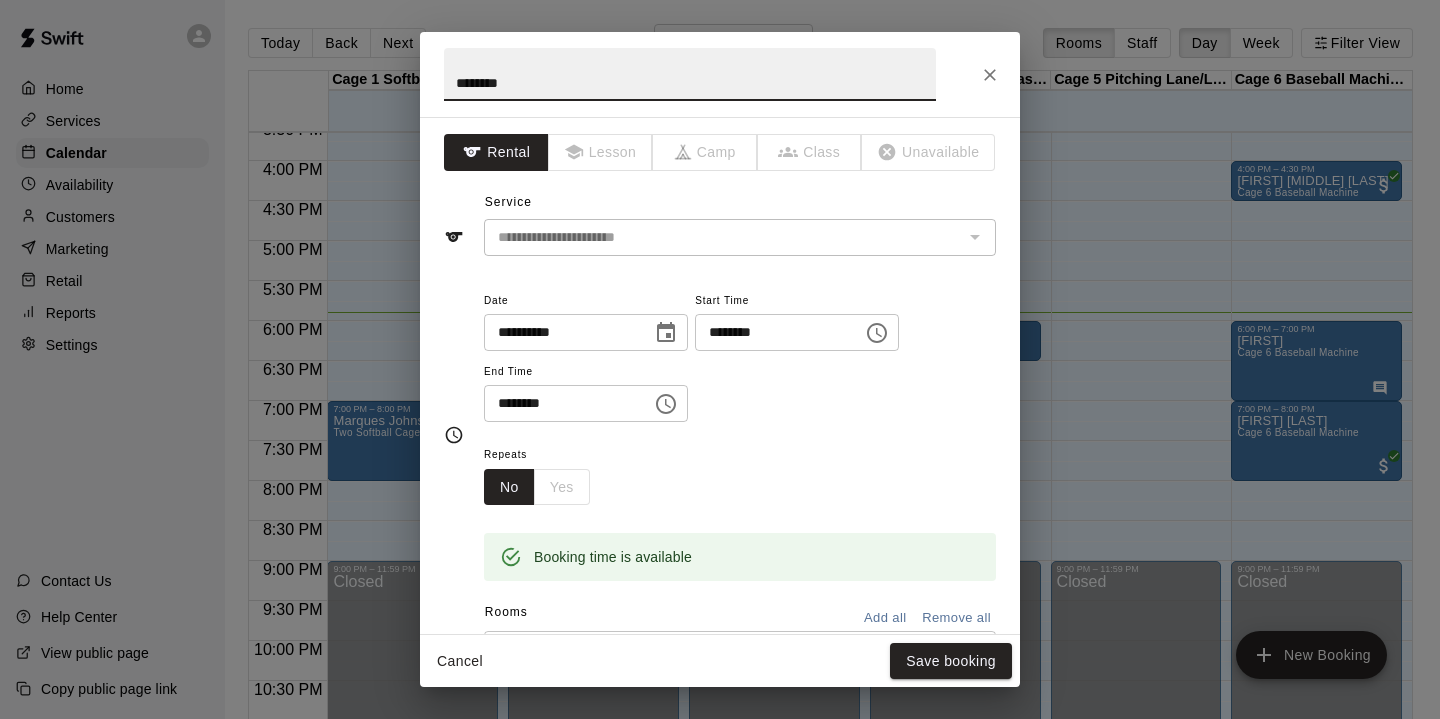 click on "*******" at bounding box center (690, 74) 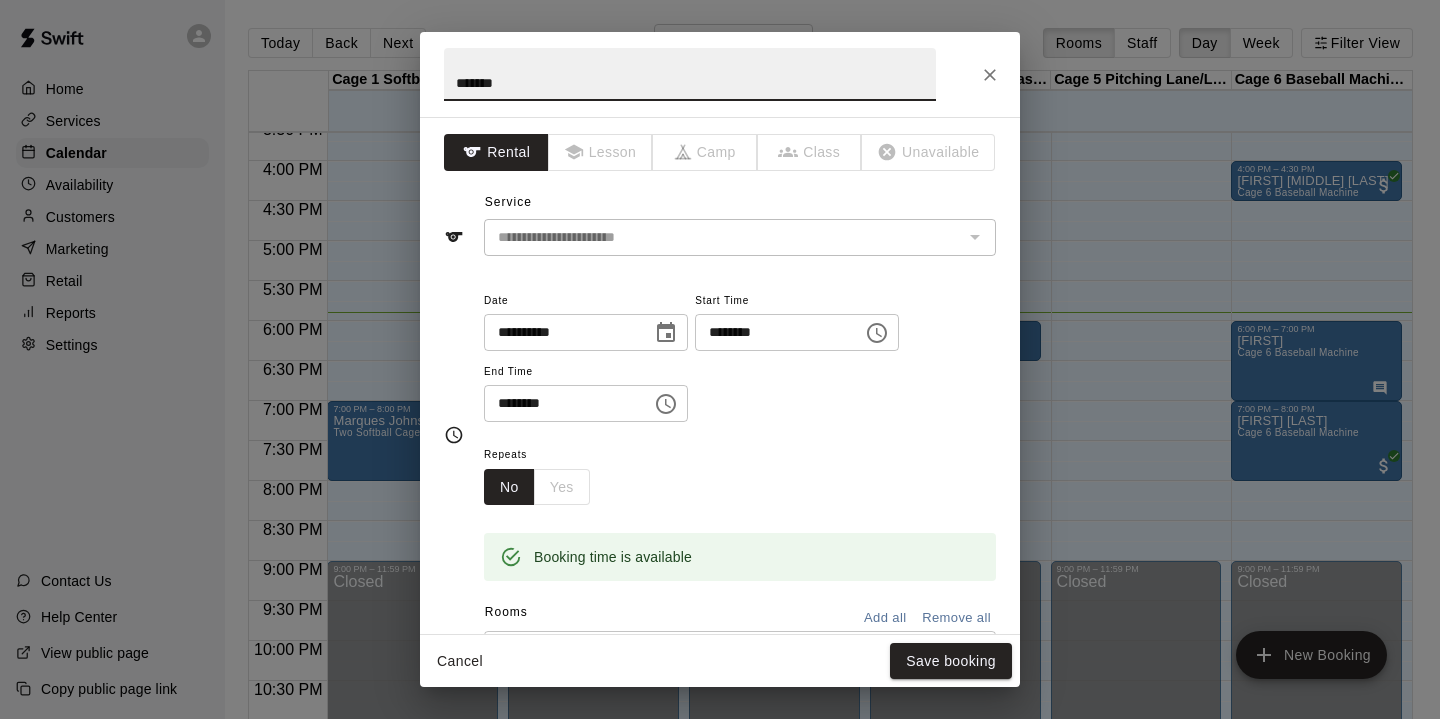 type on "**********" 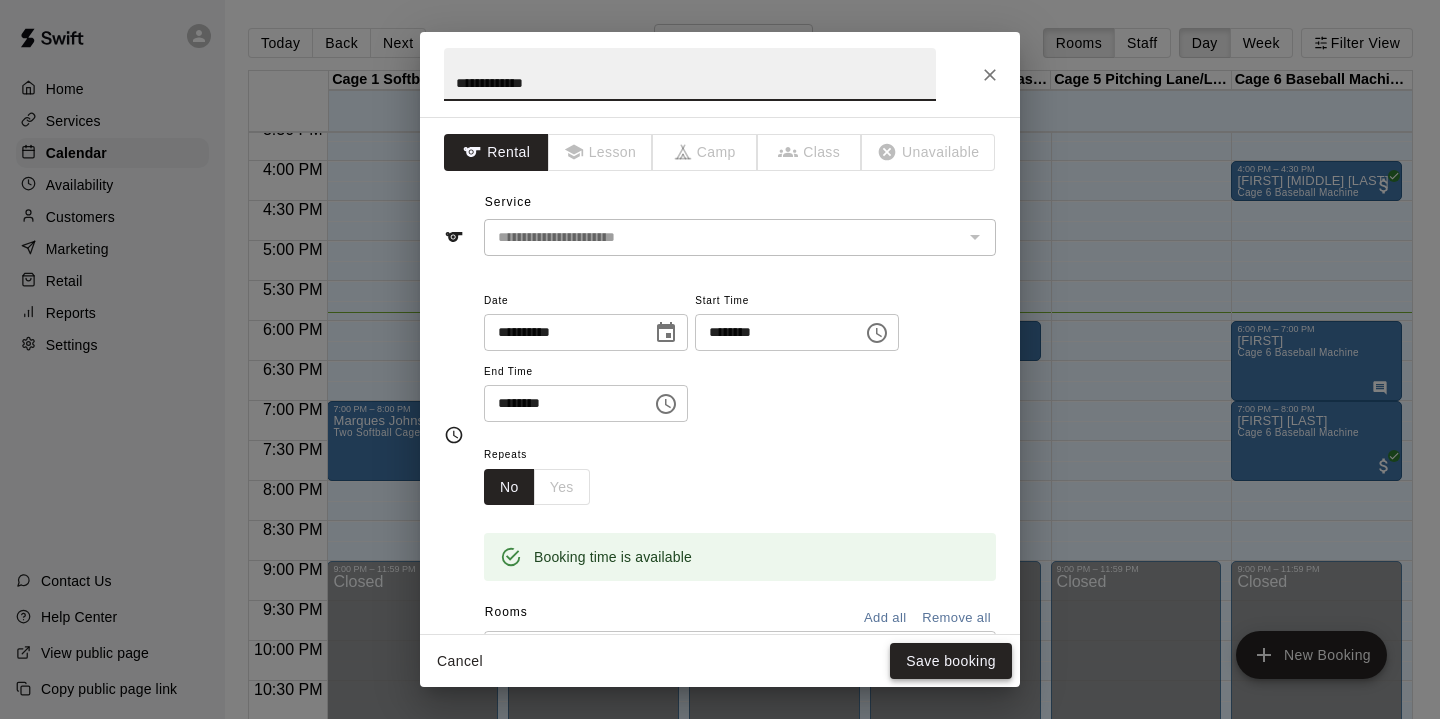click on "Save booking" at bounding box center [951, 661] 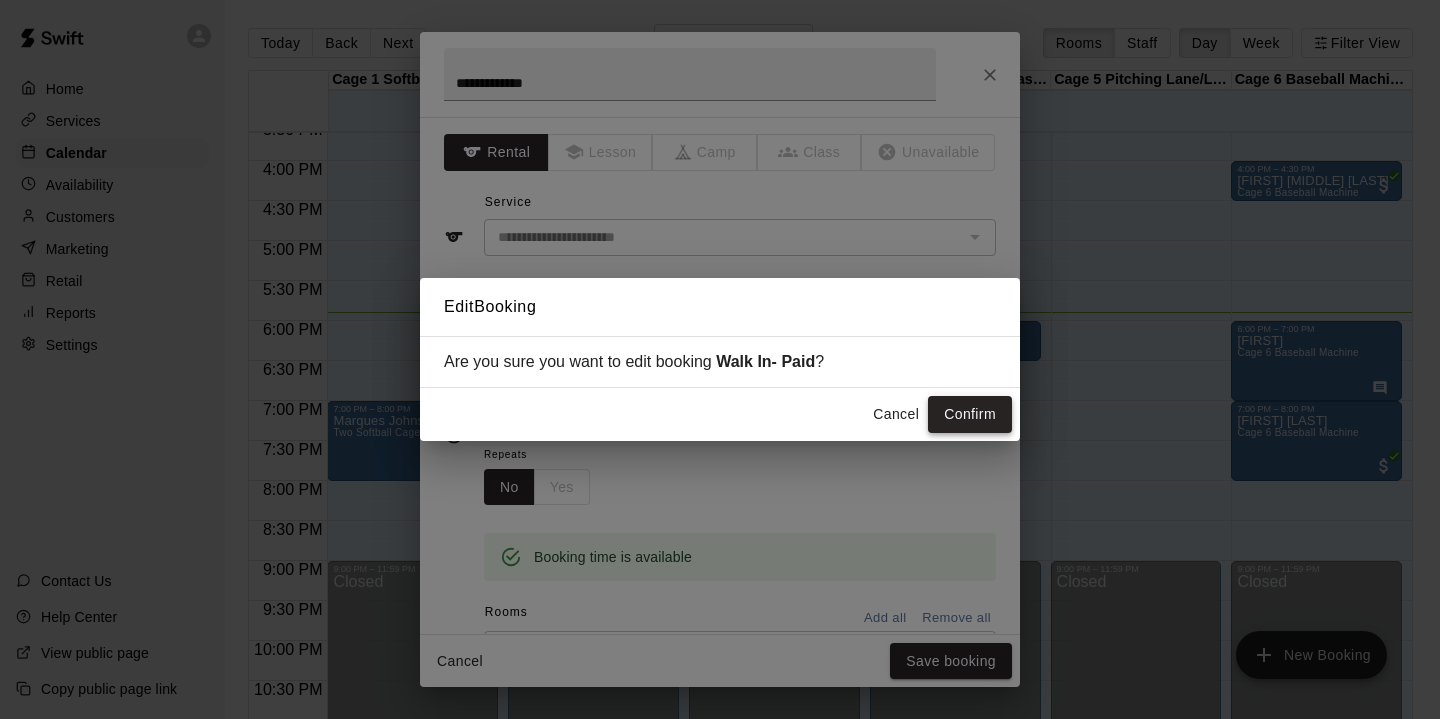 click on "Confirm" at bounding box center [970, 414] 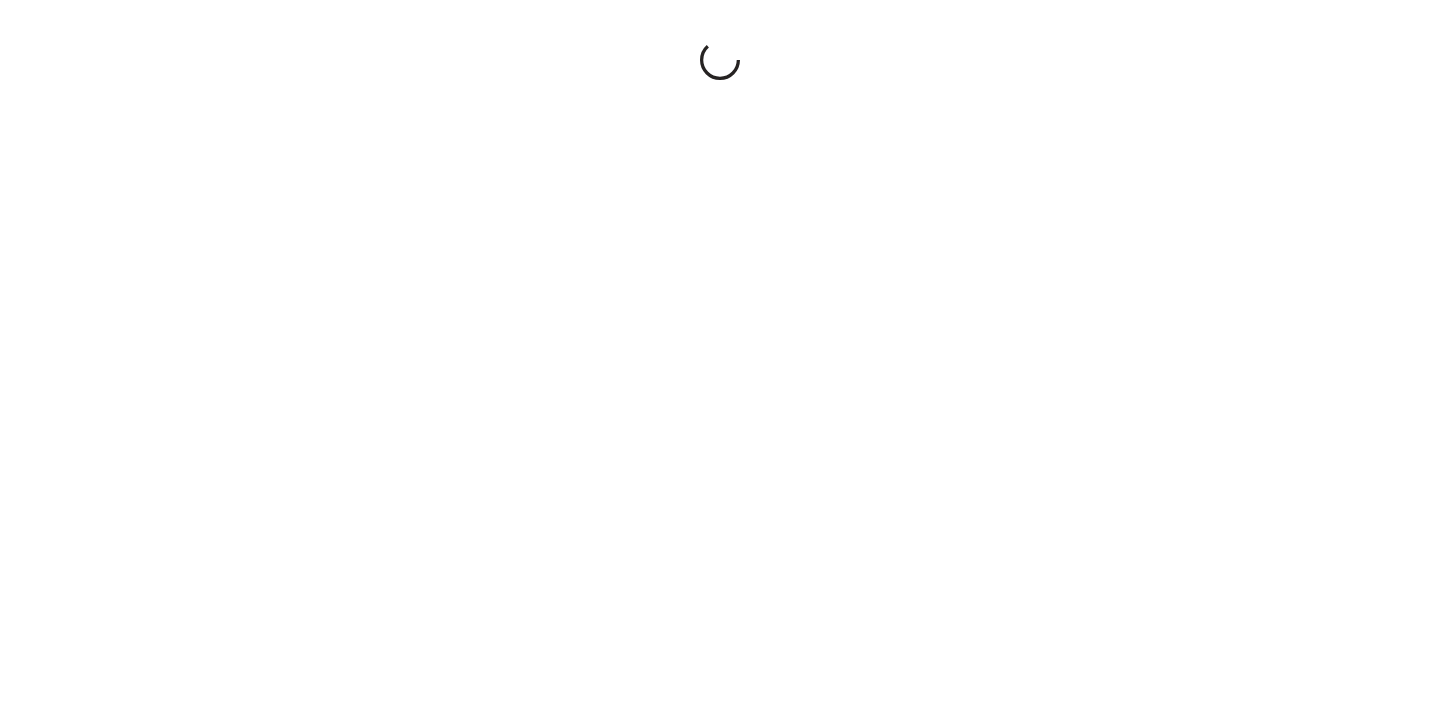 scroll, scrollTop: 0, scrollLeft: 0, axis: both 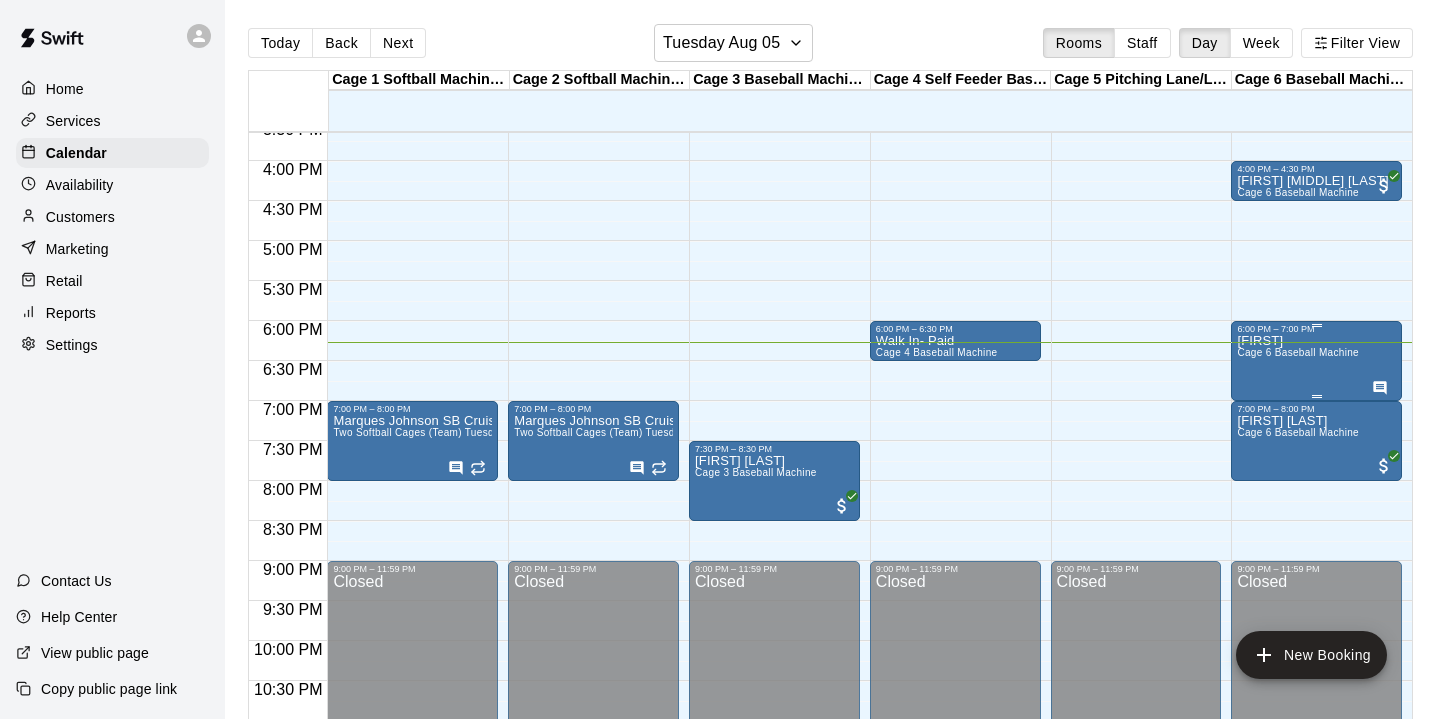 click on "Luis Cage 6 Baseball Machine" at bounding box center [1298, 693] 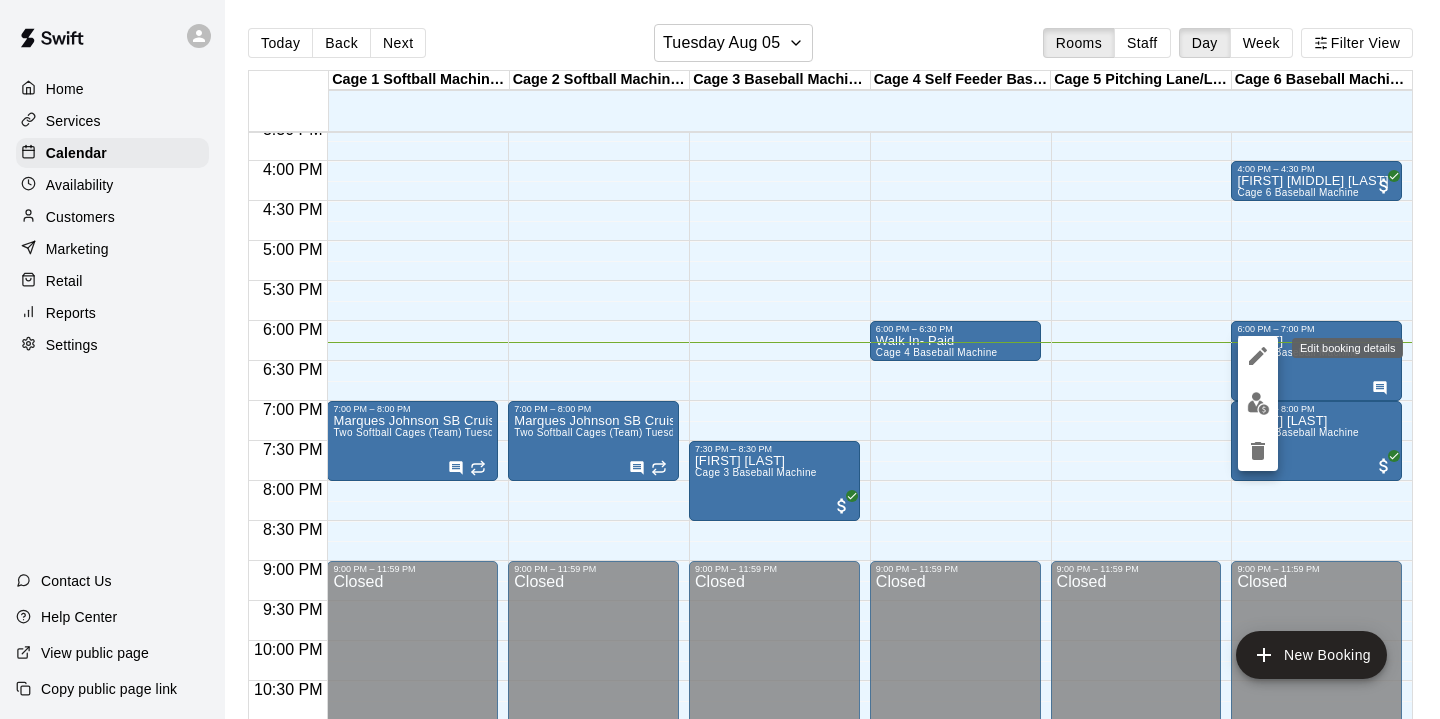click 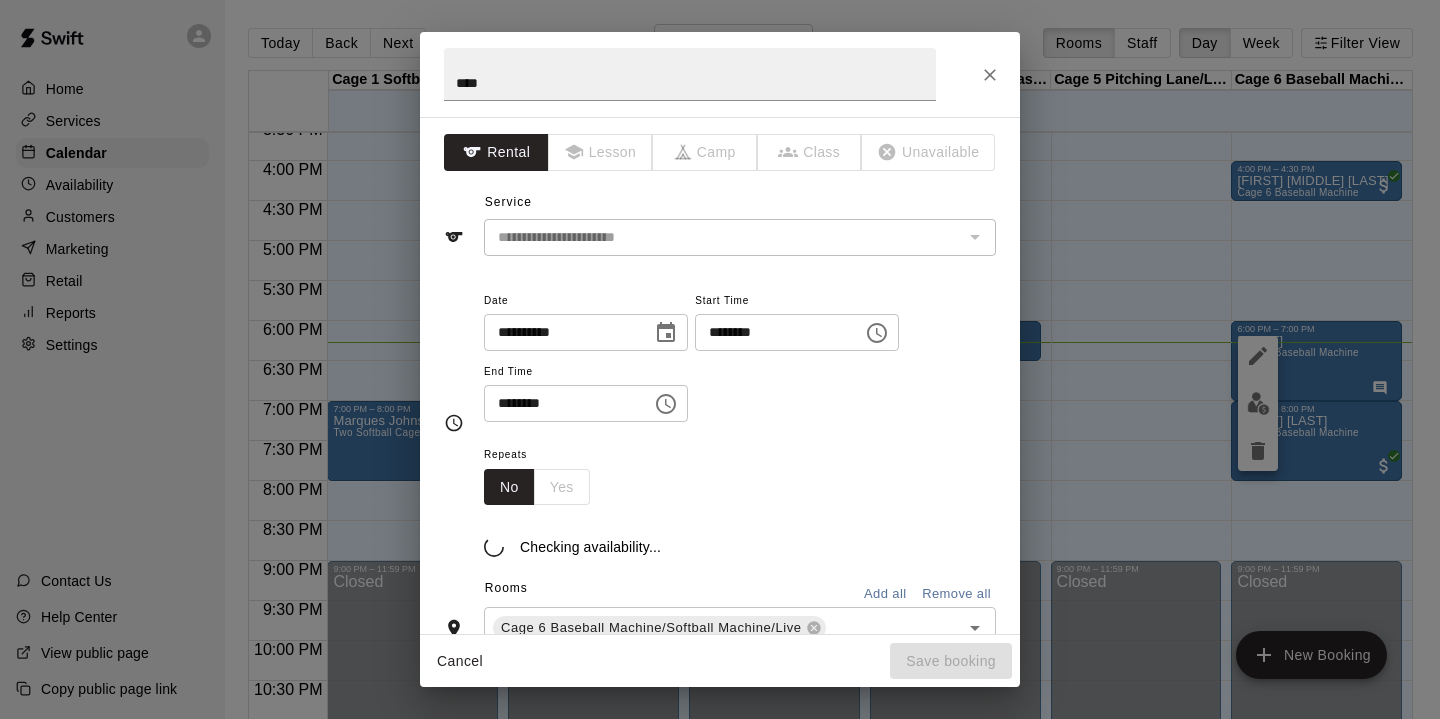 scroll, scrollTop: 207, scrollLeft: 0, axis: vertical 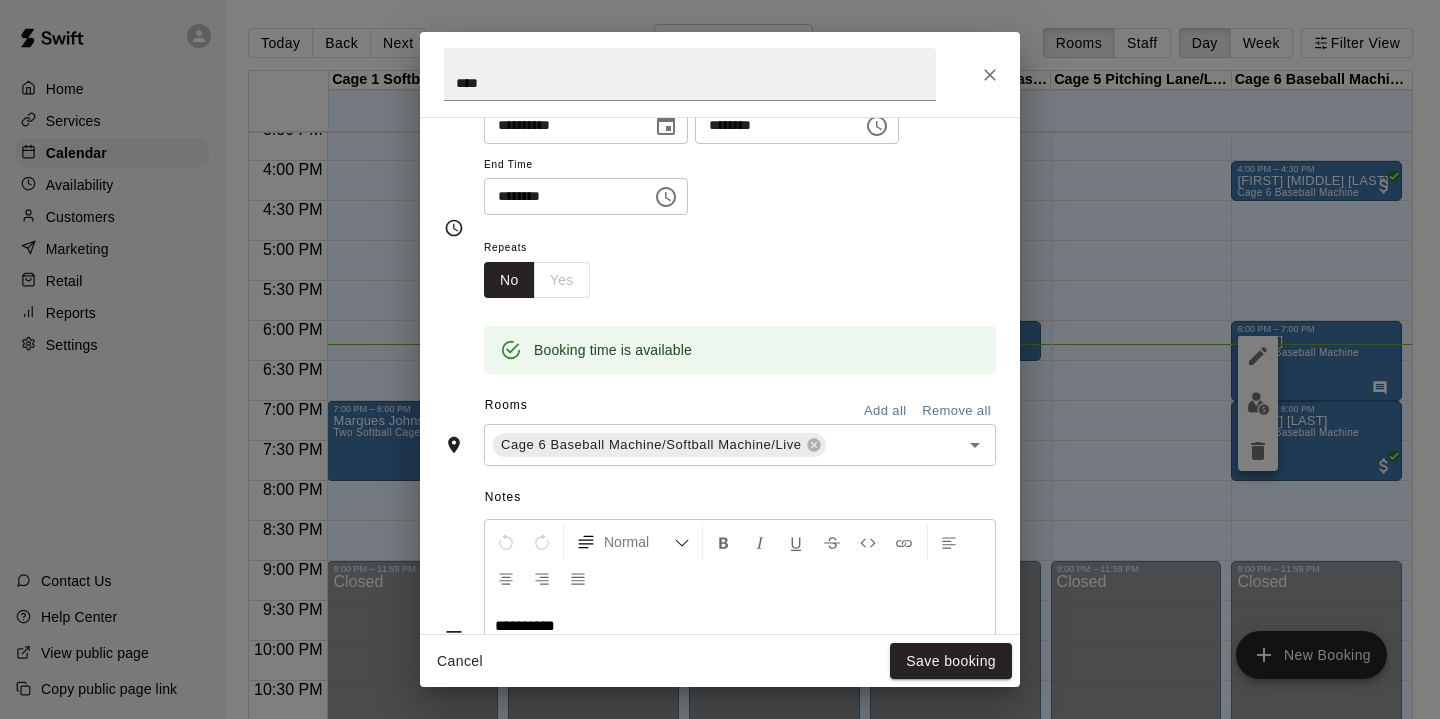 click 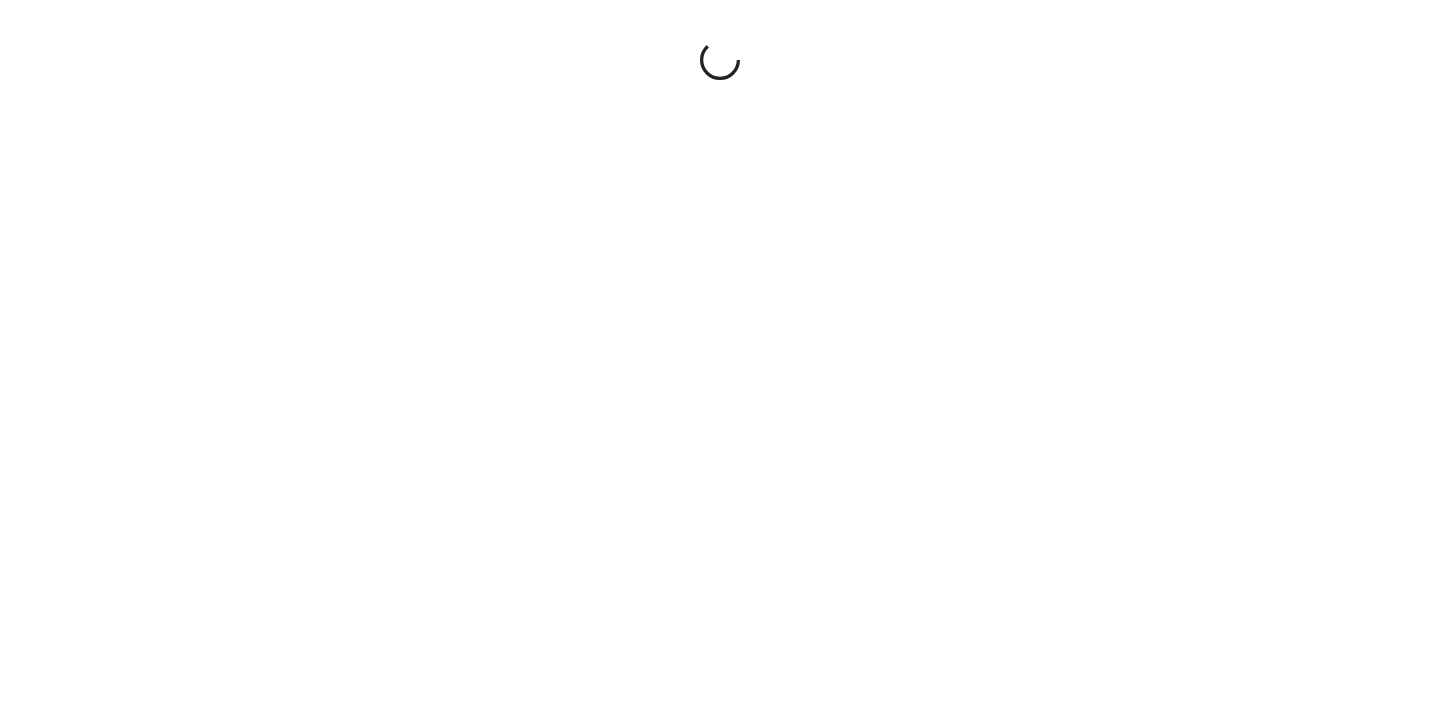 scroll, scrollTop: 0, scrollLeft: 0, axis: both 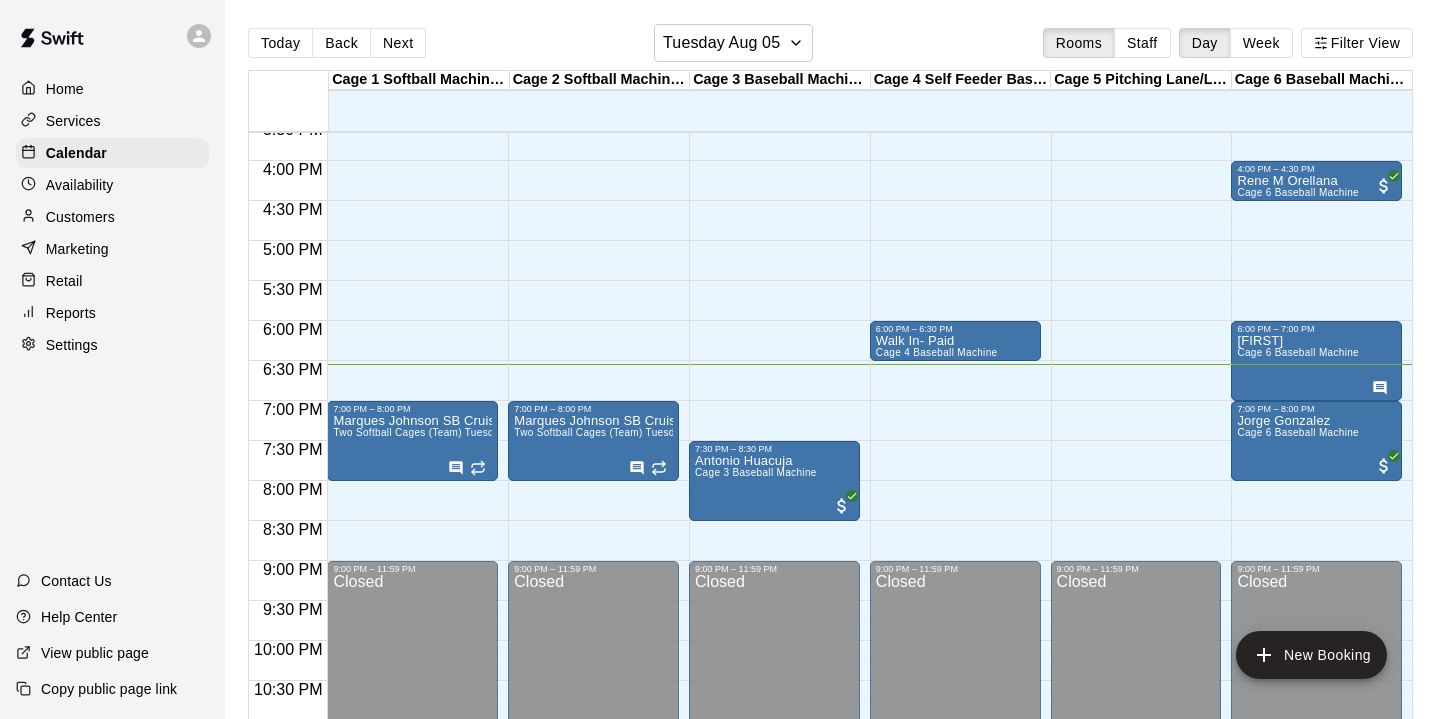 click on "Today Back Next Tuesday Aug 05 Rooms Staff Day Week Filter View Cage 1 Softball Machine/Live 05 Tue Cage 2 Softball Machine/Live 05 Tue Cage 3 Baseball Machine/Softball Machine 05 Tue Cage 4 Self Feeder Baseball Machine/Live 05 Tue Cage 5 Pitching Lane/Live 05 Tue Cage 6 Baseball Machine/Softball Machine/Live  05 Tue 12:00 AM 12:30 AM 1:00 AM 1:30 AM 2:00 AM 2:30 AM 3:00 AM 3:30 AM 4:00 AM 4:30 AM 5:00 AM 5:30 AM 6:00 AM 6:30 AM 7:00 AM 7:30 AM 8:00 AM 8:30 AM 9:00 AM 9:30 AM 10:00 AM 10:30 AM 11:00 AM 11:30 AM 12:00 PM 12:30 PM 1:00 PM 1:30 PM 2:00 PM 2:30 PM 3:00 PM 3:30 PM 4:00 PM 4:30 PM 5:00 PM 5:30 PM 6:00 PM 6:30 PM 7:00 PM 7:30 PM 8:00 PM 8:30 PM 9:00 PM 9:30 PM 10:00 PM 10:30 PM 11:00 PM 11:30 PM 12:00 AM – 3:00 PM Closed 7:00 PM – 8:00 PM Marques Johnson SB Cruisers Two Softball Cages (Team) Tuesdays/Fridays 9:00 PM – 11:59 PM Closed 12:00 AM – 3:00 PM Closed 7:00 PM – 8:00 PM Marques Johnson SB Cruisers Two Softball Cages (Team) Tuesdays/Fridays 9:00 PM – 11:59 PM Closed Closed Closed" at bounding box center (832, 375) 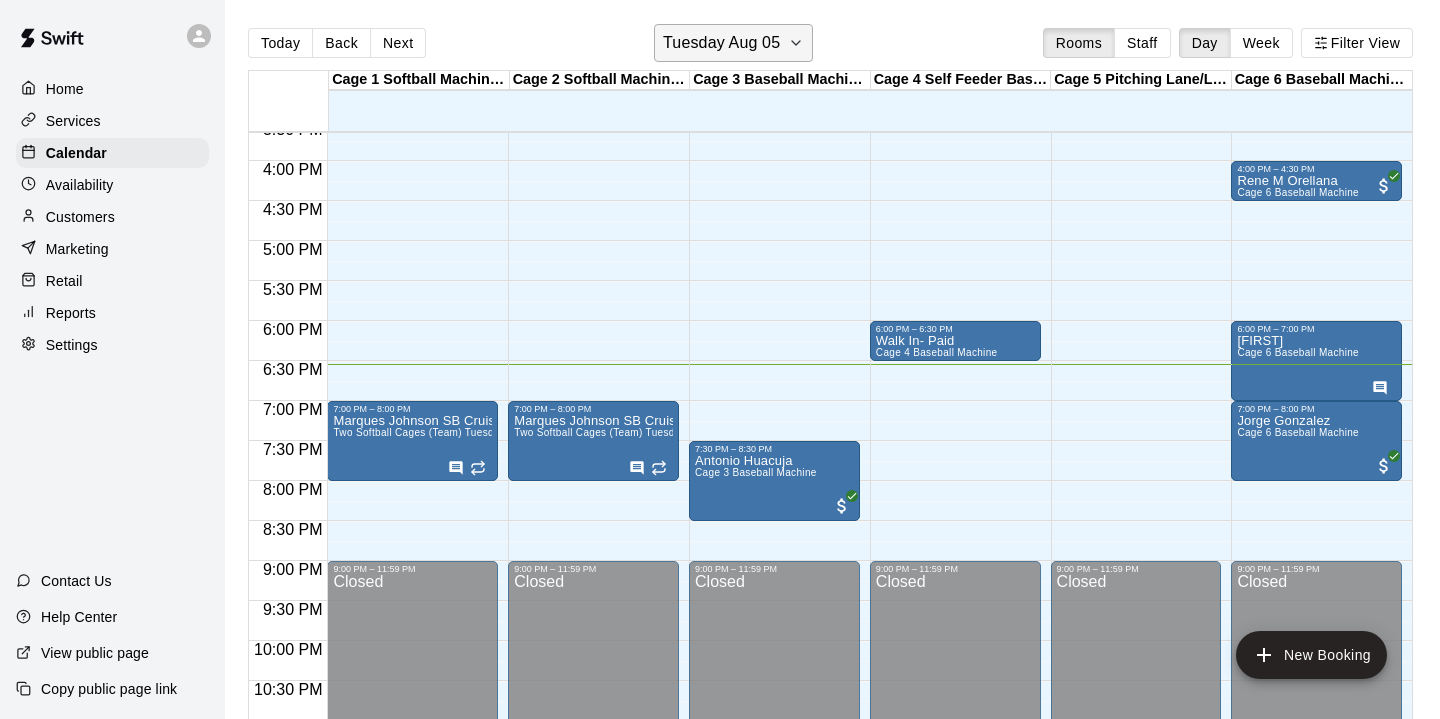 click on "Tuesday Aug 05" at bounding box center (721, 43) 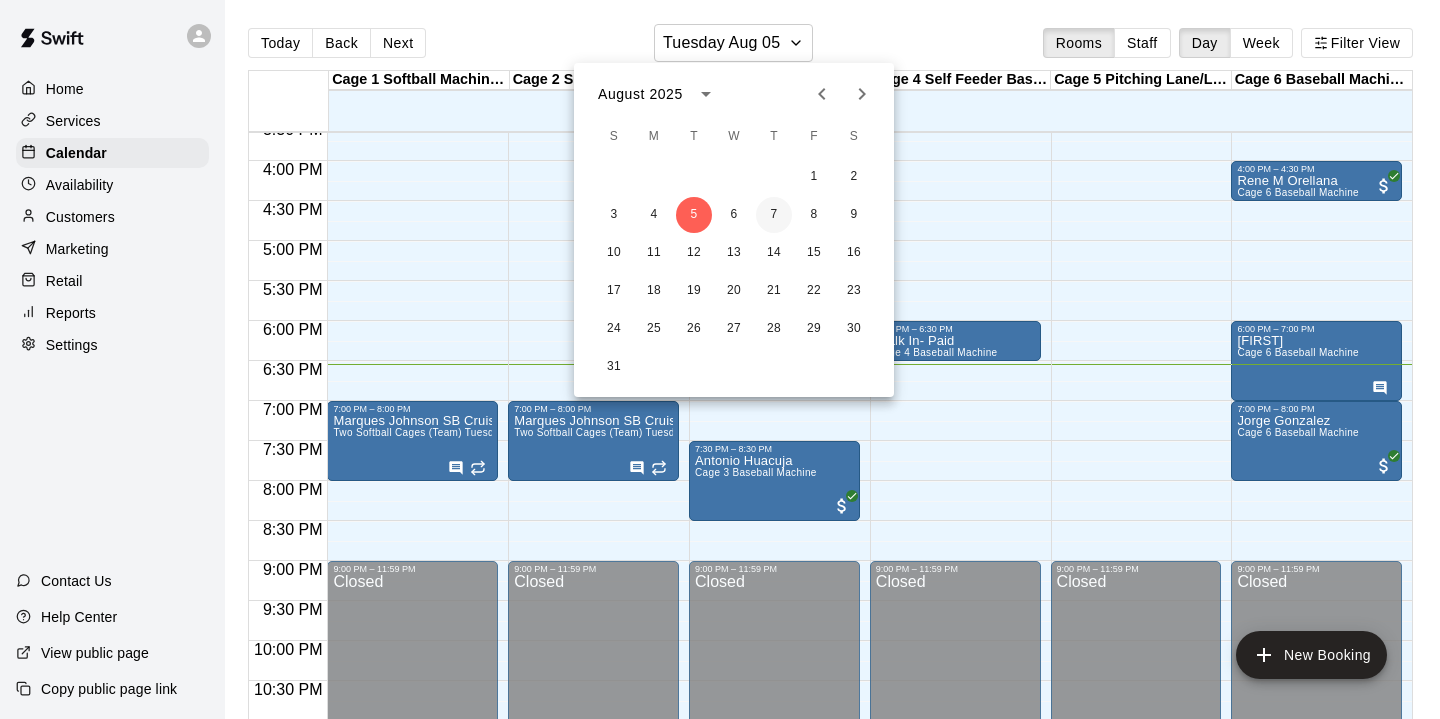 click on "7" at bounding box center (774, 215) 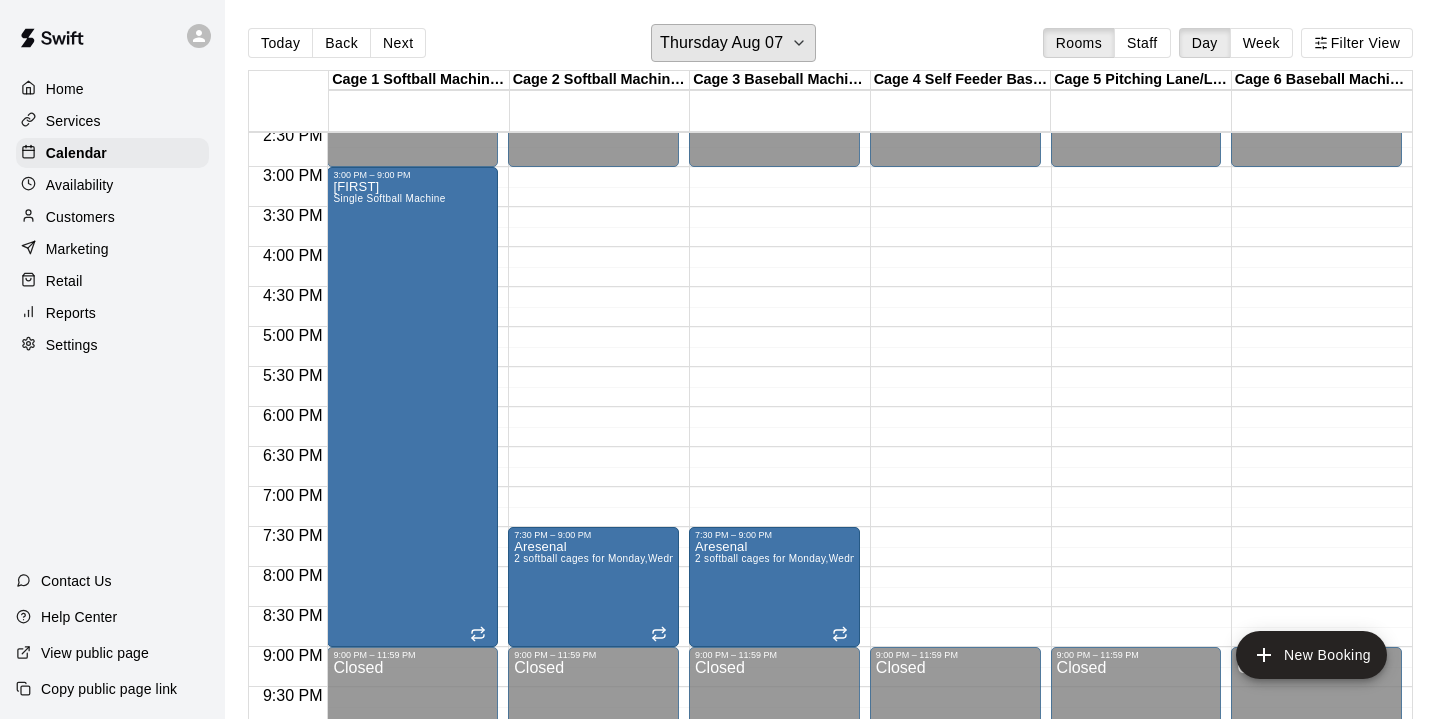scroll, scrollTop: 1159, scrollLeft: 0, axis: vertical 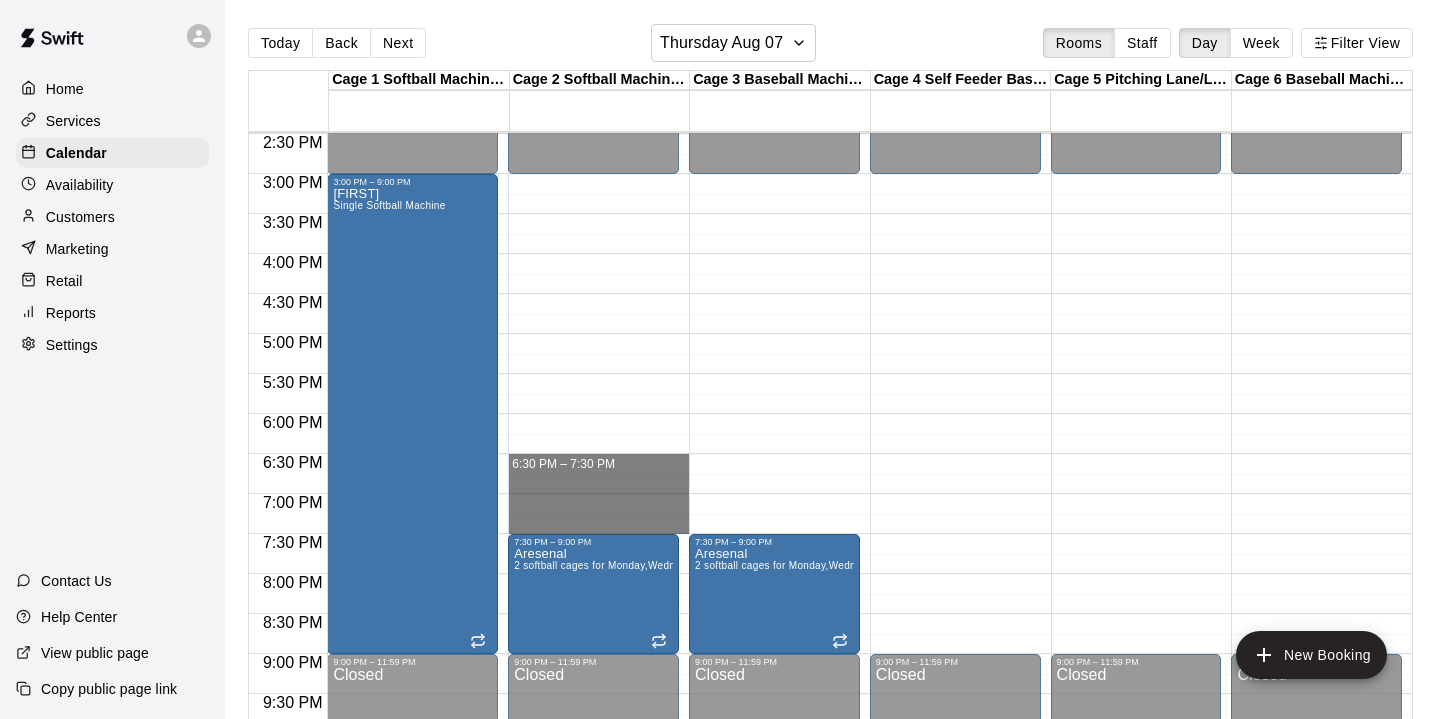 drag, startPoint x: 645, startPoint y: 458, endPoint x: 636, endPoint y: 531, distance: 73.552704 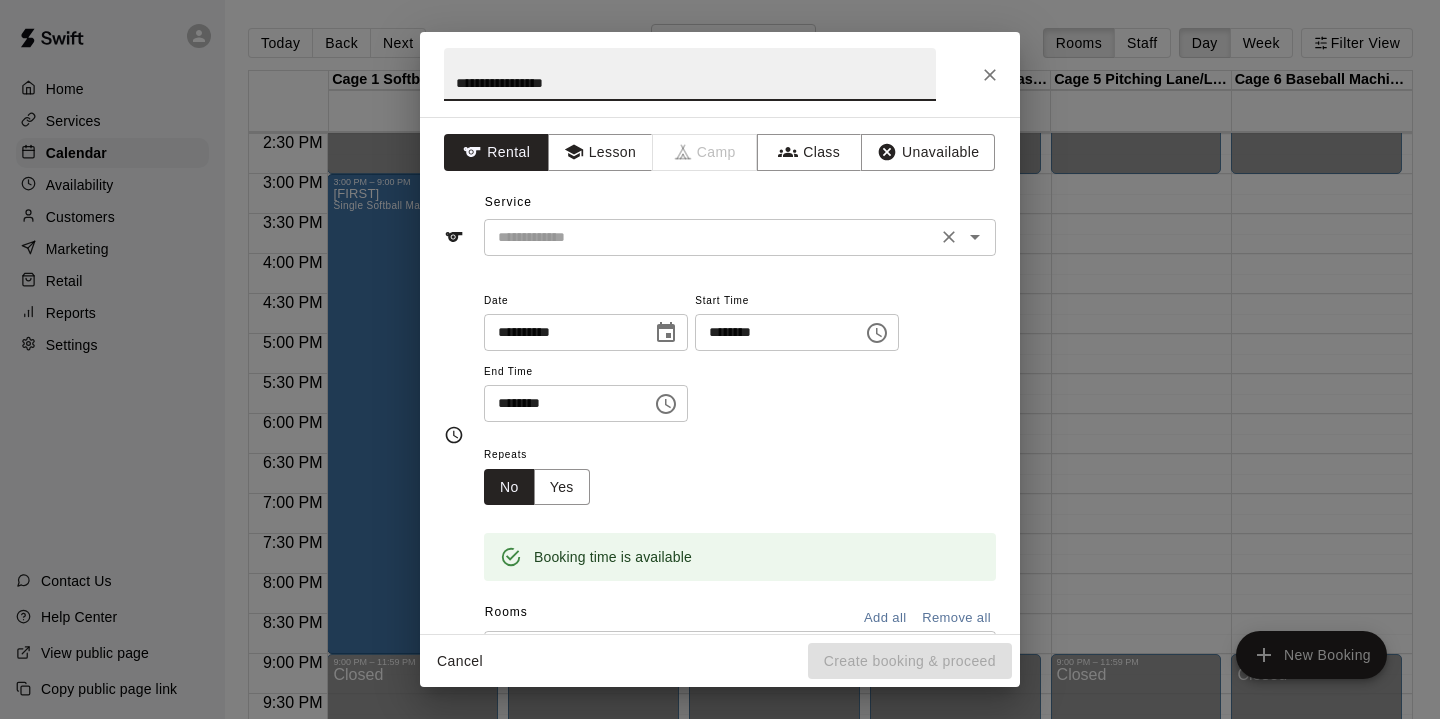 type on "**********" 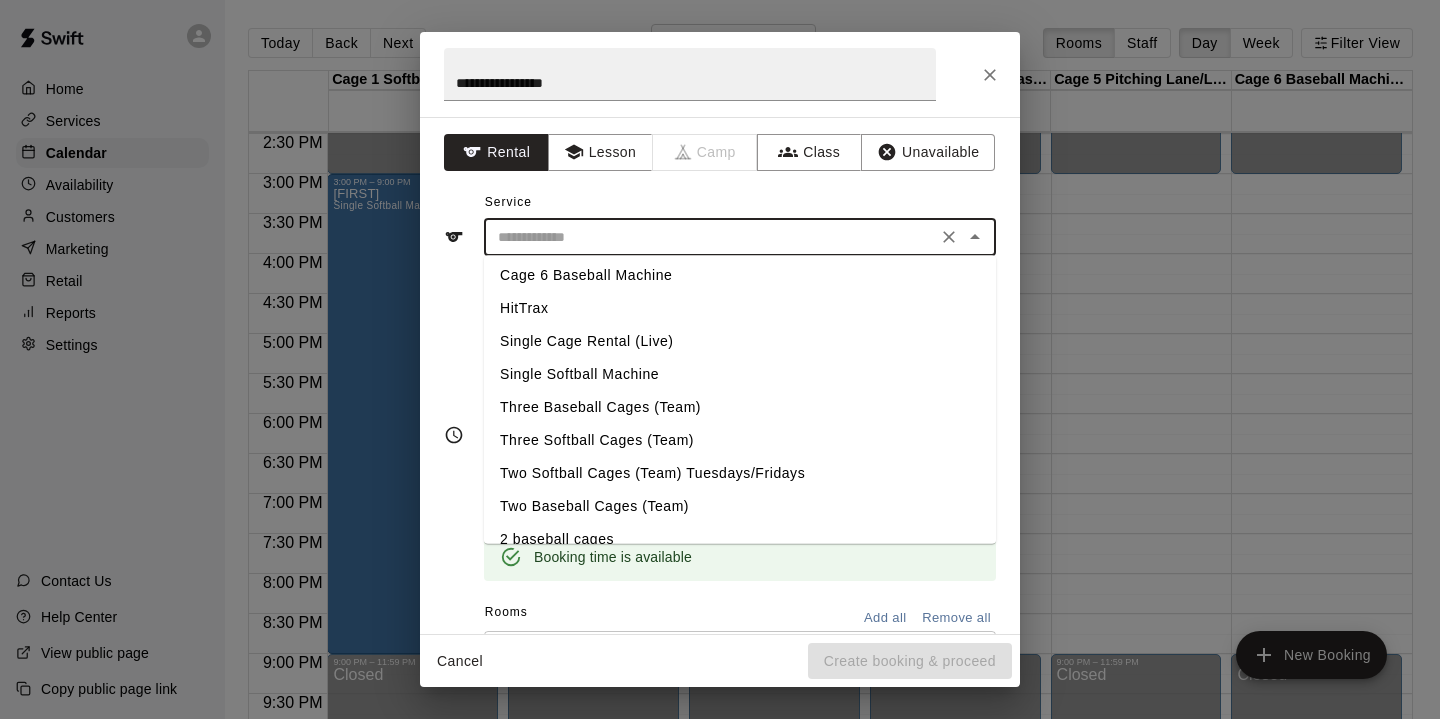scroll, scrollTop: 157, scrollLeft: 0, axis: vertical 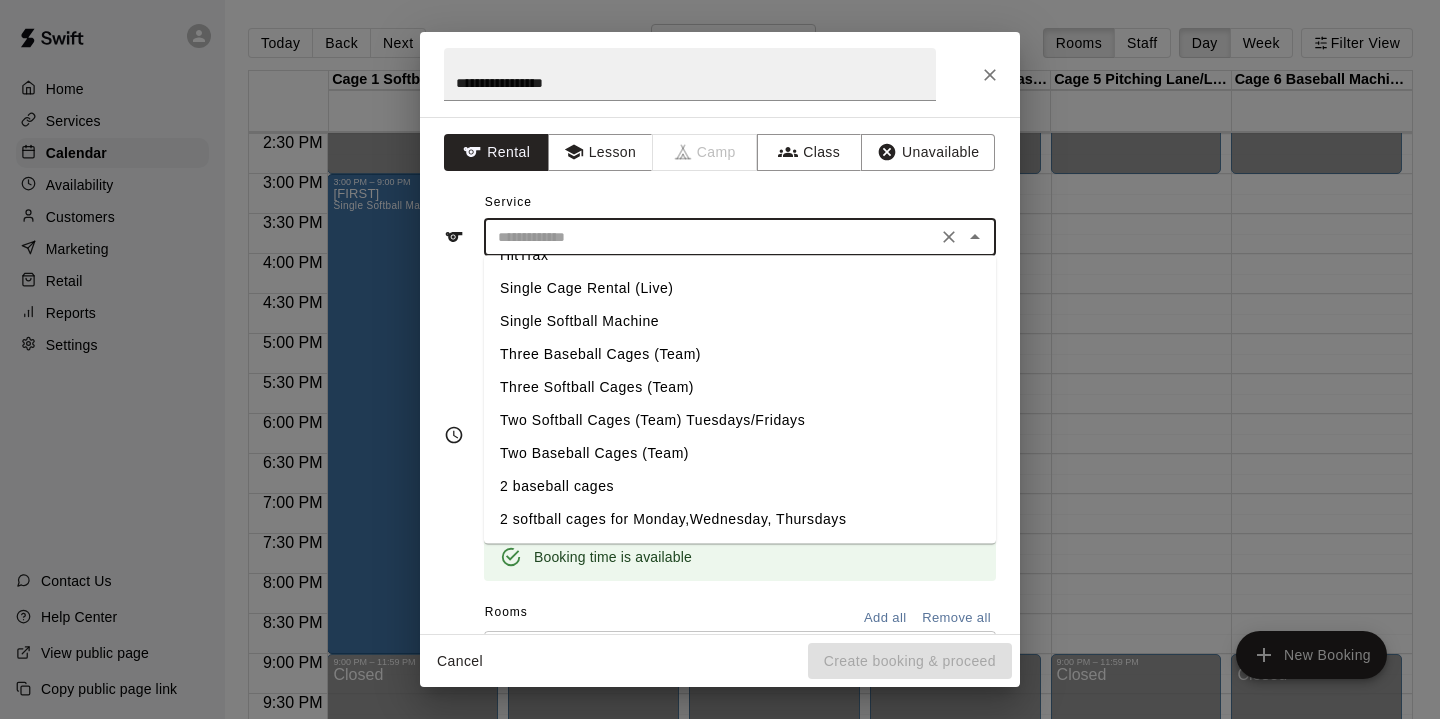 click on "2 softball cages for Monday,Wednesday, Thursdays" at bounding box center (740, 519) 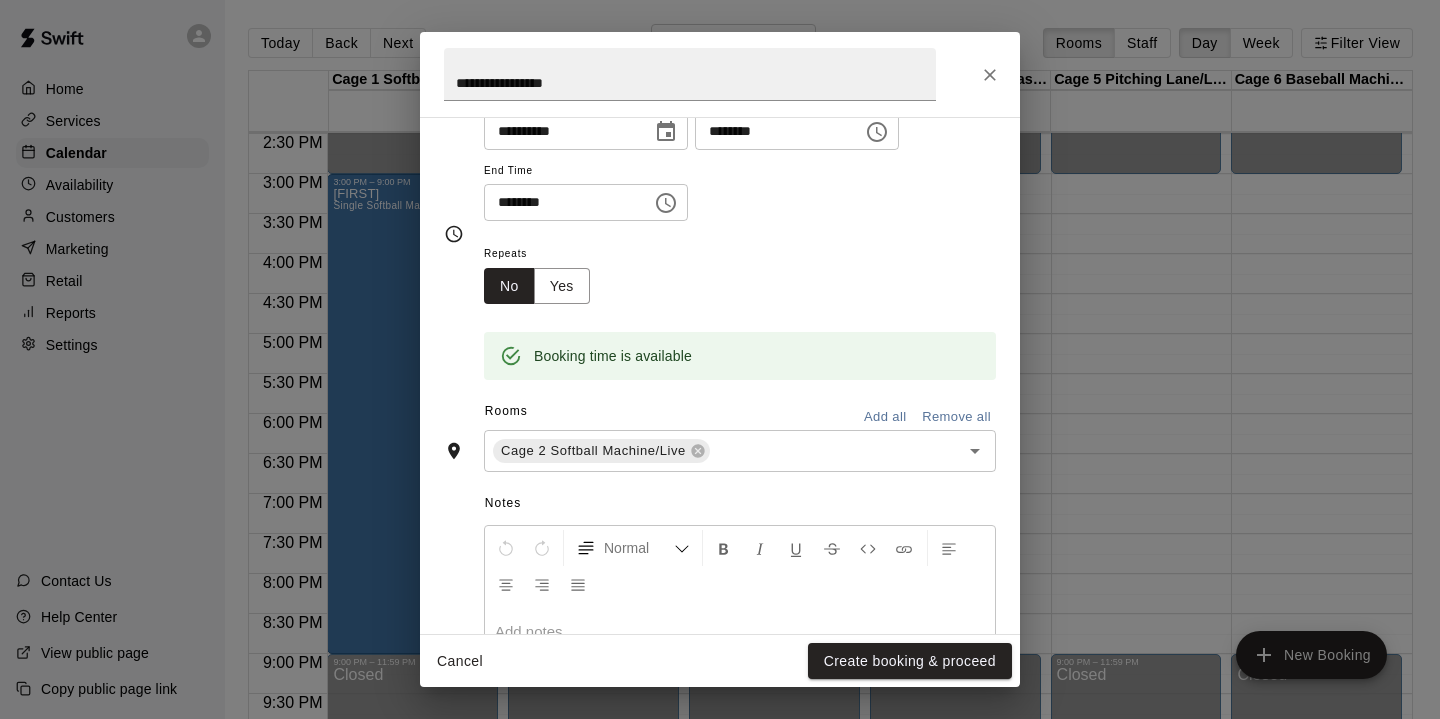 scroll, scrollTop: 302, scrollLeft: 0, axis: vertical 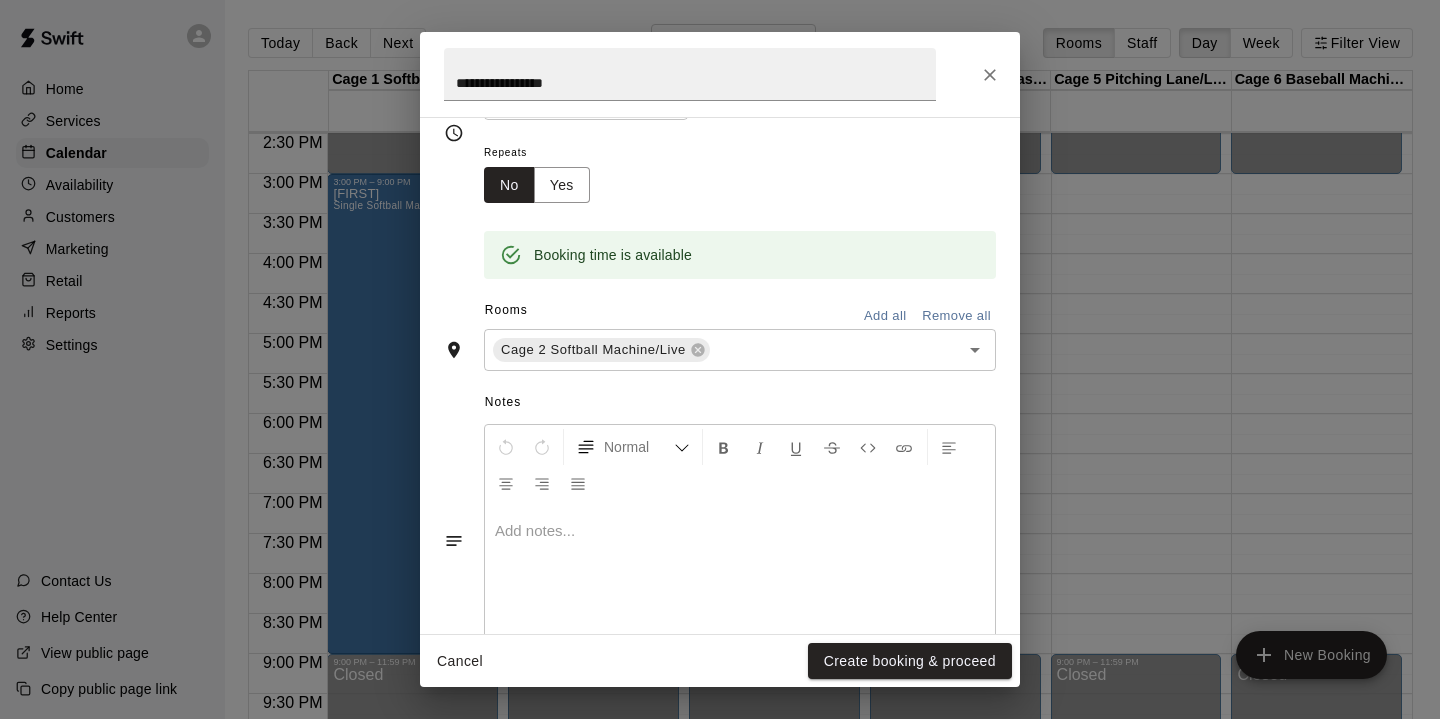 click on "Normal" at bounding box center [740, 465] 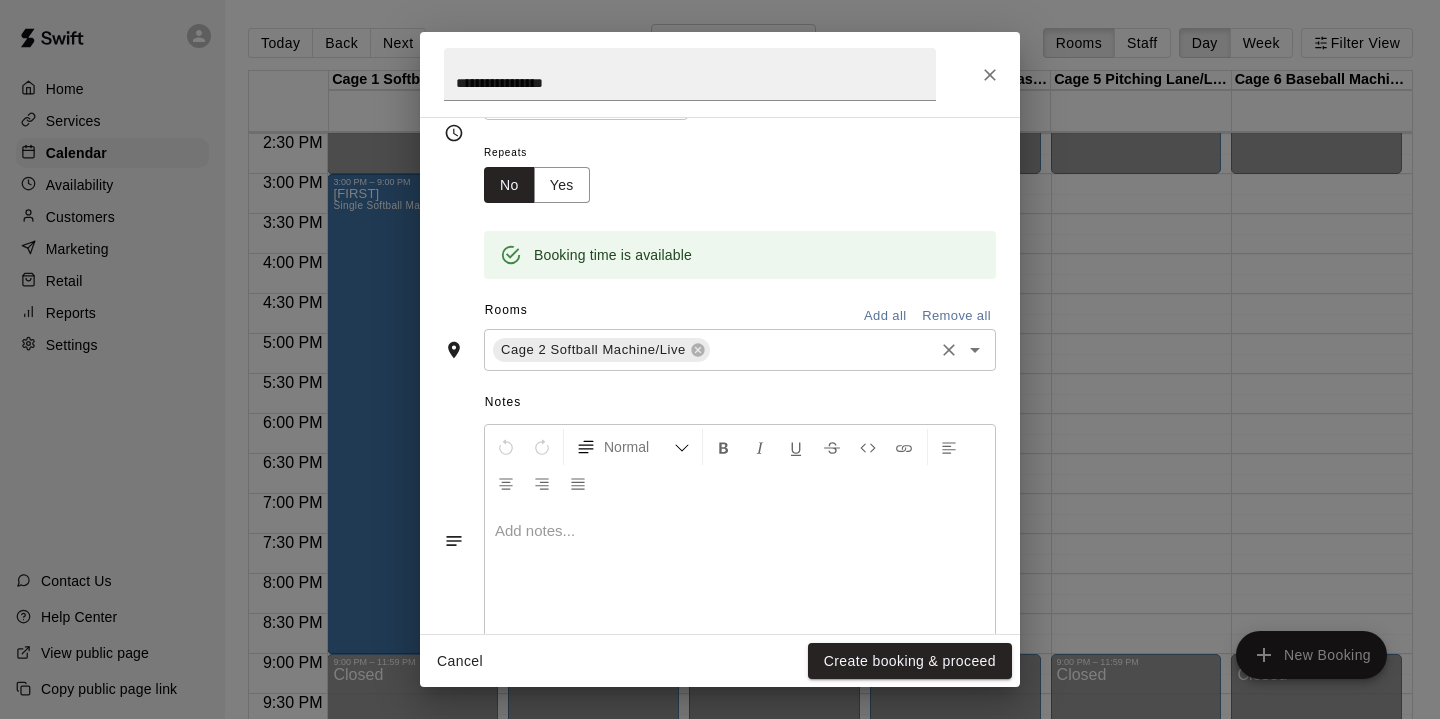 click at bounding box center (822, 350) 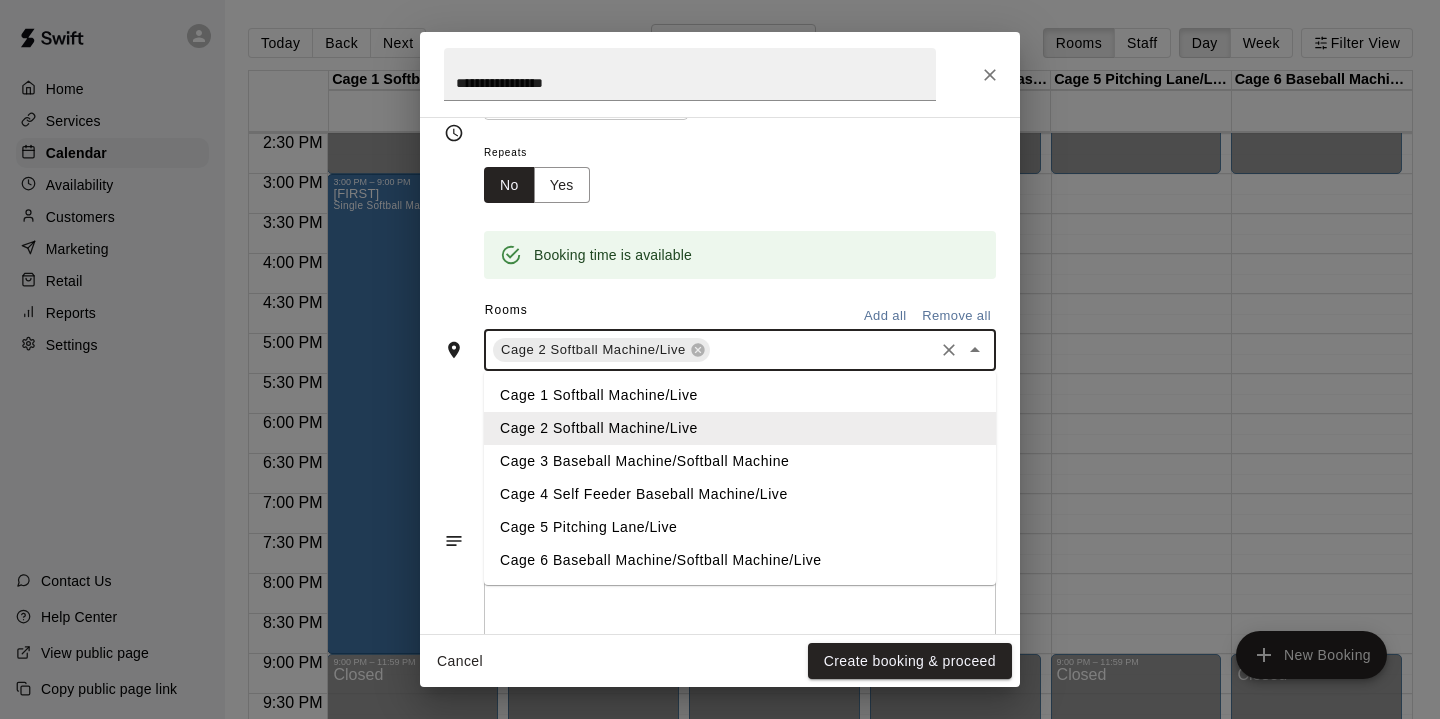 click on "Cage 3 Baseball Machine/Softball Machine" at bounding box center (740, 461) 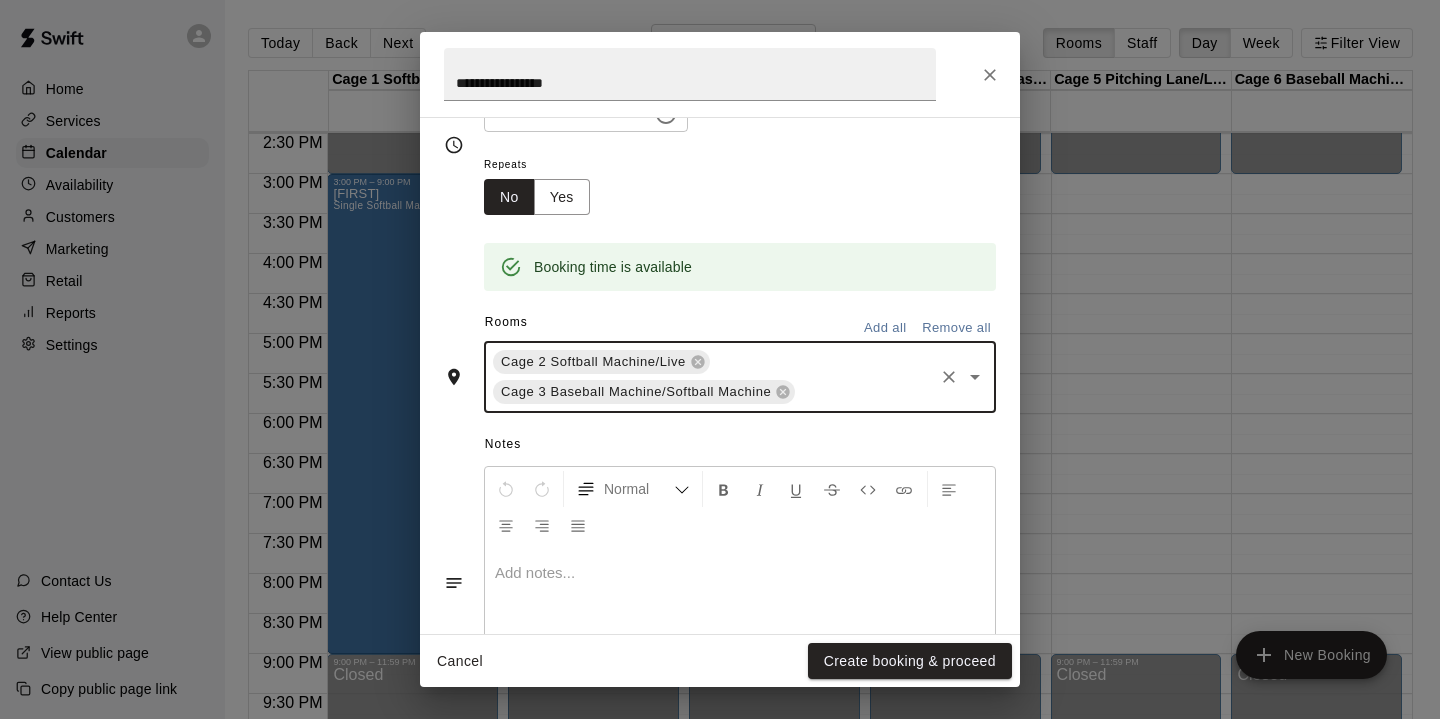 scroll, scrollTop: 302, scrollLeft: 0, axis: vertical 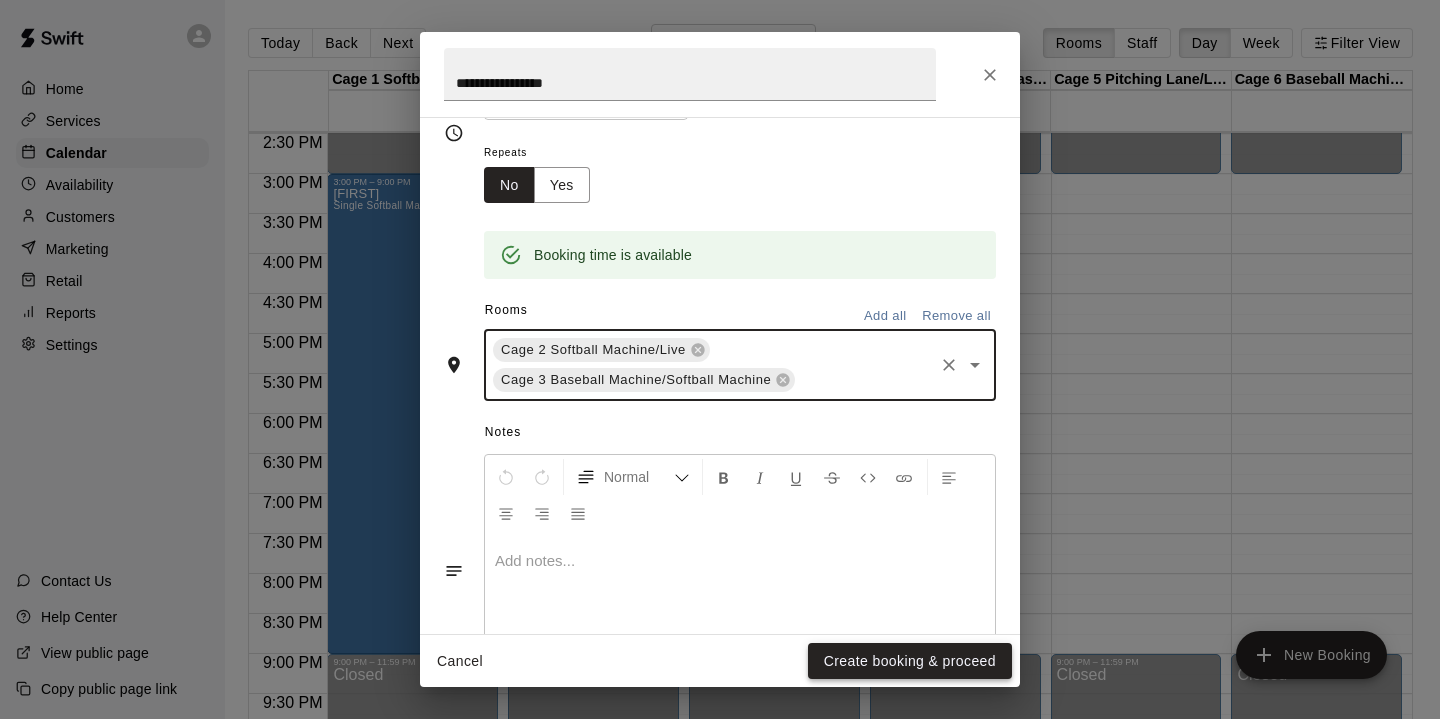 click on "Create booking & proceed" at bounding box center (910, 661) 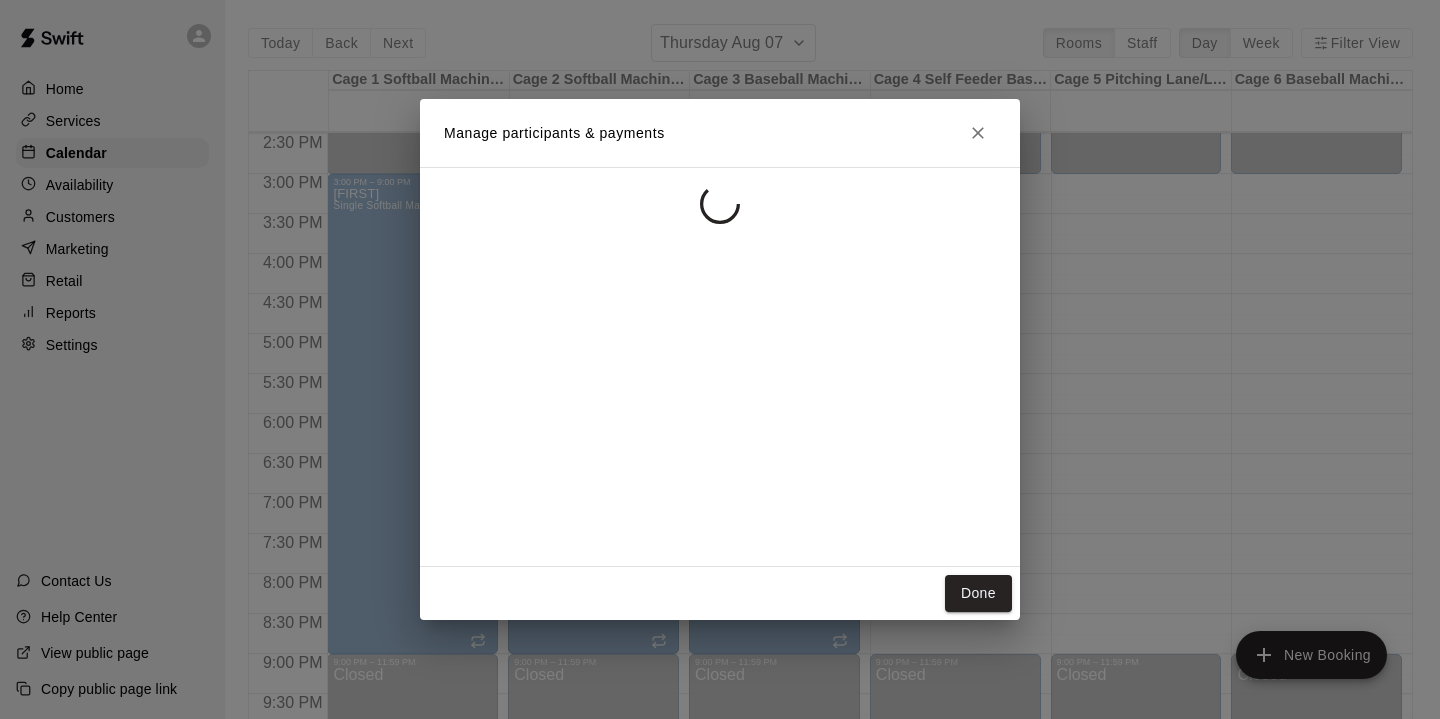 click on "Done" at bounding box center [720, 593] 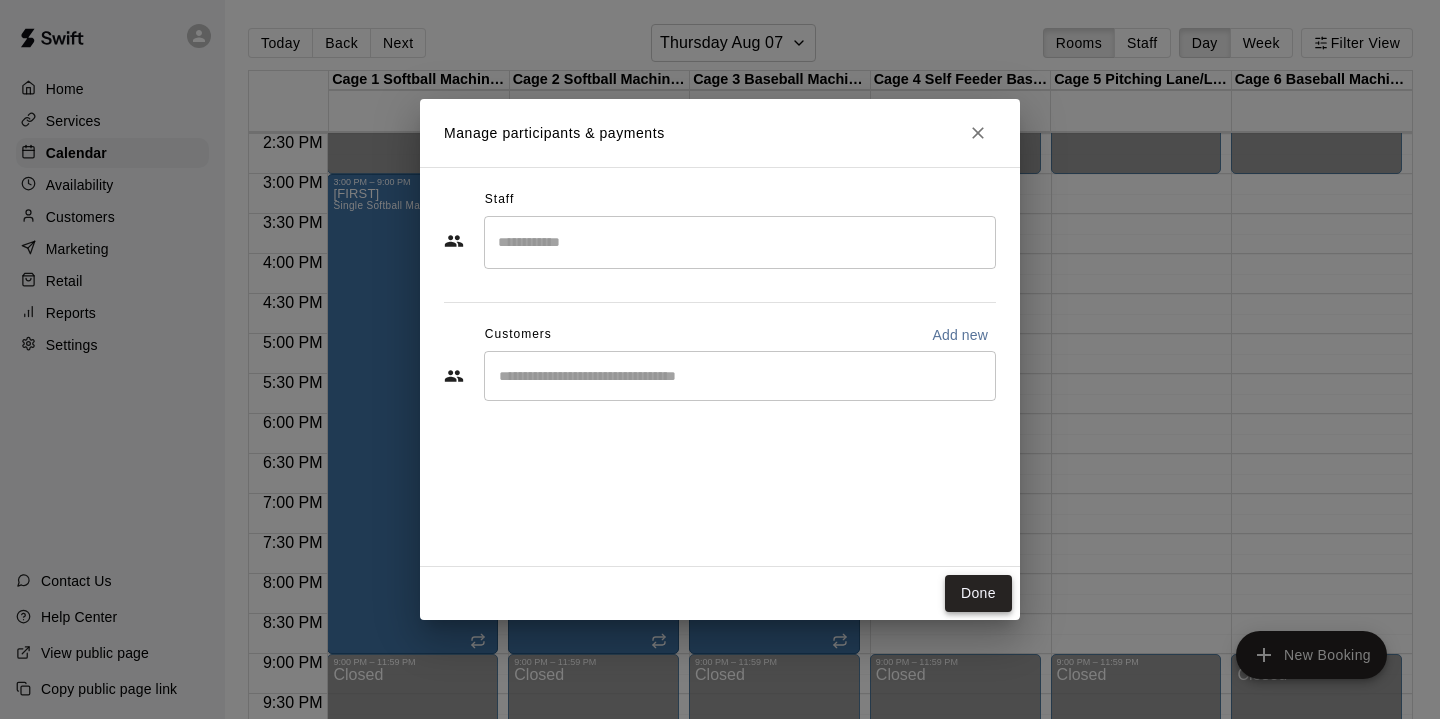 click on "Done" at bounding box center [978, 593] 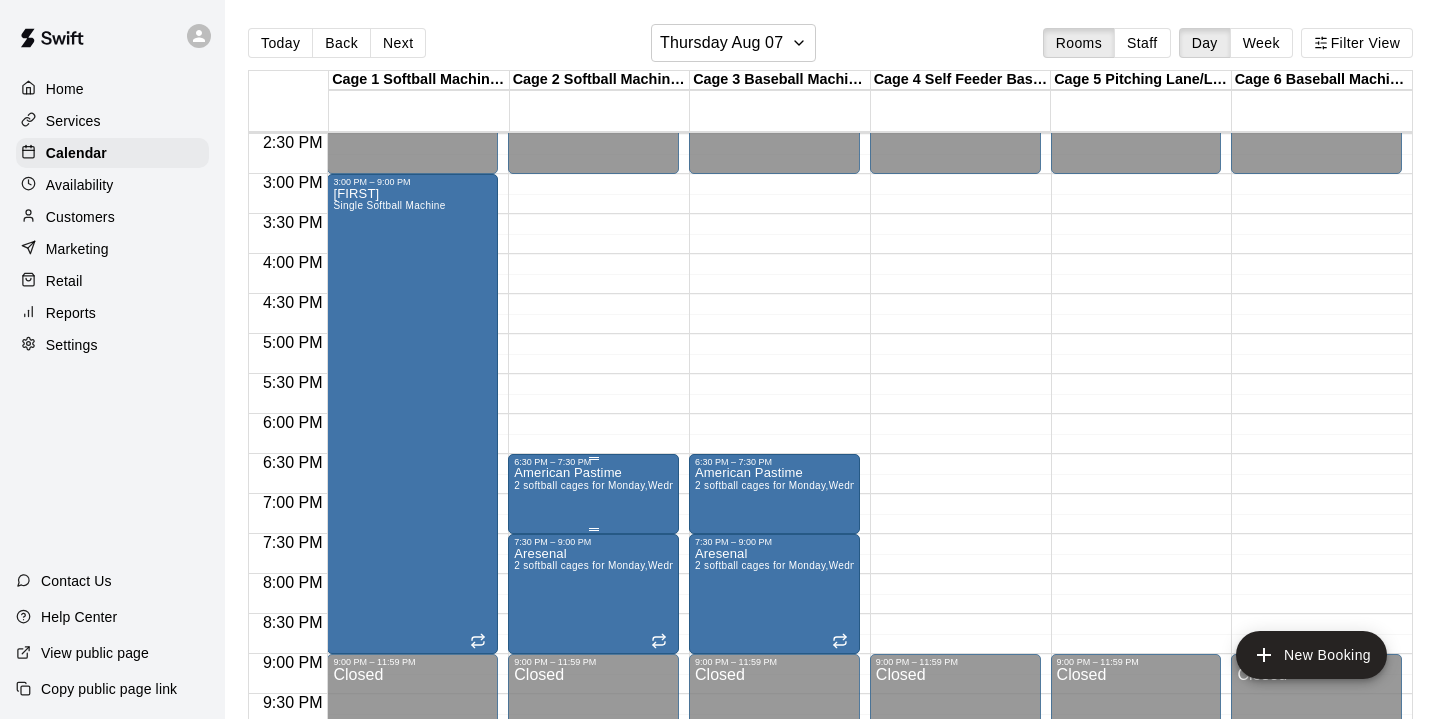 click on "American Pastime" at bounding box center [593, 473] 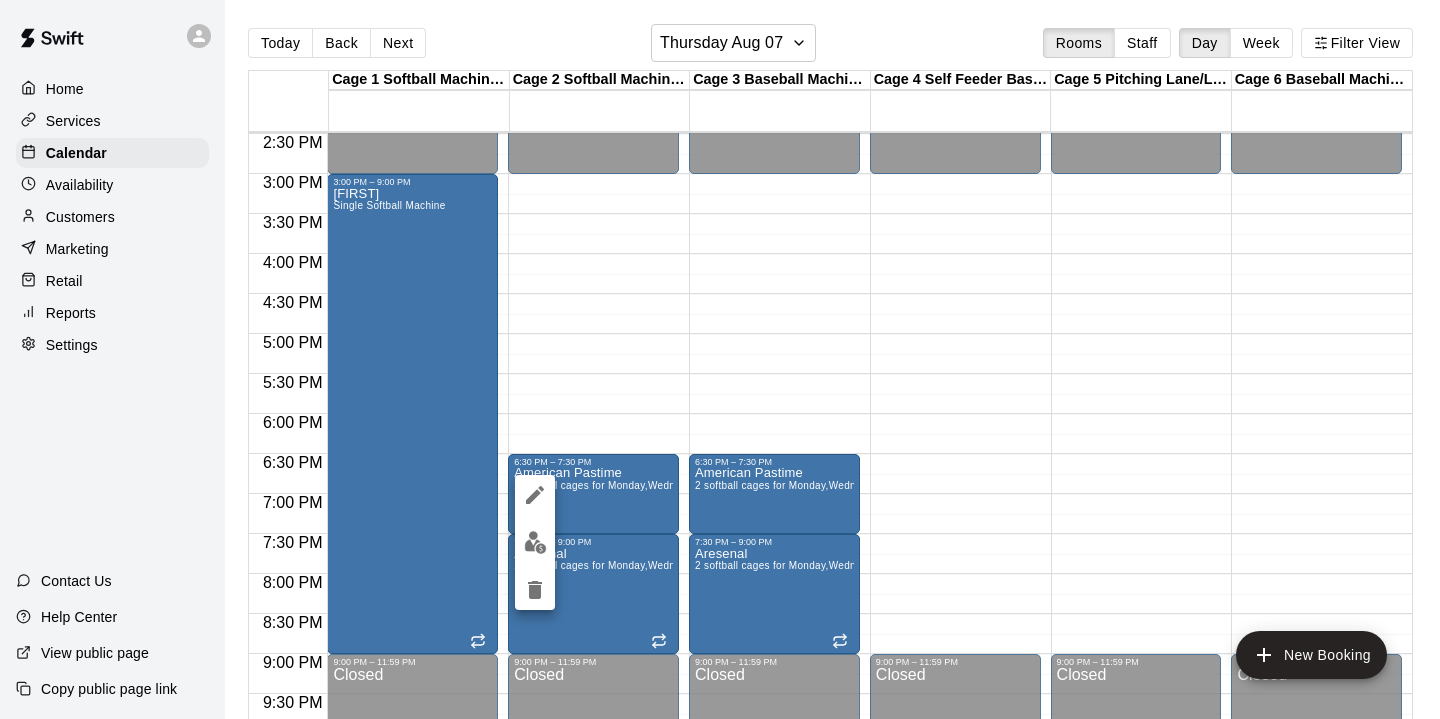 click 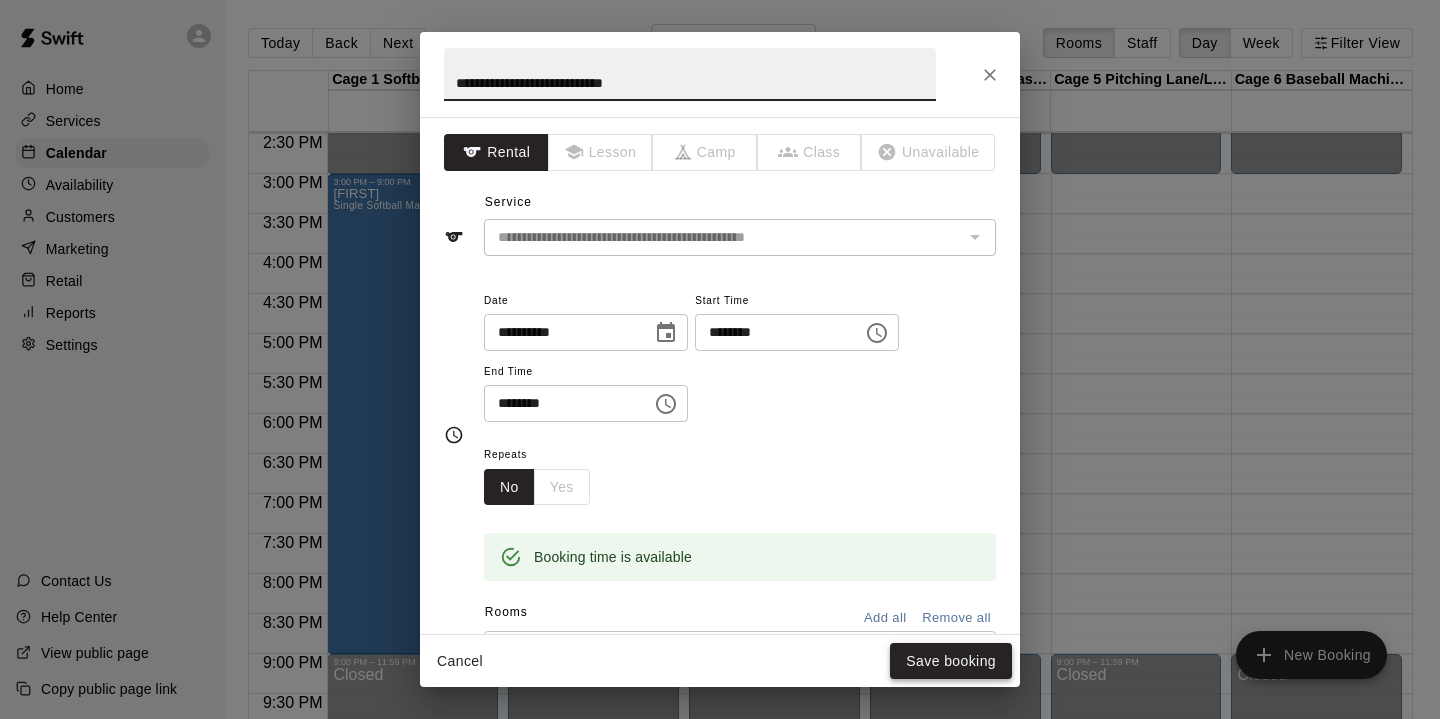 type on "**********" 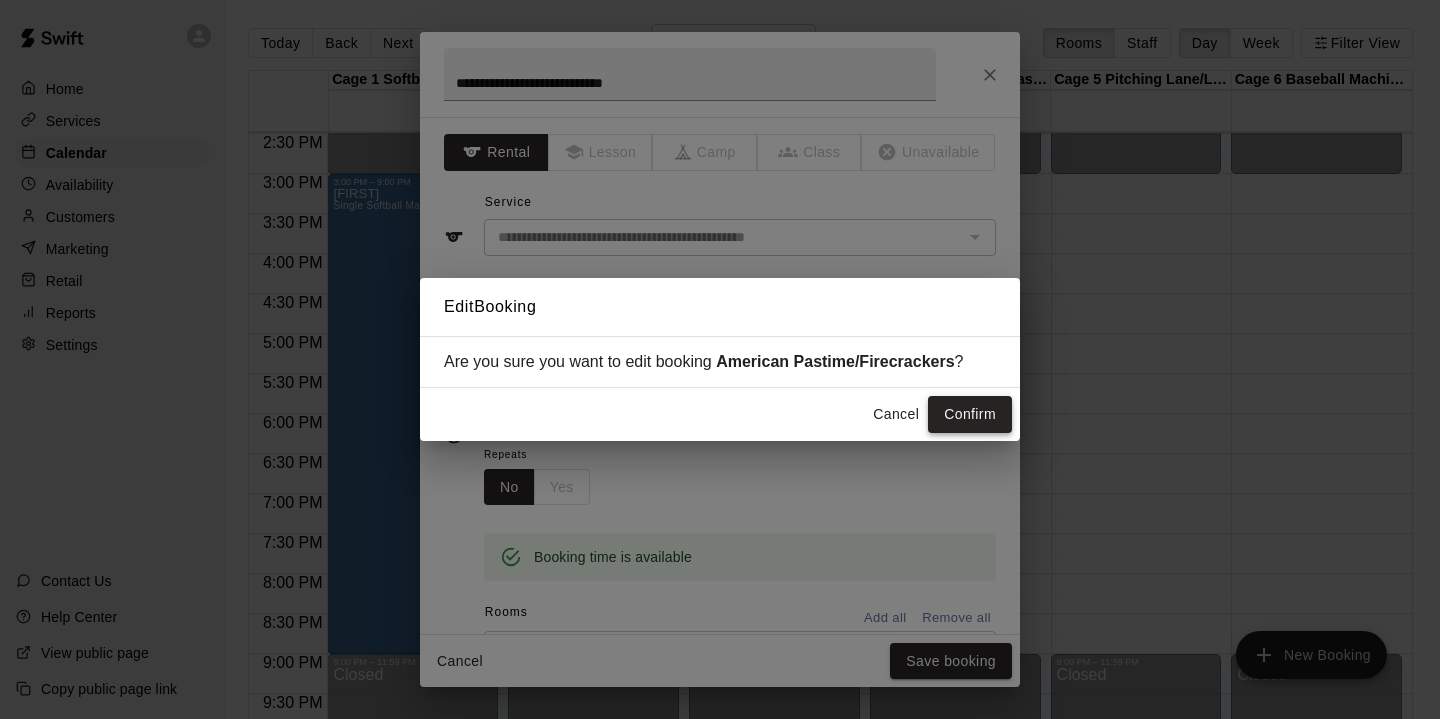 click on "Confirm" at bounding box center [970, 414] 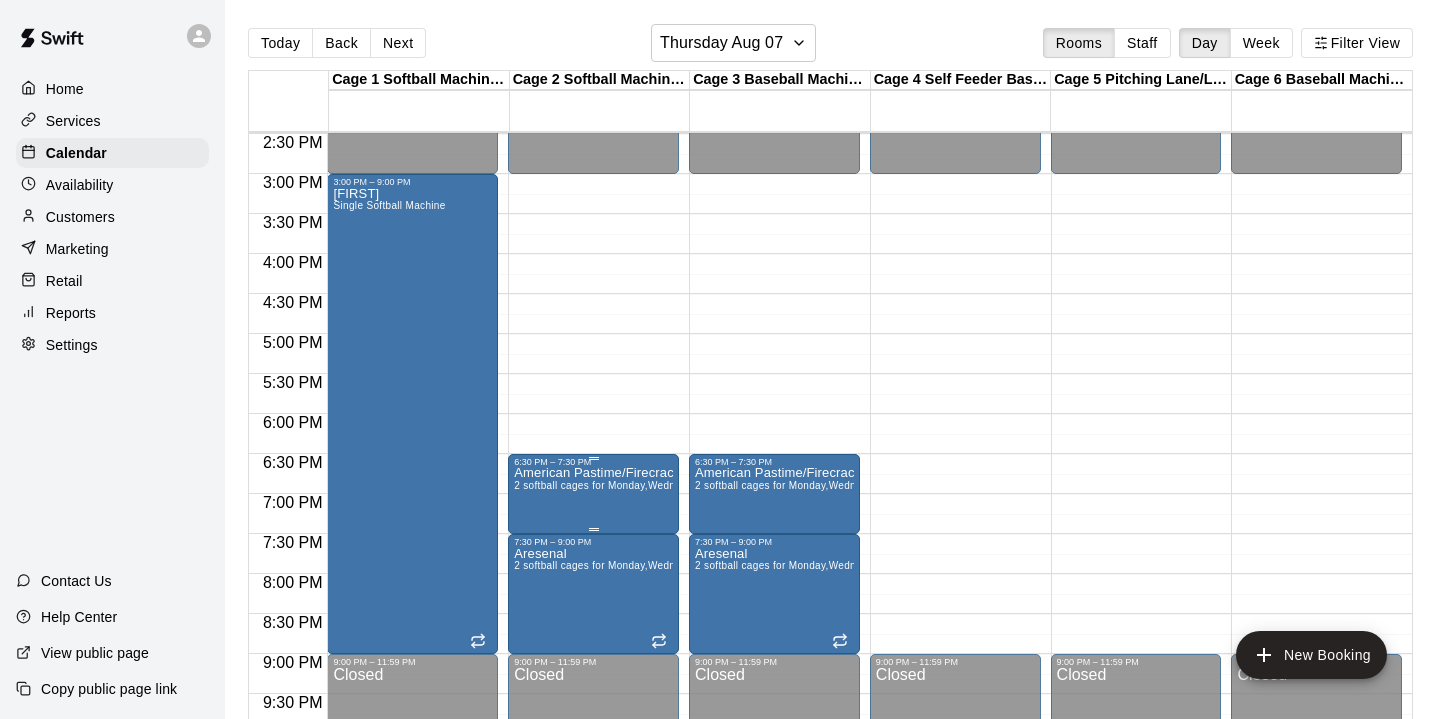click on "2 softball cages for Monday,Wednesday, Thursdays" at bounding box center [636, 485] 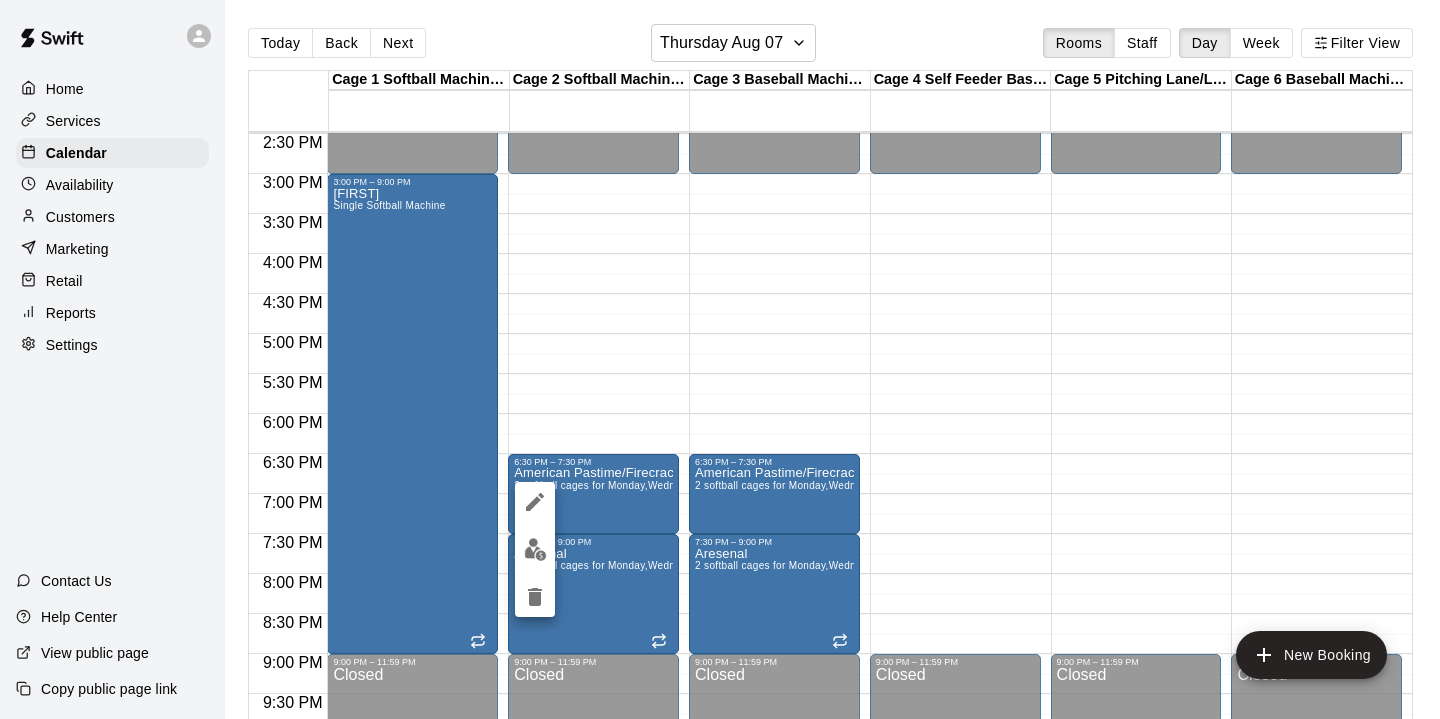 click at bounding box center (535, 549) 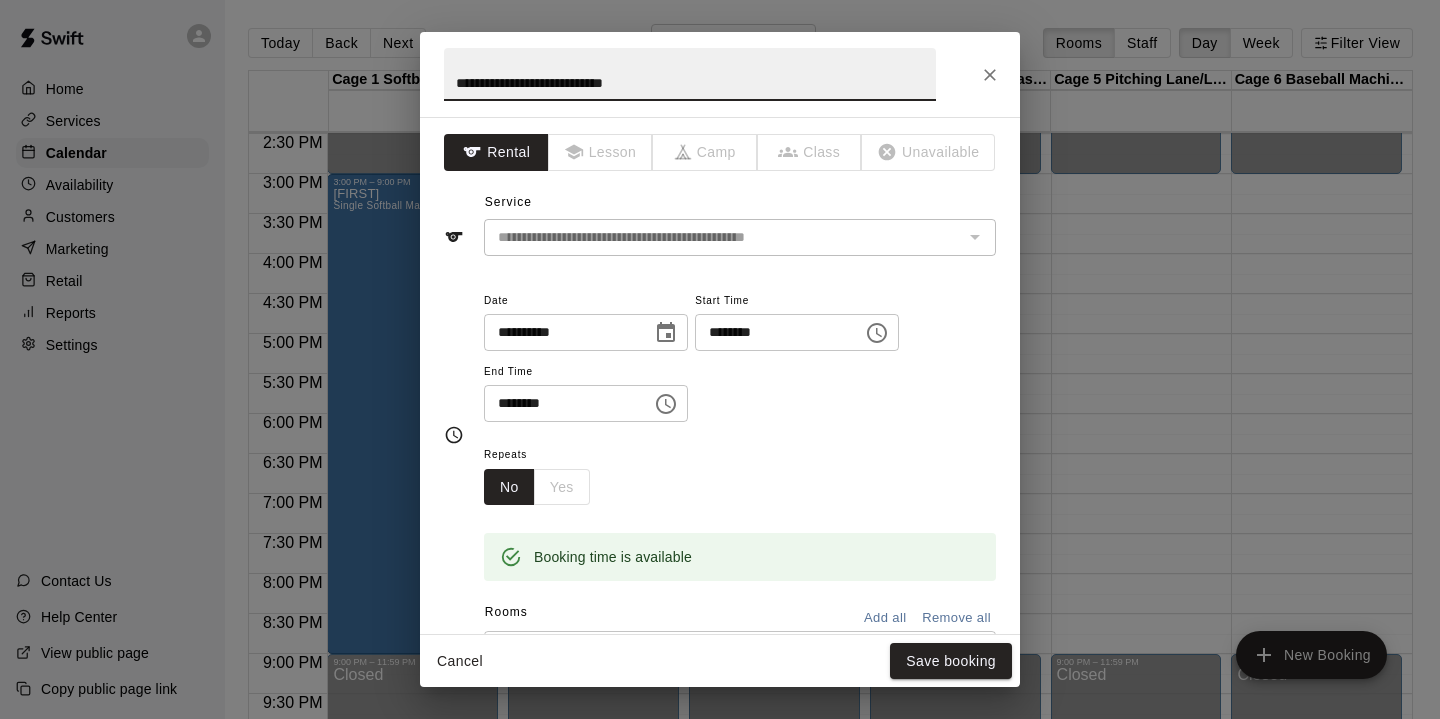 drag, startPoint x: 703, startPoint y: 85, endPoint x: 450, endPoint y: 87, distance: 253.0079 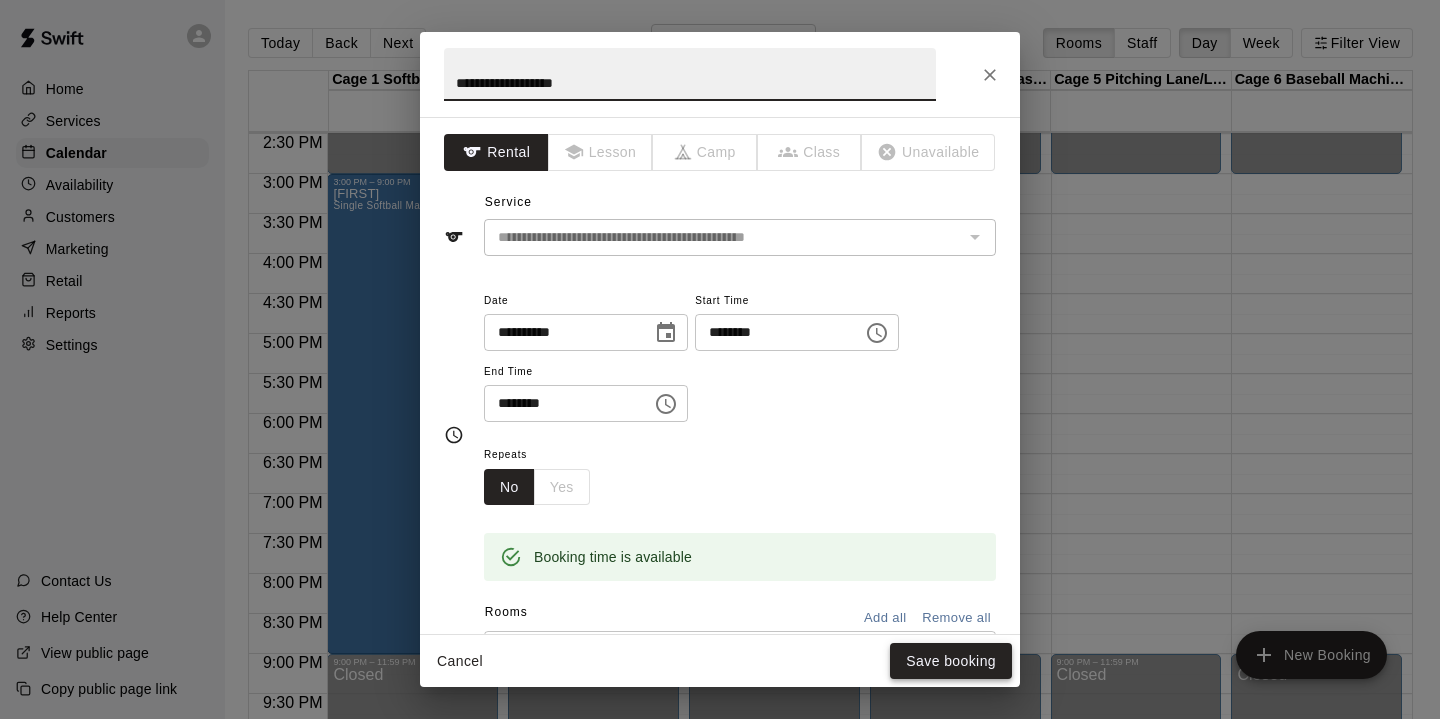 type on "**********" 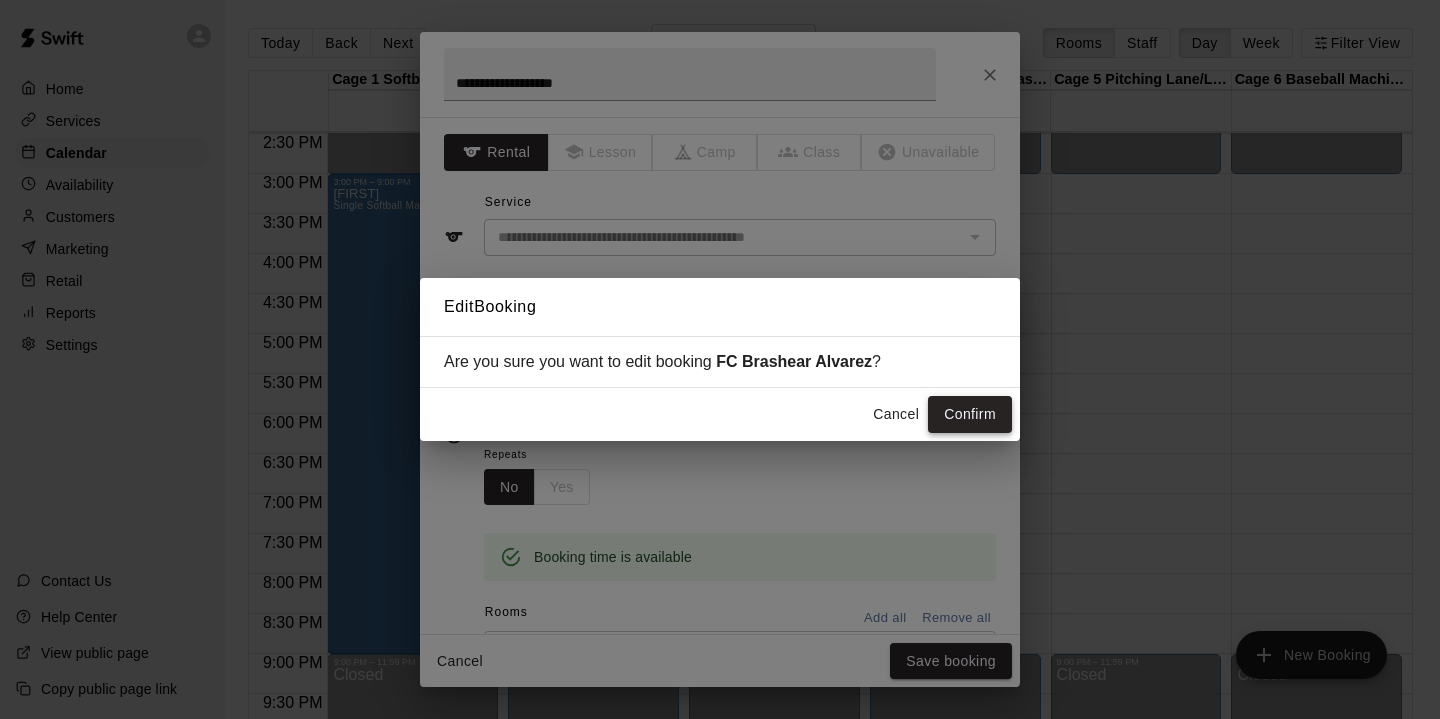 click on "Confirm" at bounding box center [970, 414] 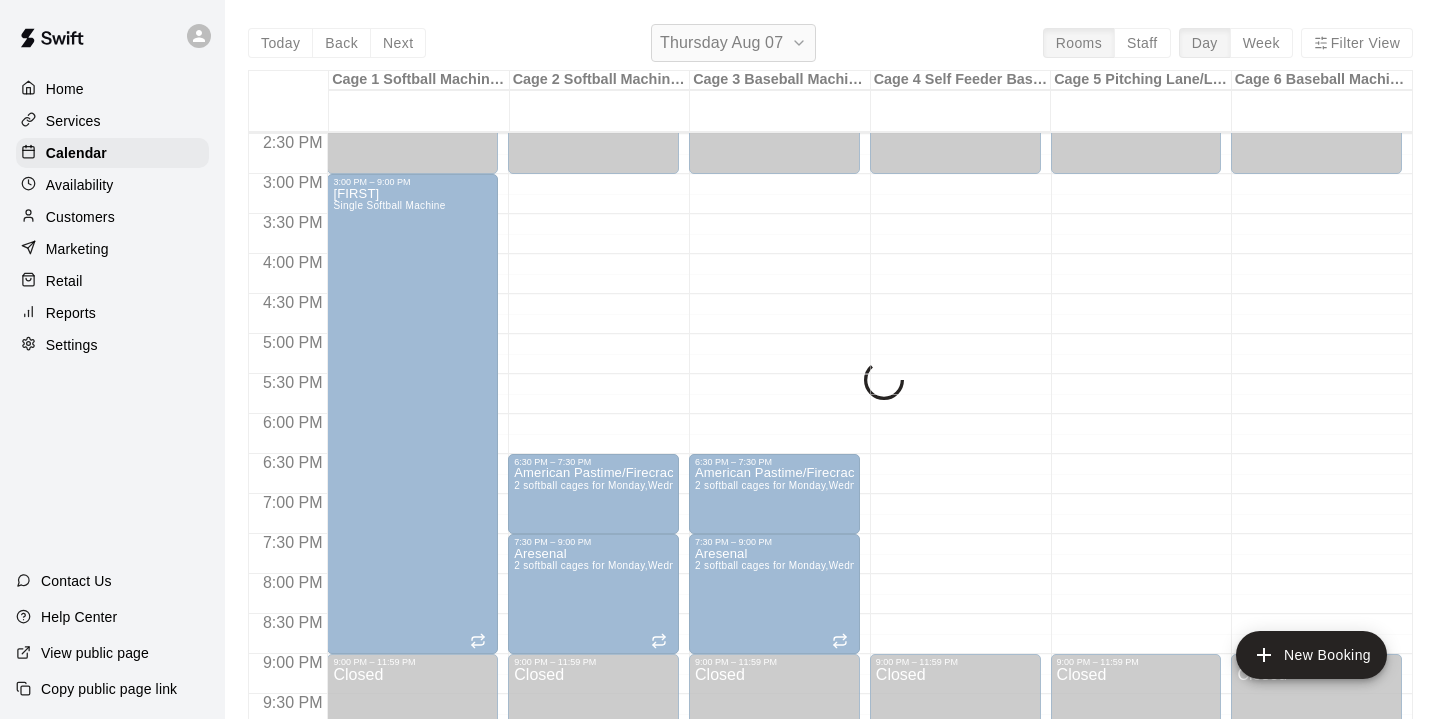 click on "Thursday Aug 07" at bounding box center (721, 43) 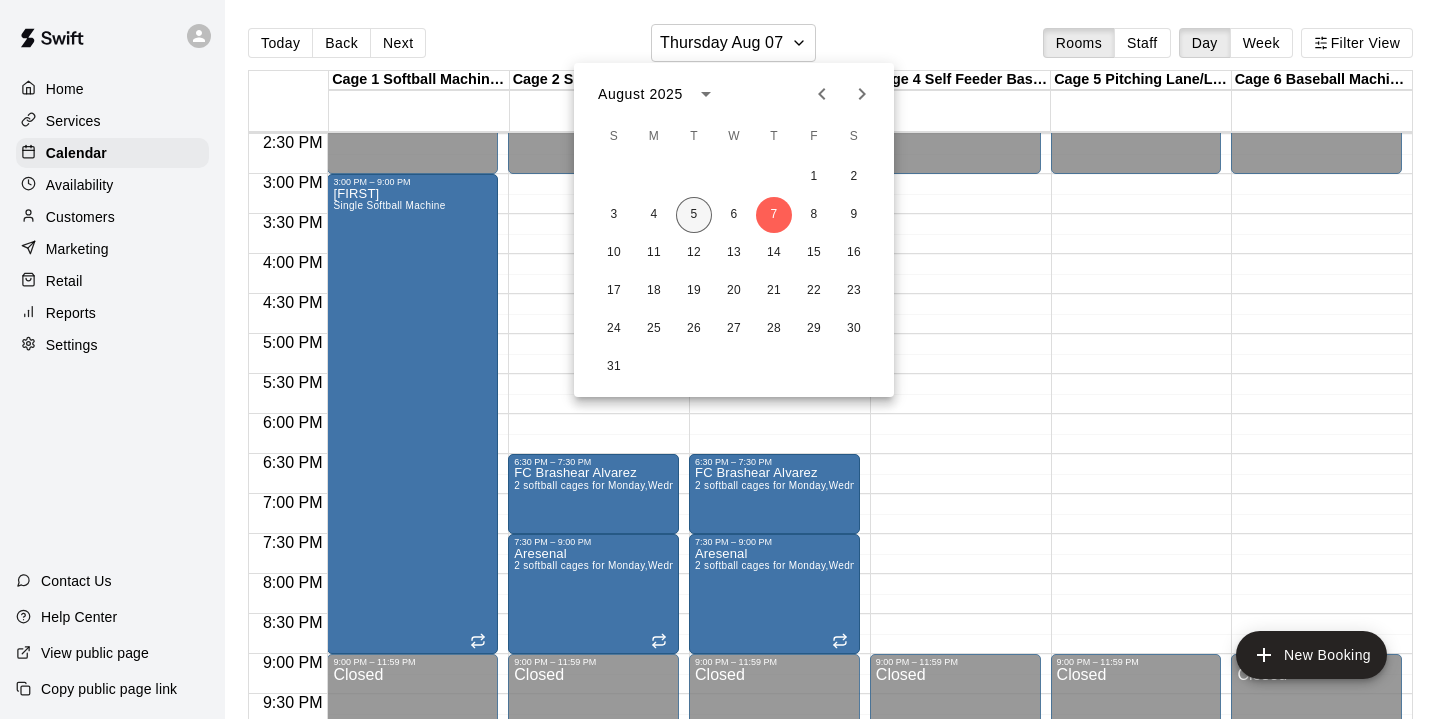 click on "5" at bounding box center [694, 215] 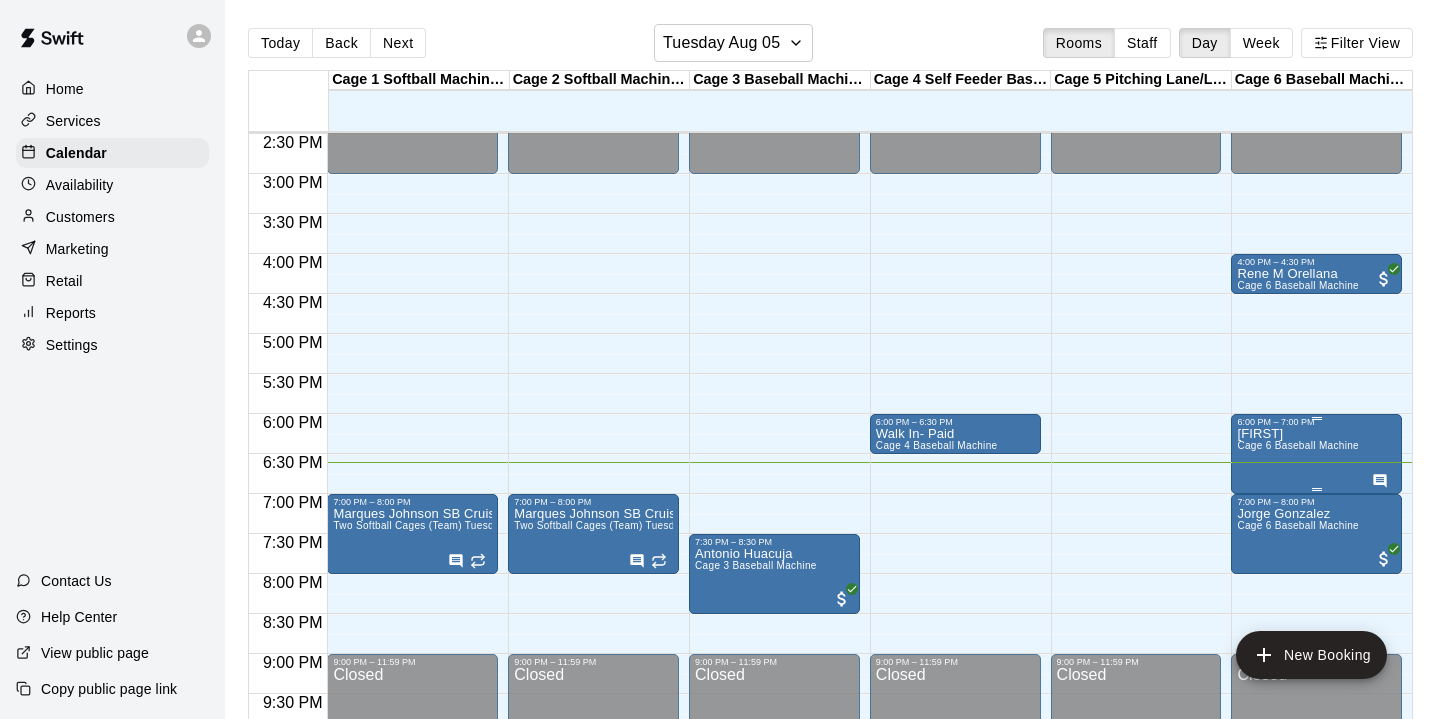 click on "Luis Cage 6 Baseball Machine" at bounding box center (1298, 786) 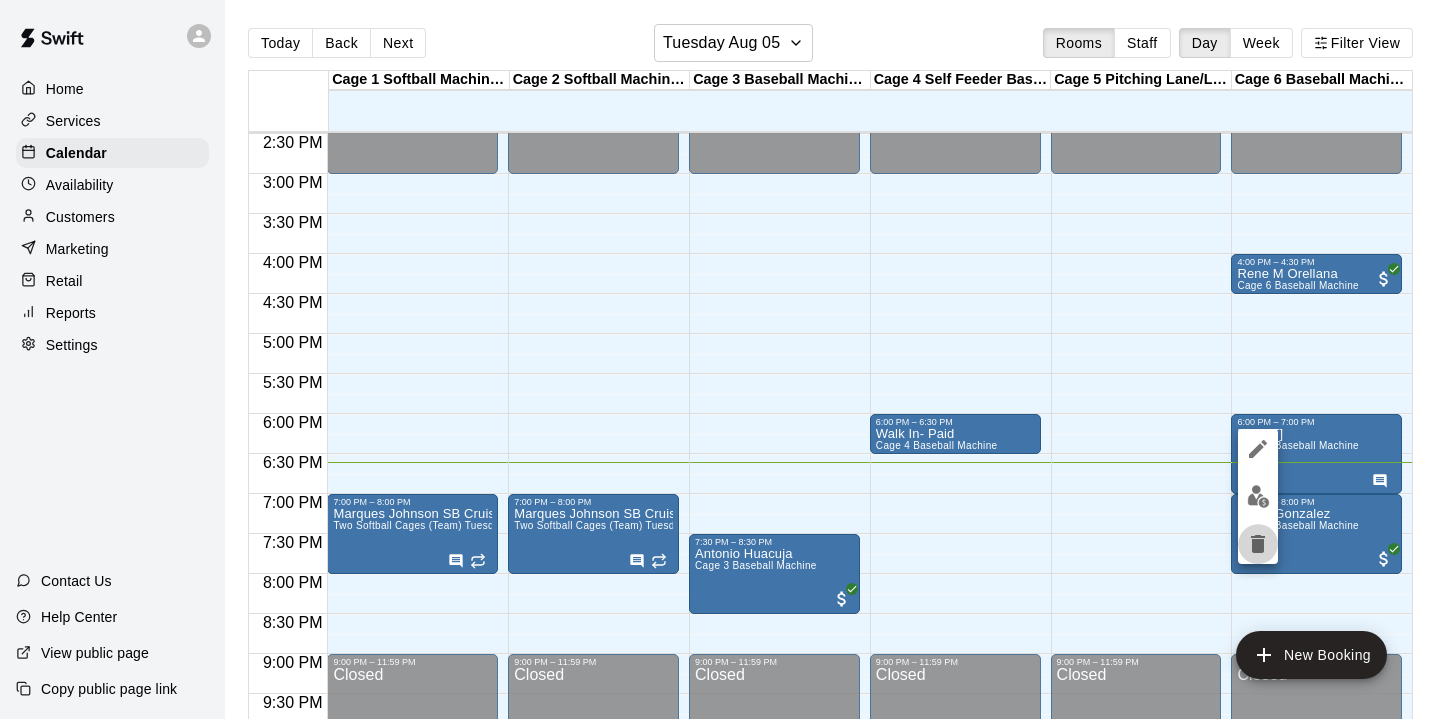 click 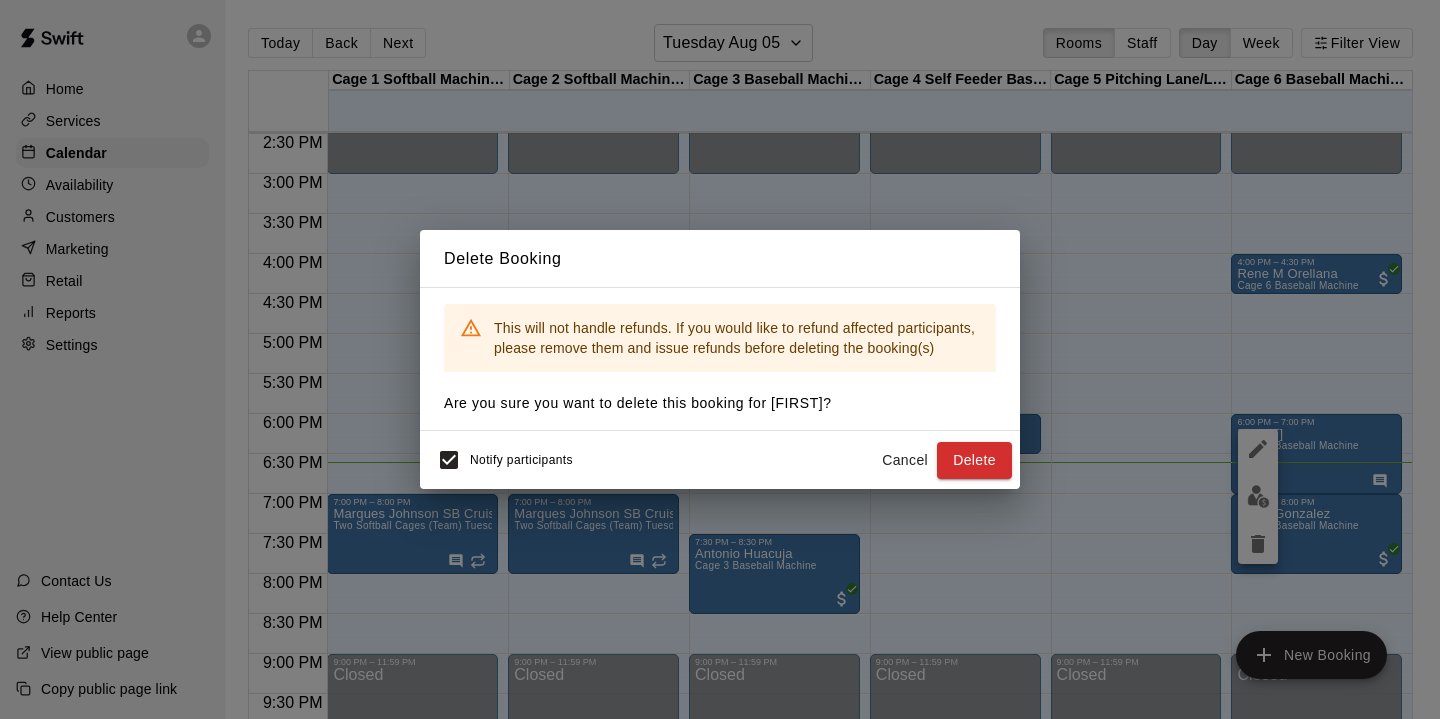 click on "Notify participants Cancel Delete" at bounding box center (720, 460) 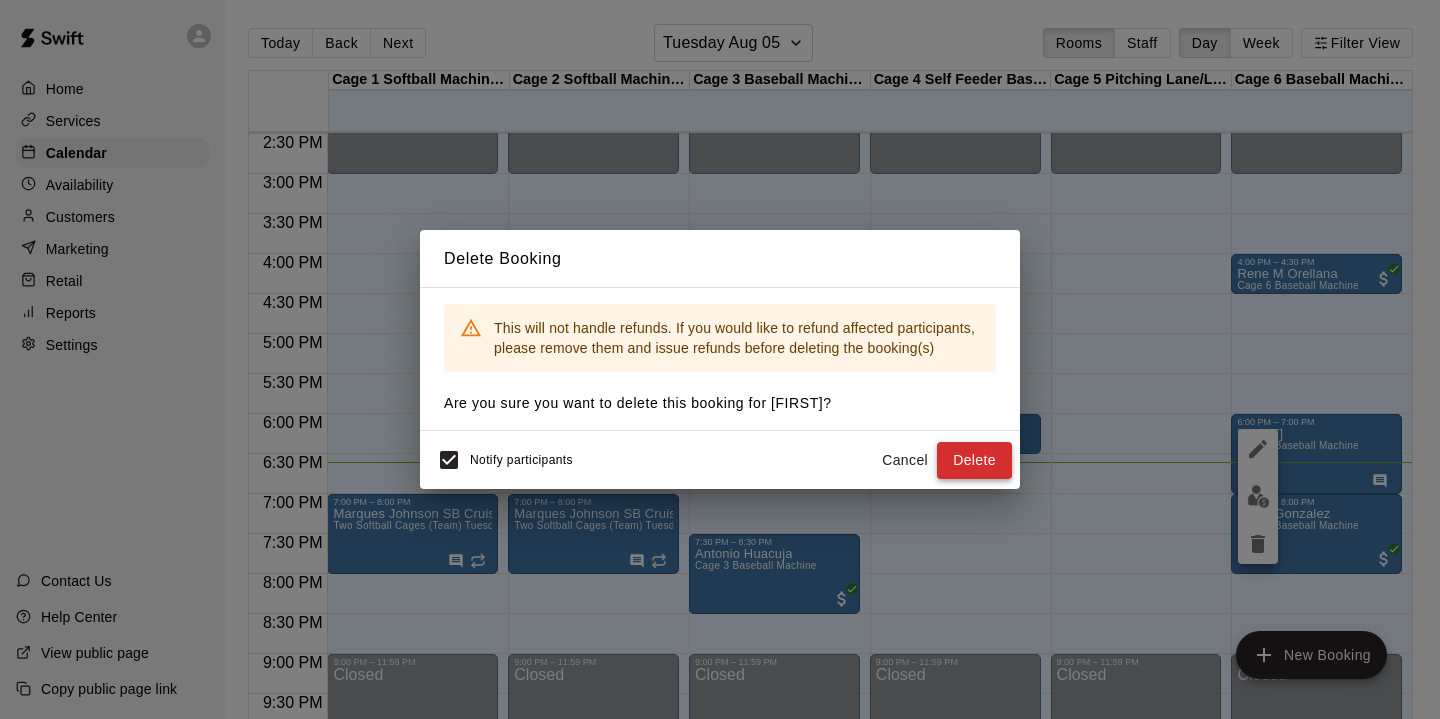 click on "Delete" at bounding box center [974, 460] 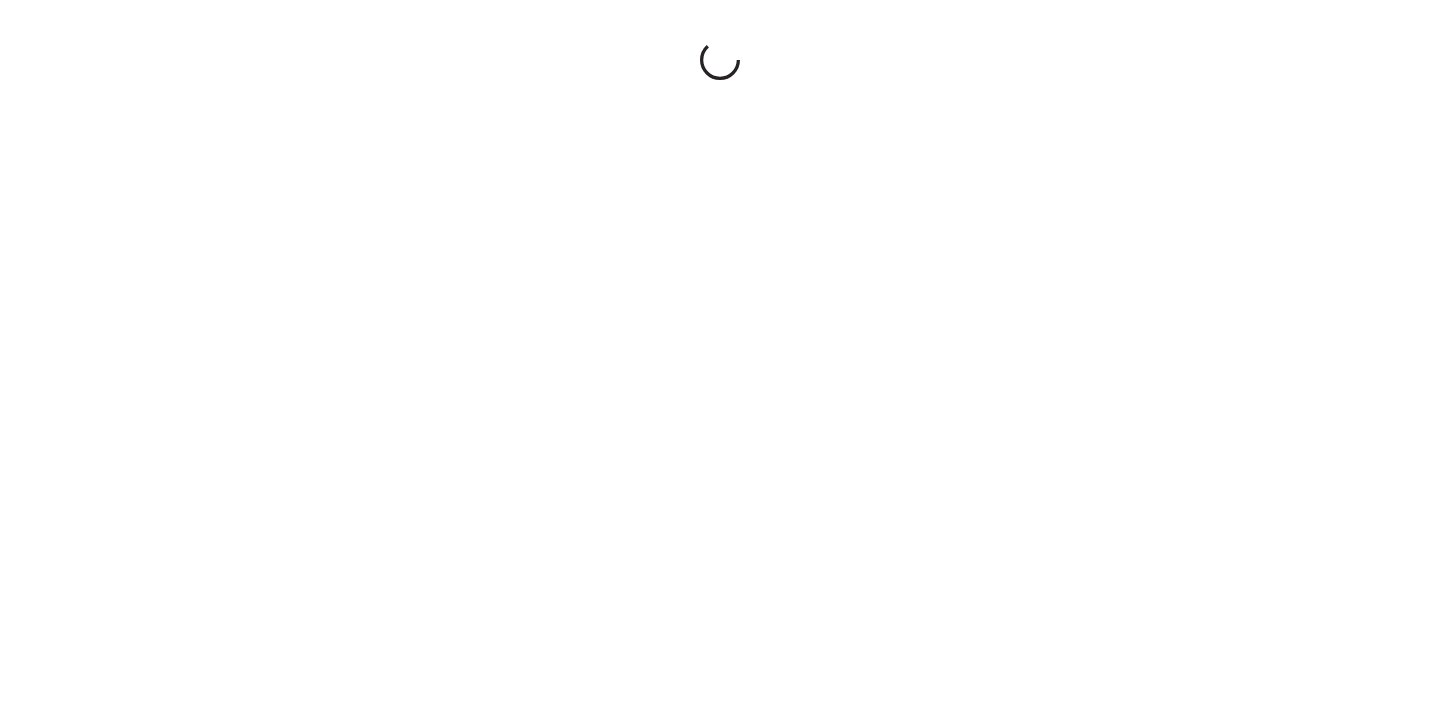 scroll, scrollTop: 0, scrollLeft: 0, axis: both 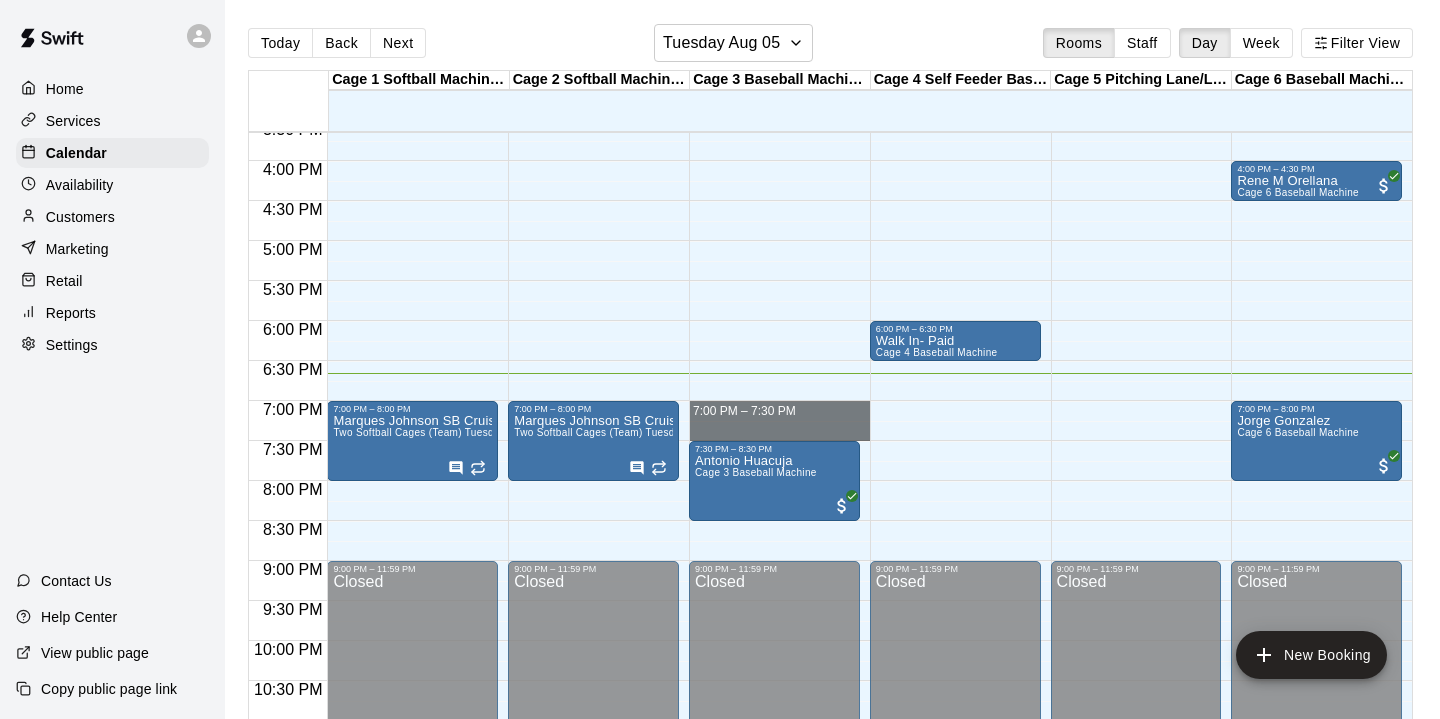 drag, startPoint x: 784, startPoint y: 402, endPoint x: 783, endPoint y: 433, distance: 31.016125 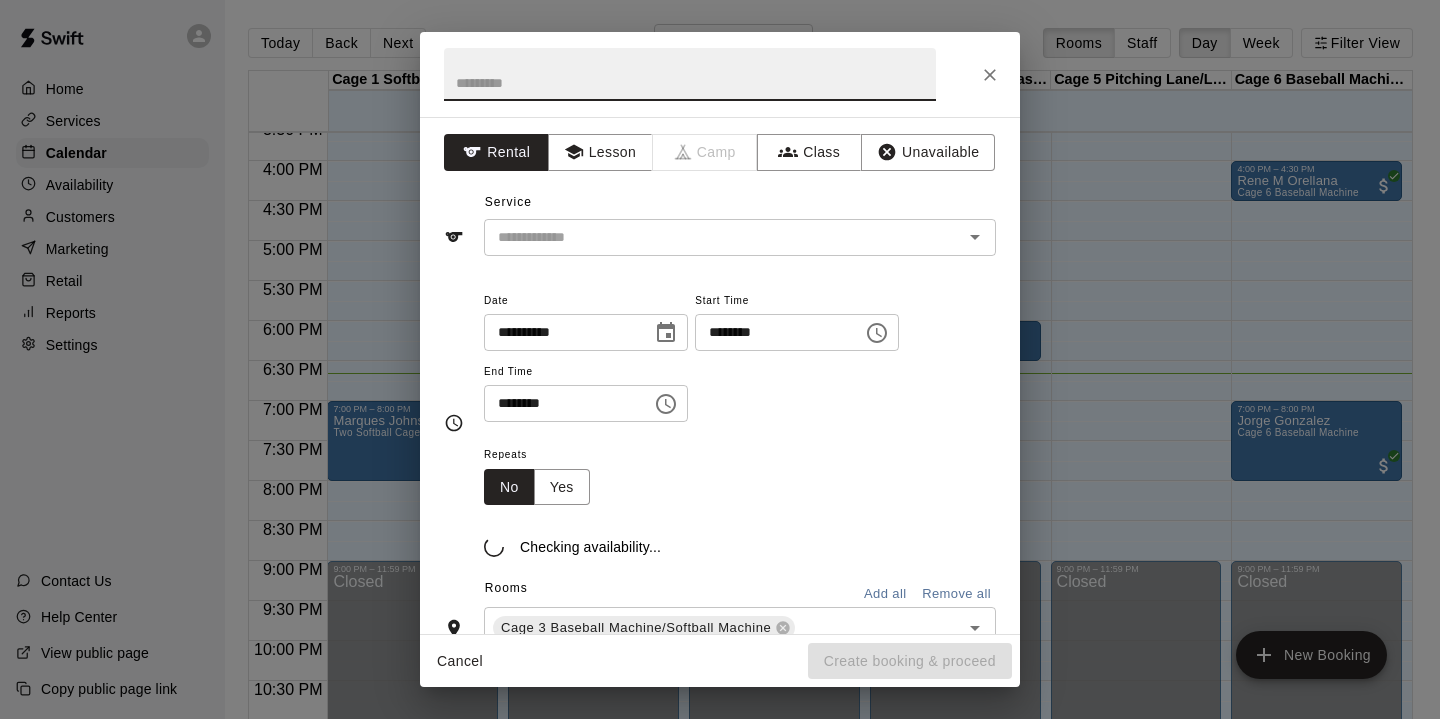 click at bounding box center (990, 75) 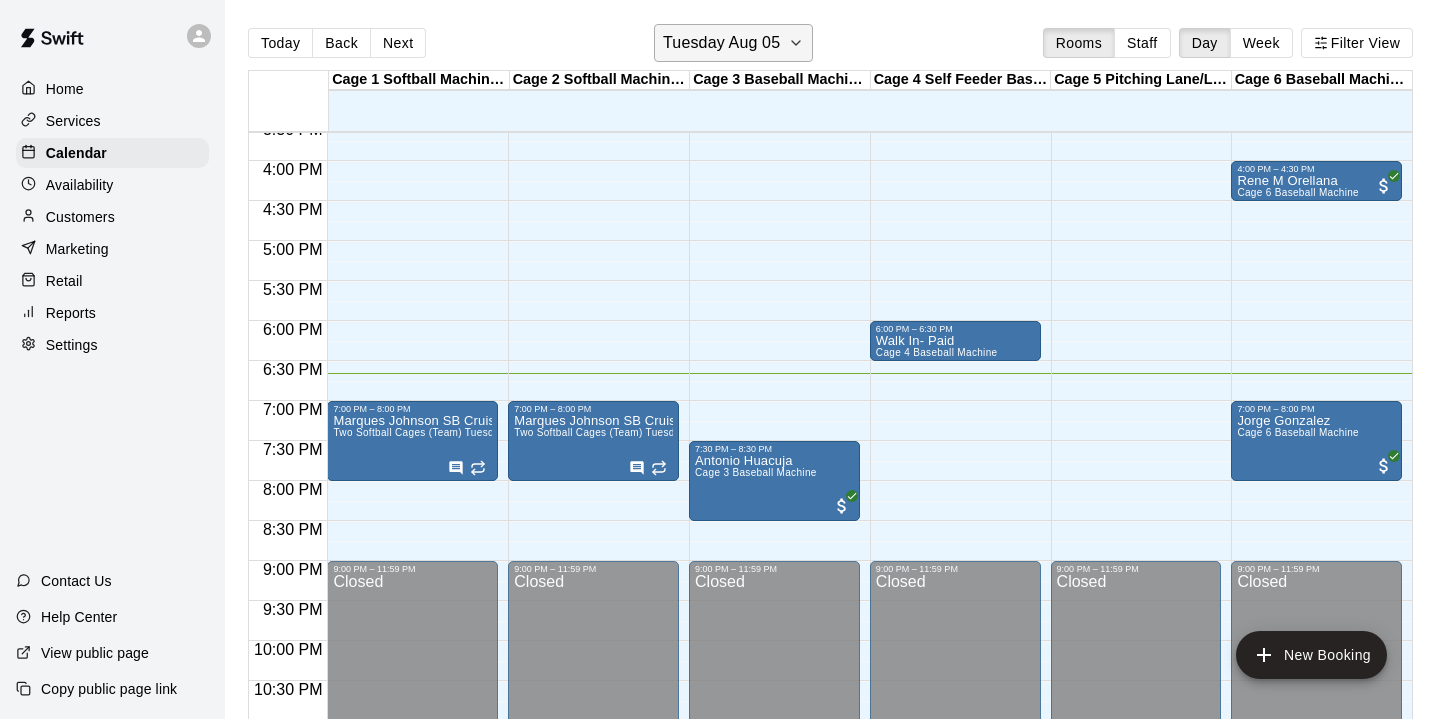 click on "Tuesday Aug 05" at bounding box center [721, 43] 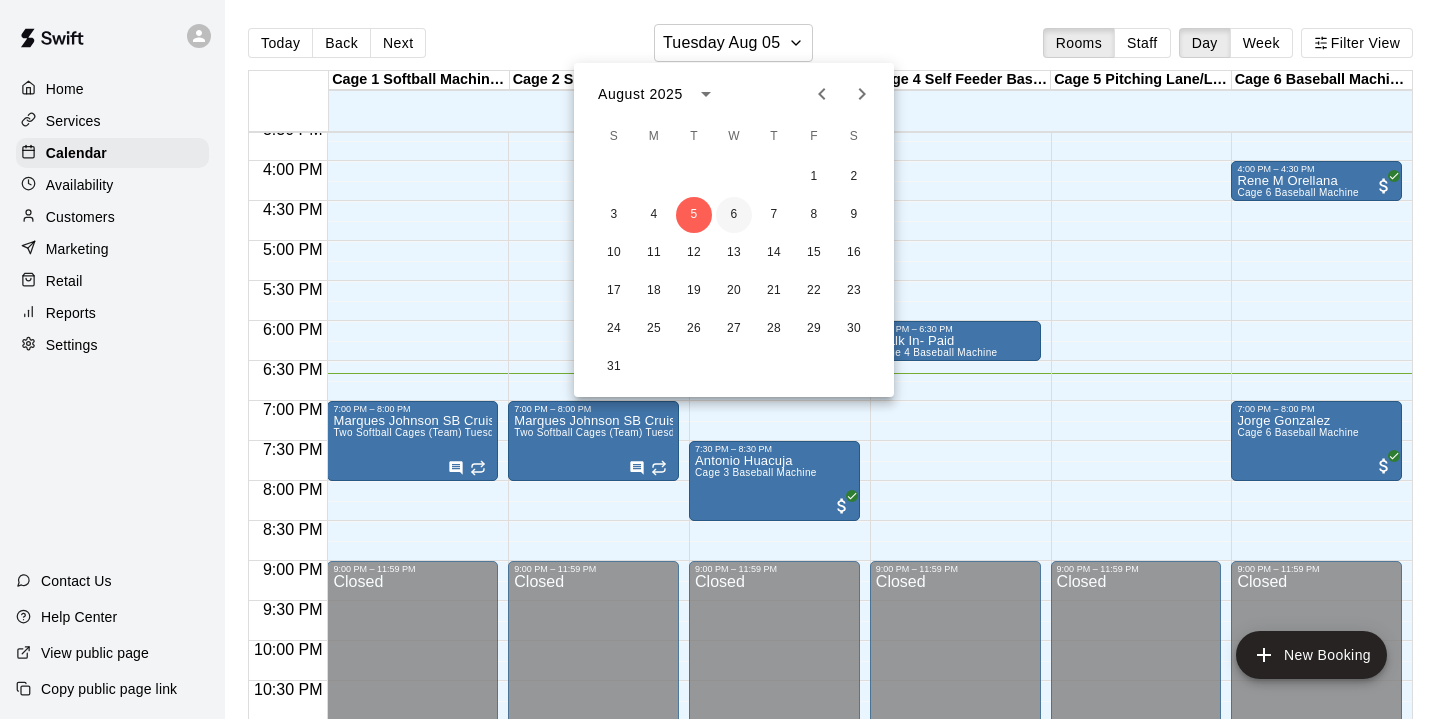 click on "6" at bounding box center (734, 215) 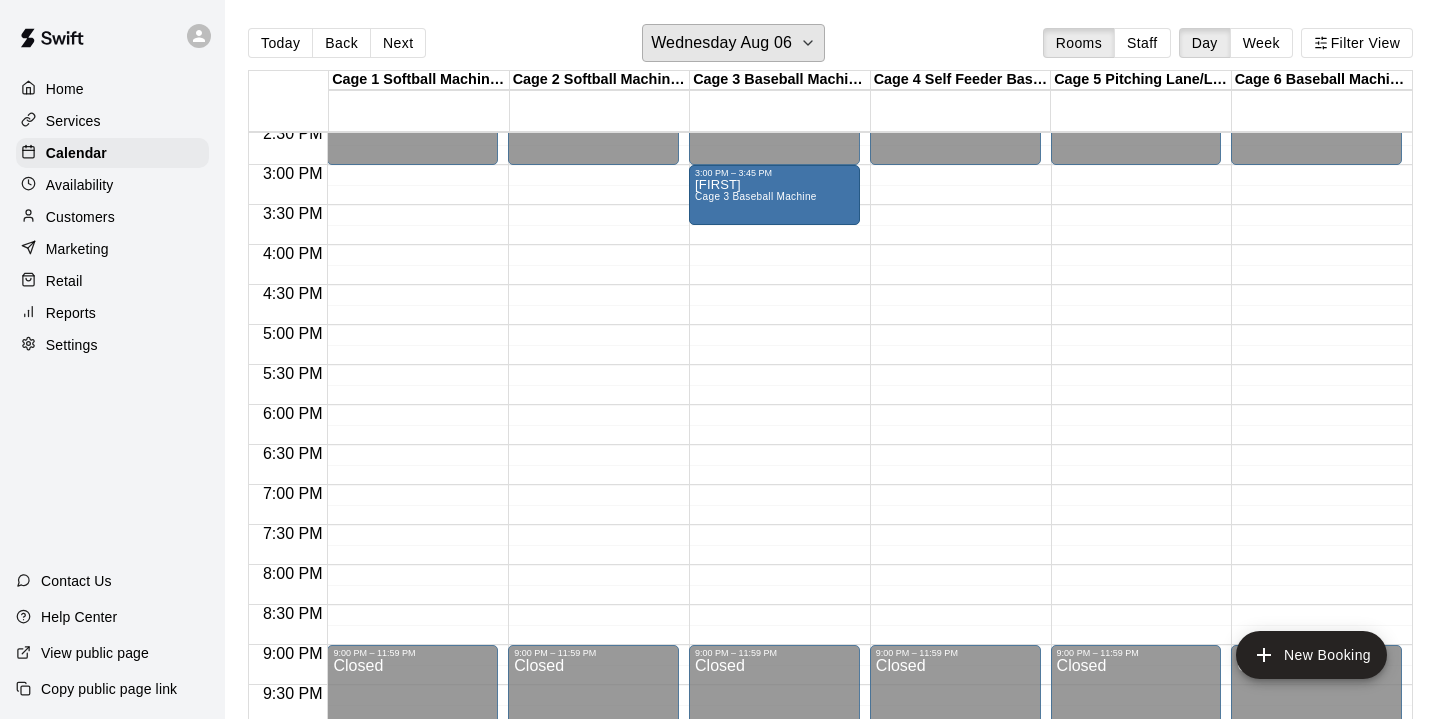 scroll, scrollTop: 1145, scrollLeft: 0, axis: vertical 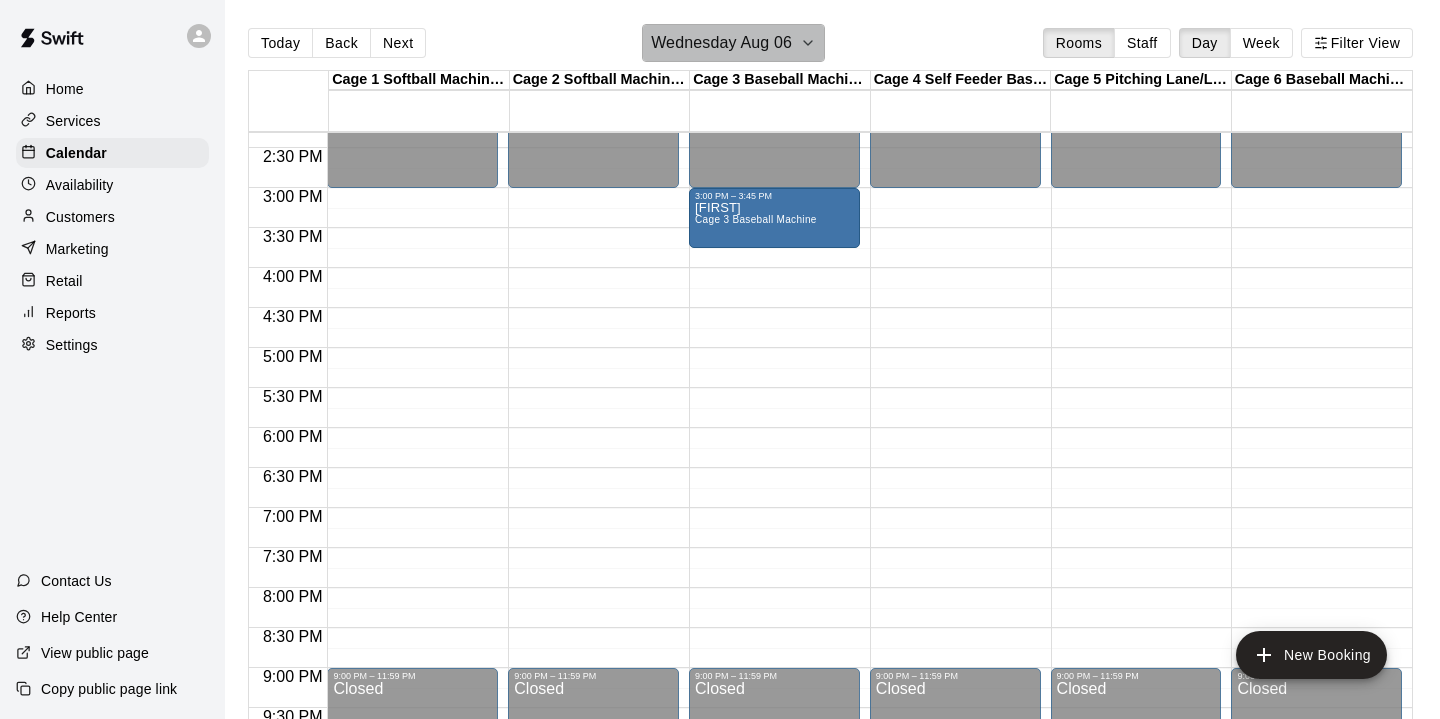 click on "Wednesday Aug 06" at bounding box center (721, 43) 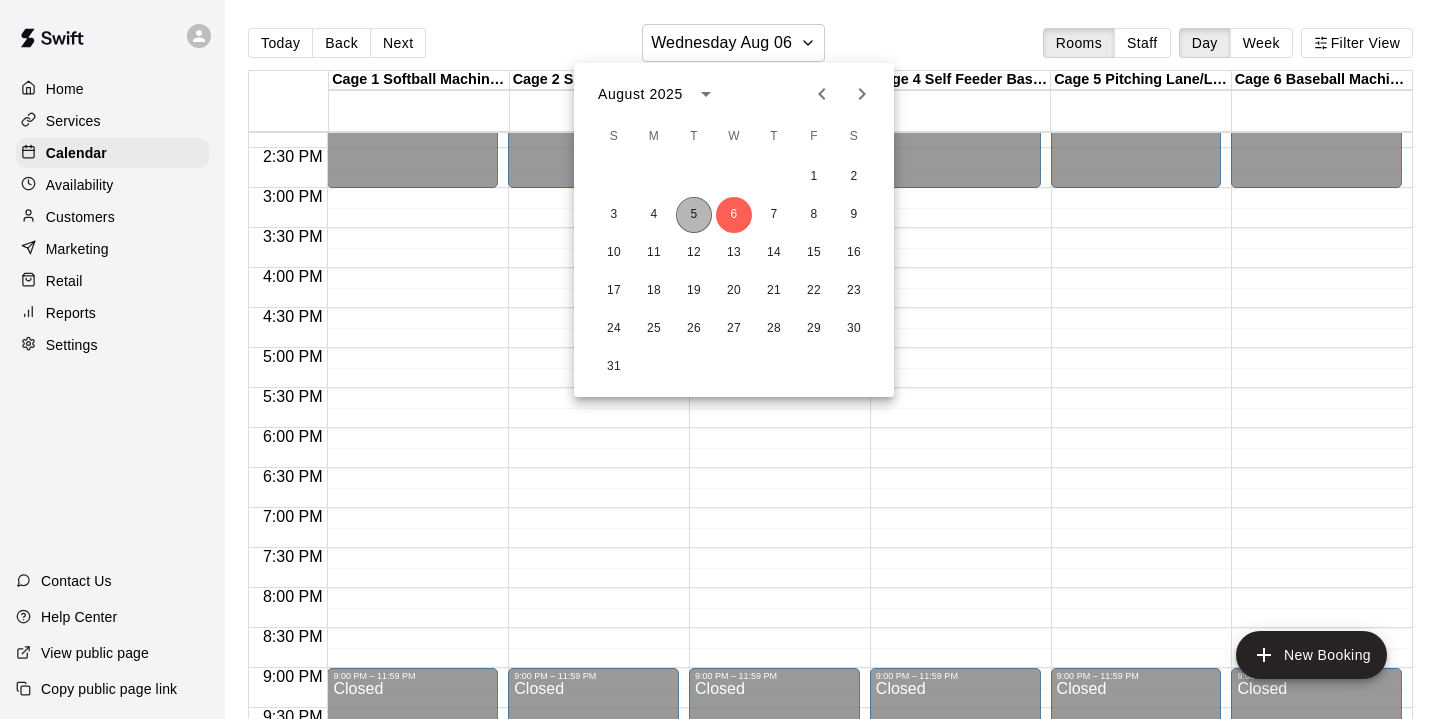 click on "5" at bounding box center (694, 215) 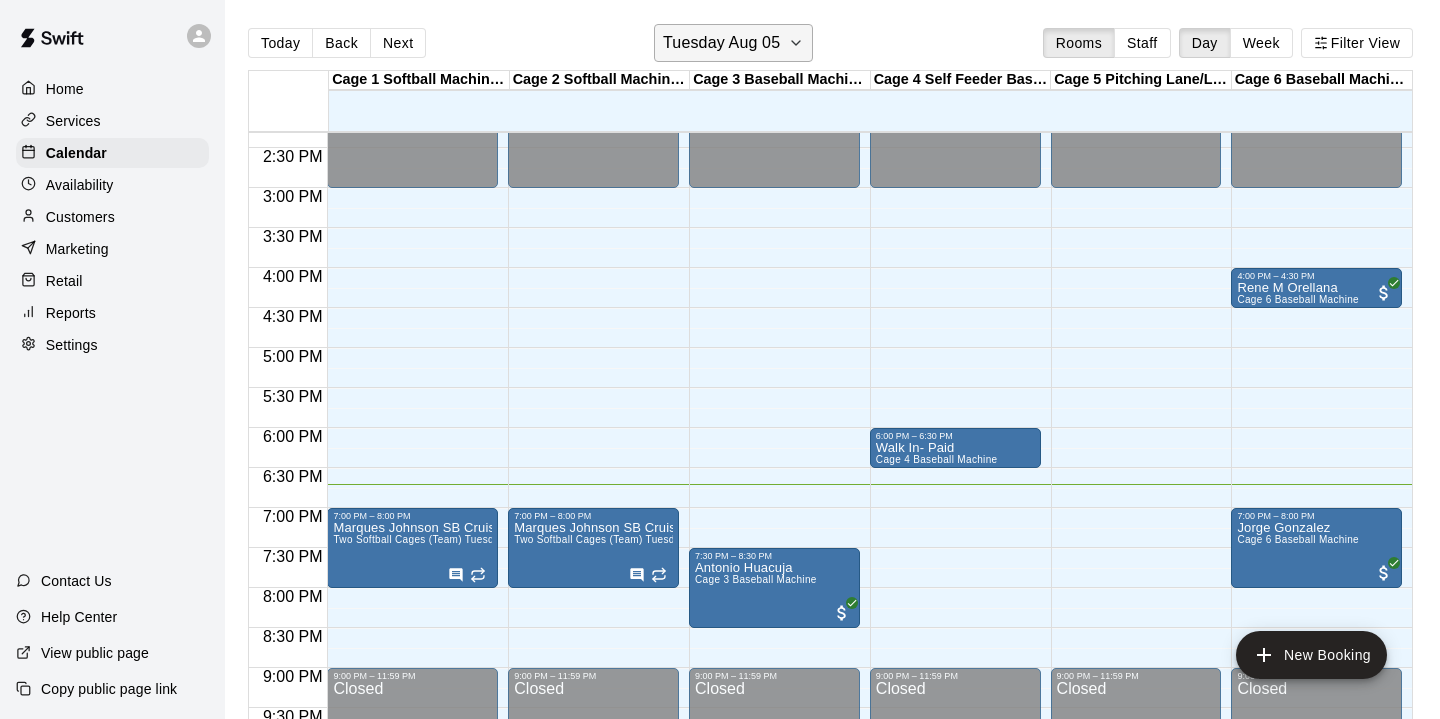 click on "Tuesday Aug 05" at bounding box center (721, 43) 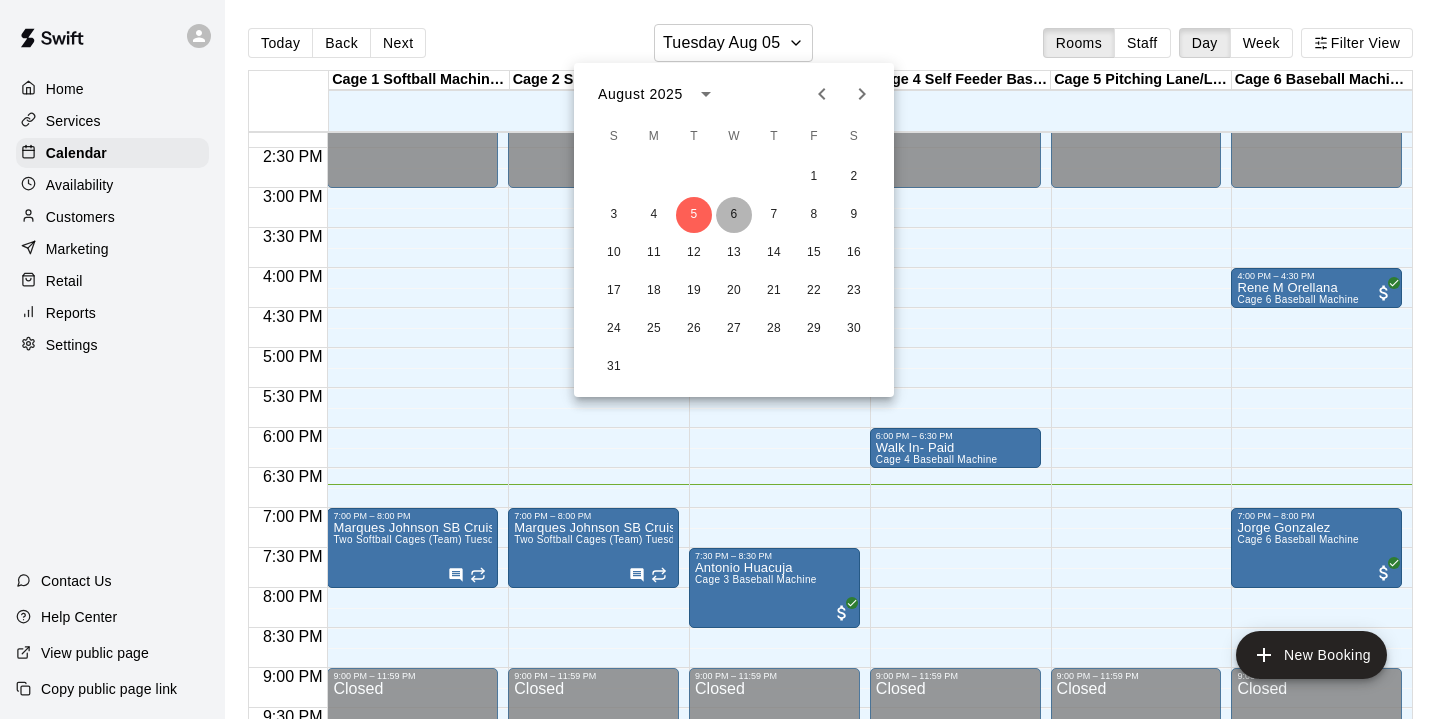 click on "6" at bounding box center [734, 215] 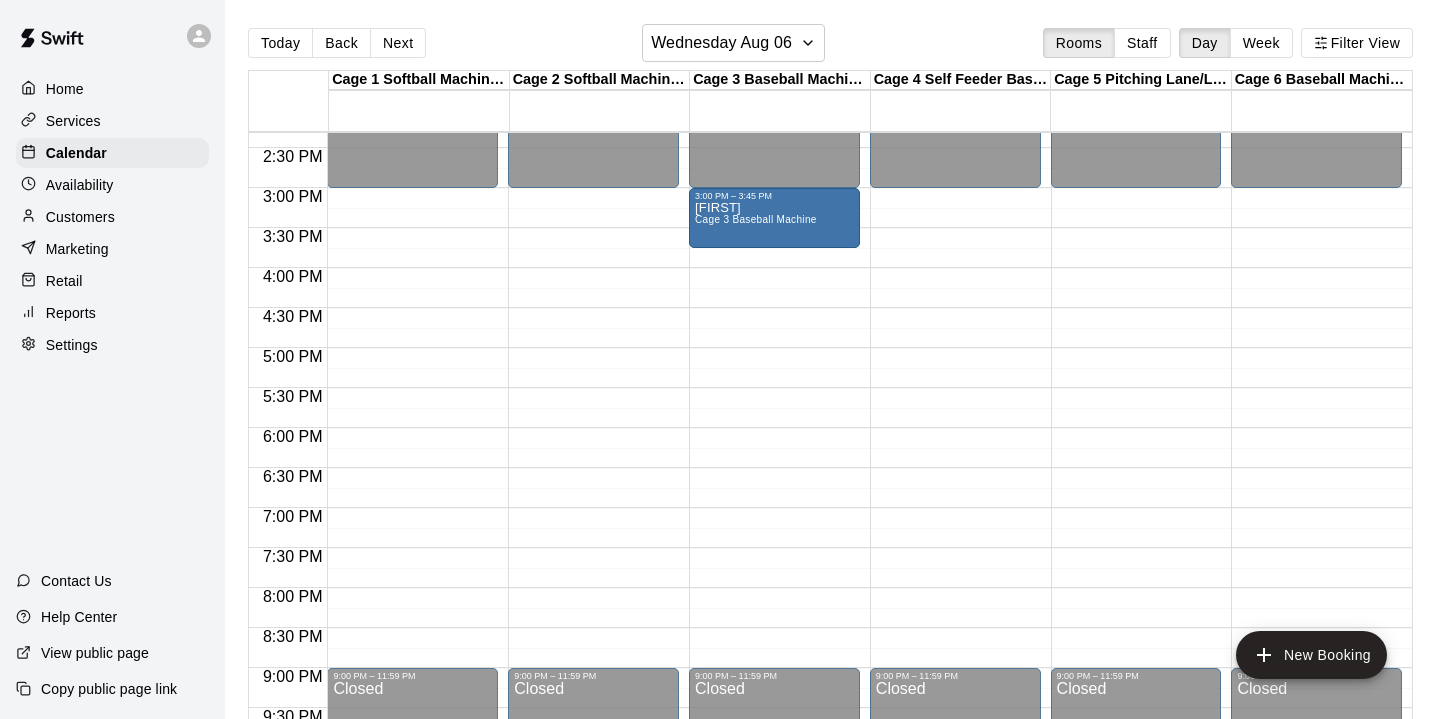 click on "Cage 3 Baseball Machine/Softball Machine" at bounding box center (780, 80) 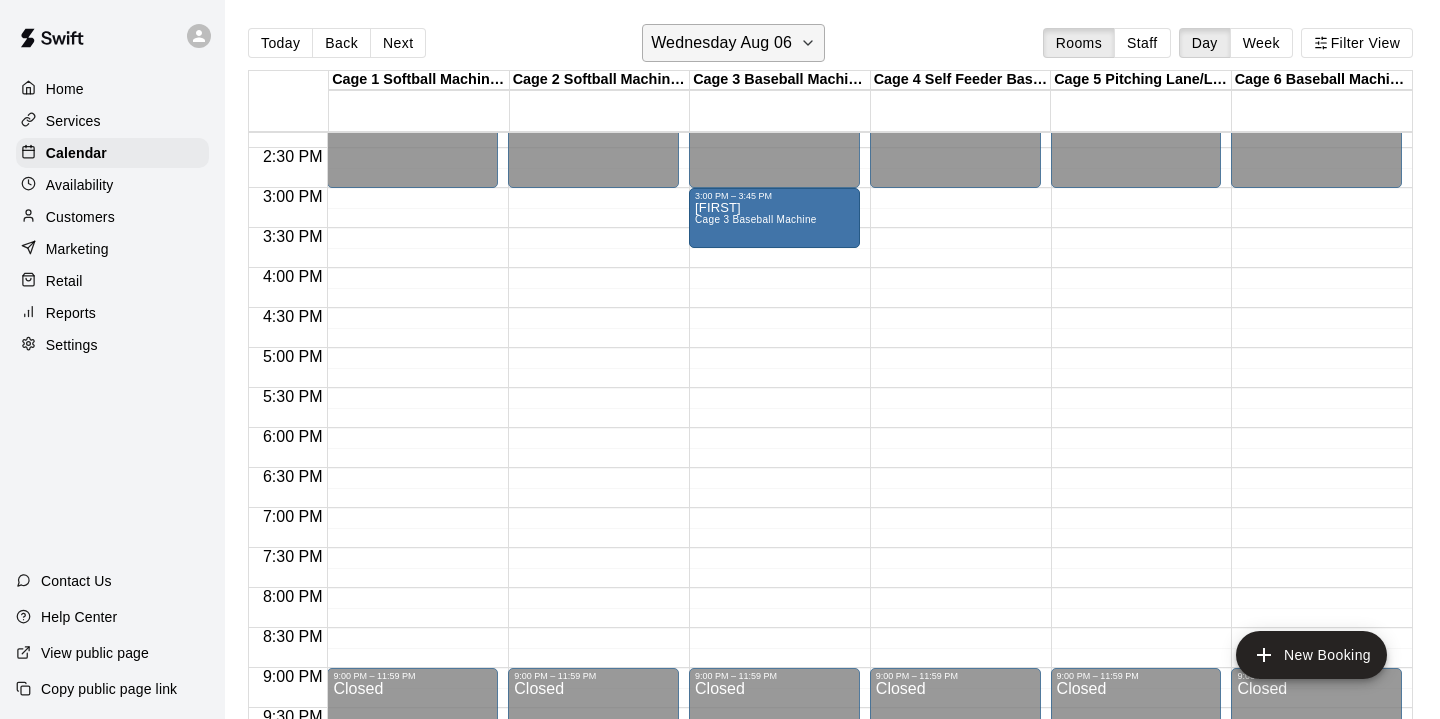 click on "Wednesday Aug 06" at bounding box center (721, 43) 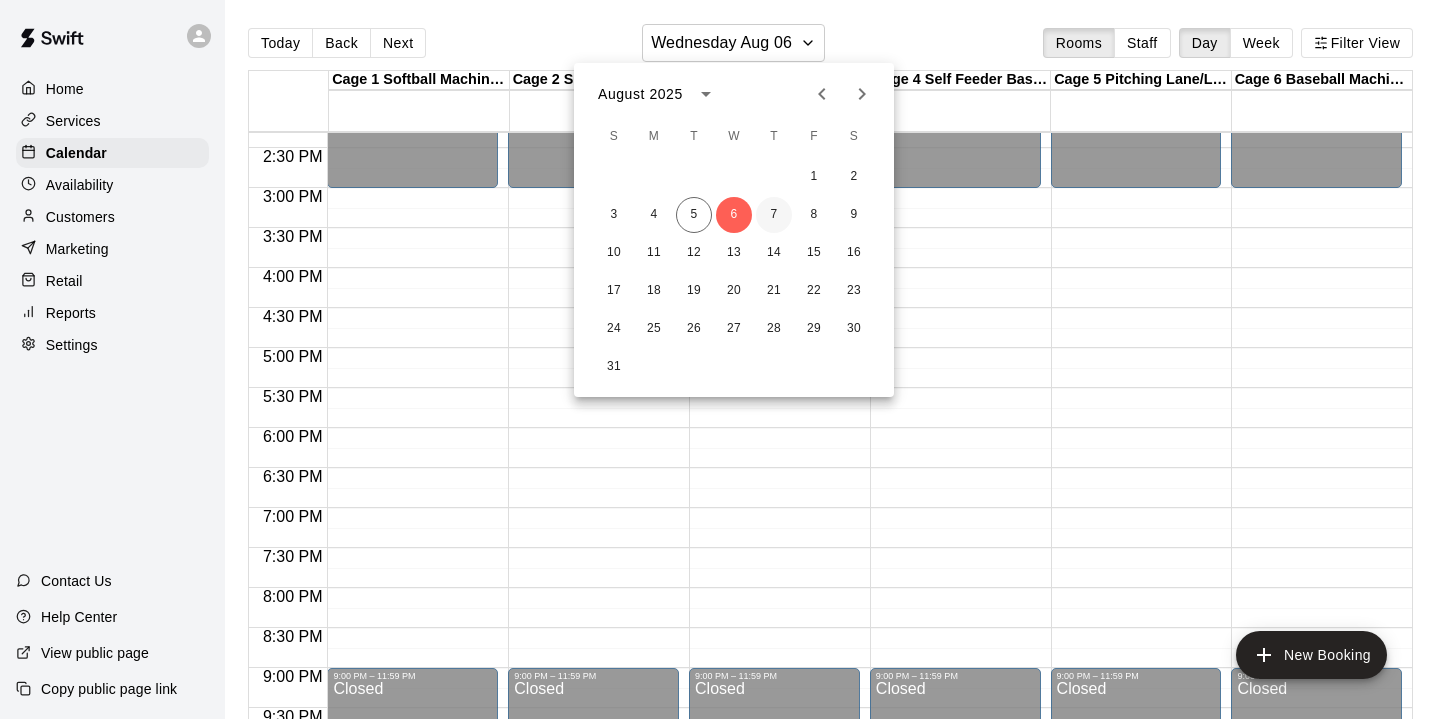 click on "7" at bounding box center [774, 215] 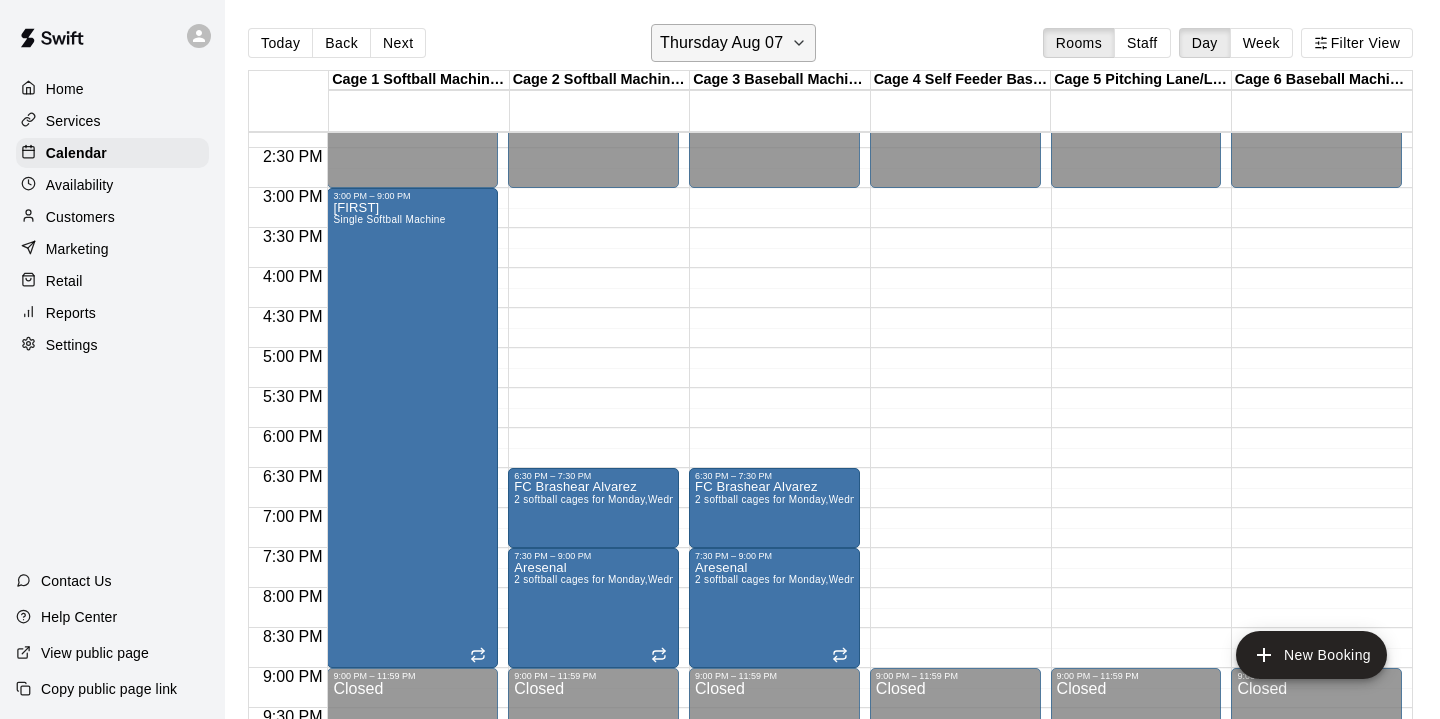 click on "Thursday Aug 07" at bounding box center (721, 43) 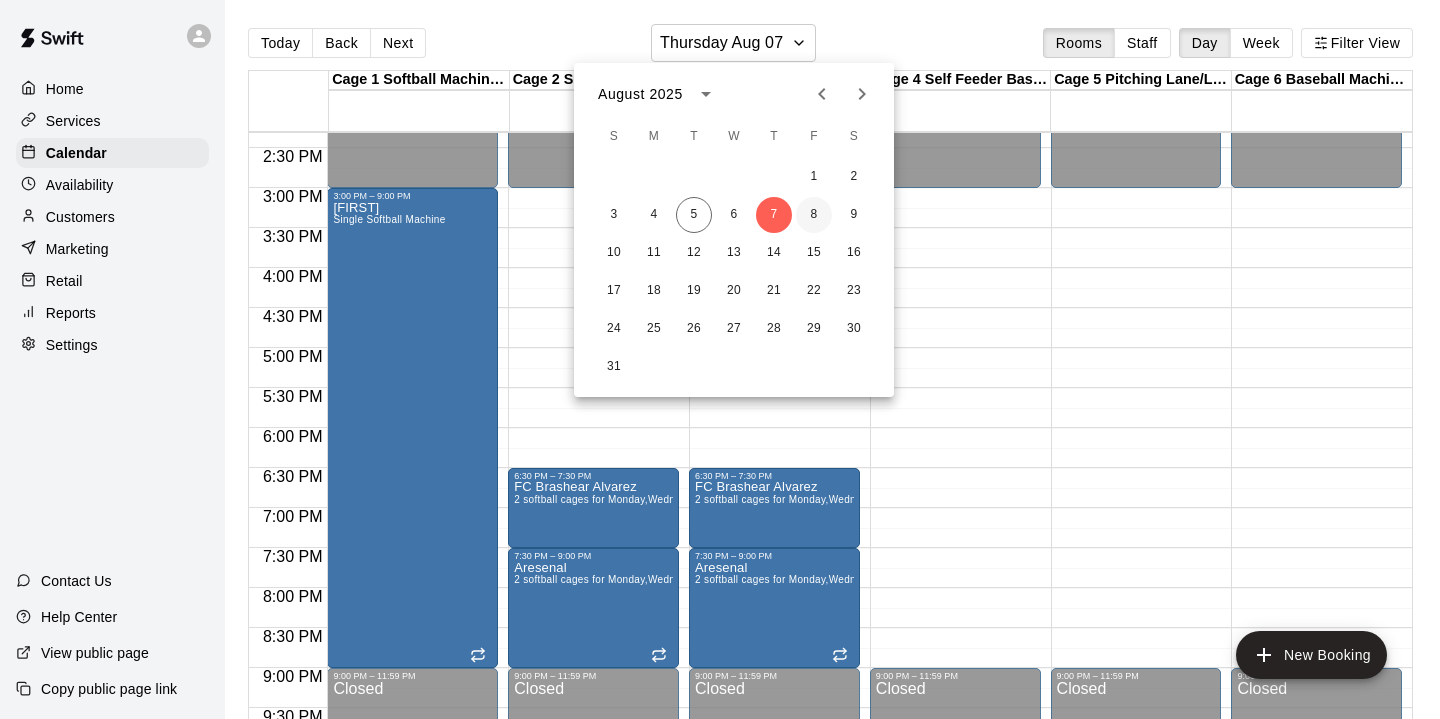 click on "8" at bounding box center [814, 215] 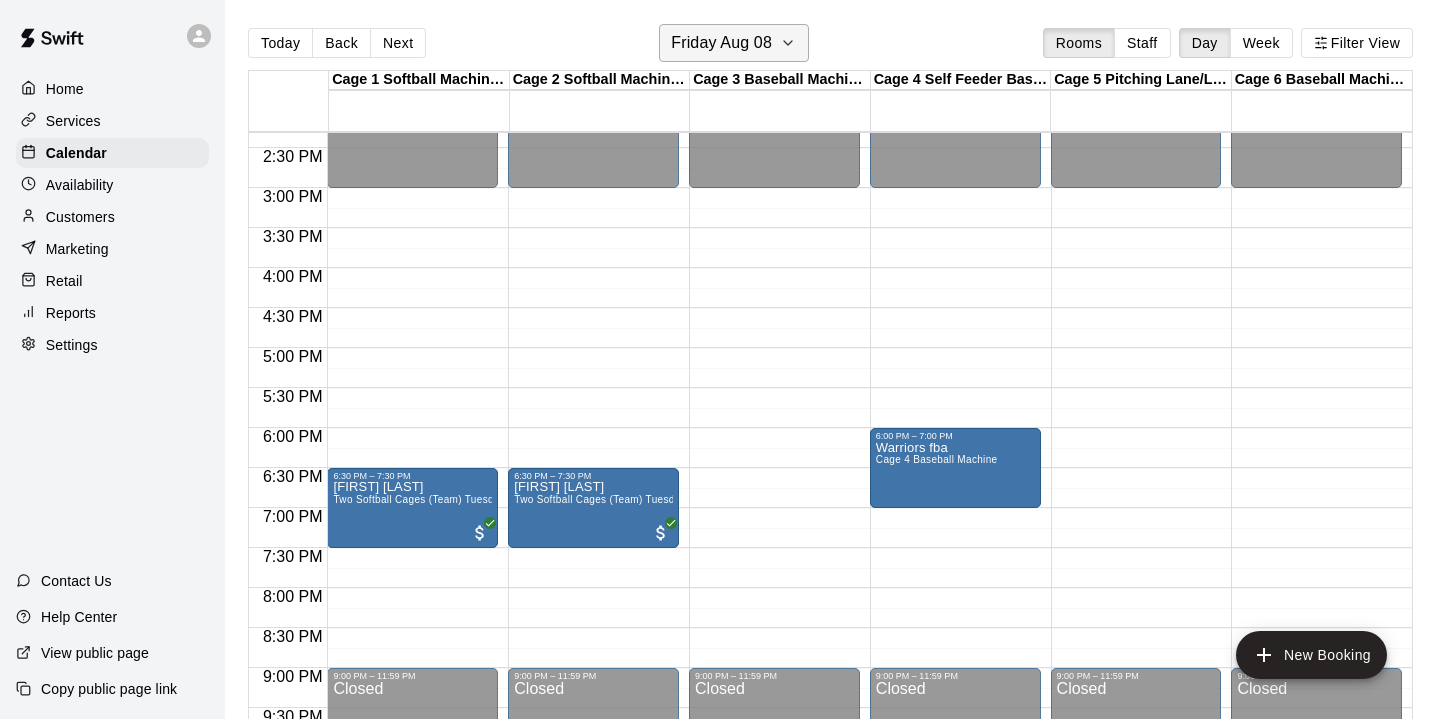 click on "Friday Aug 08" at bounding box center (721, 43) 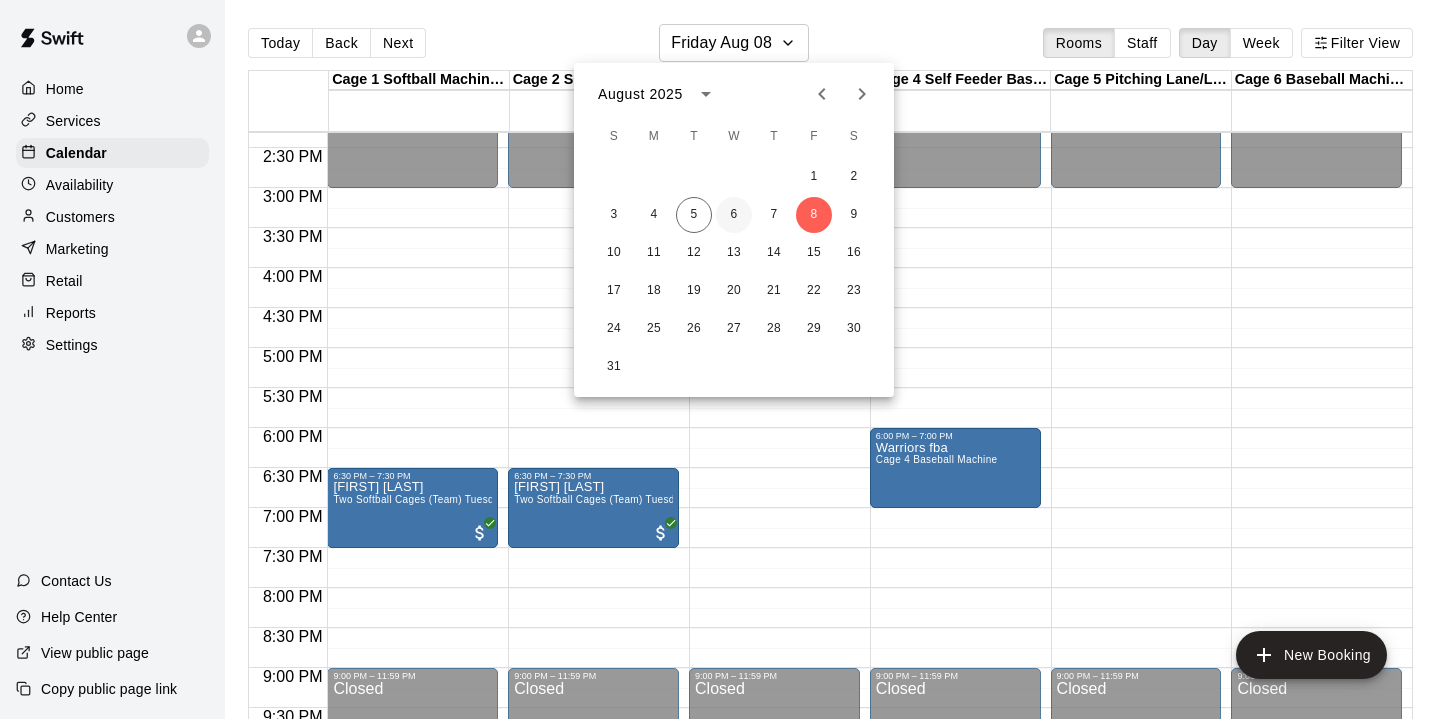 click on "6" at bounding box center [734, 215] 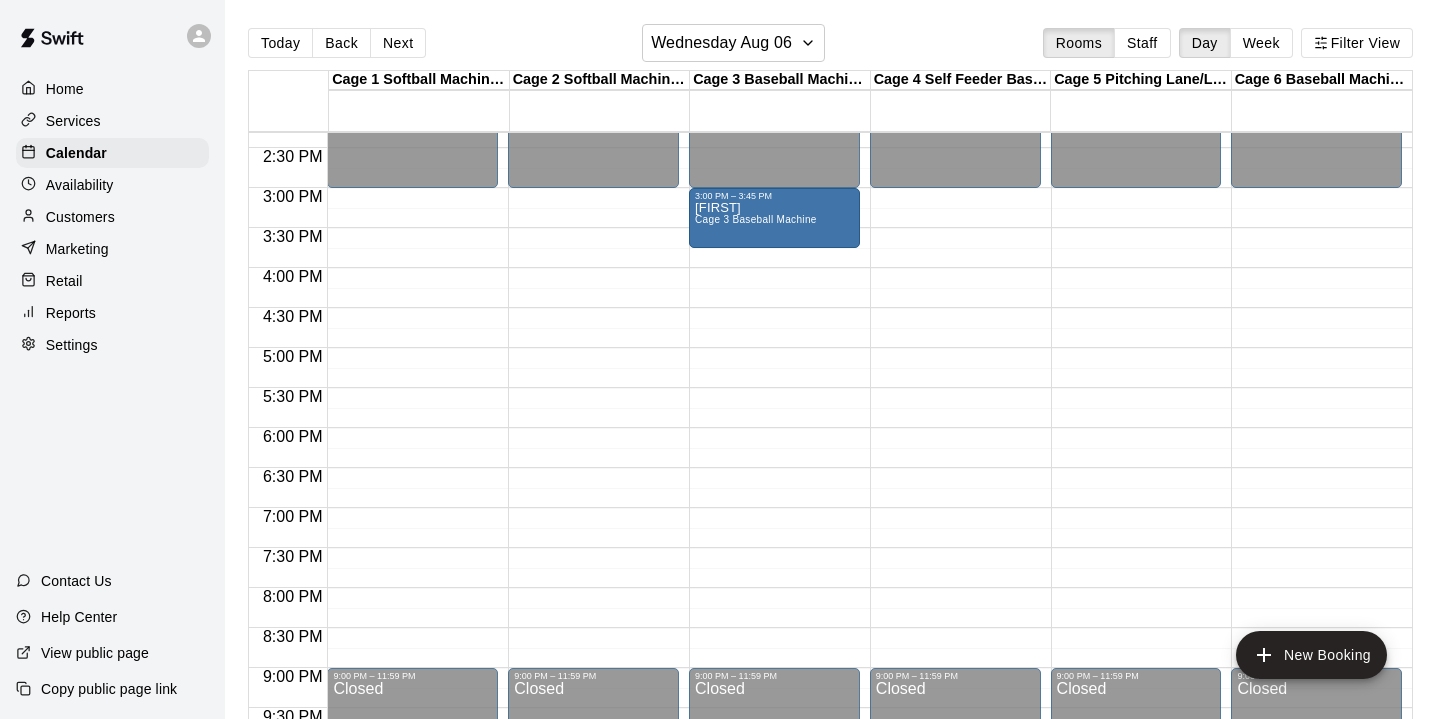 click on "Today Back Next Wednesday Aug 06 Rooms Staff Day Week Filter View" at bounding box center [830, 47] 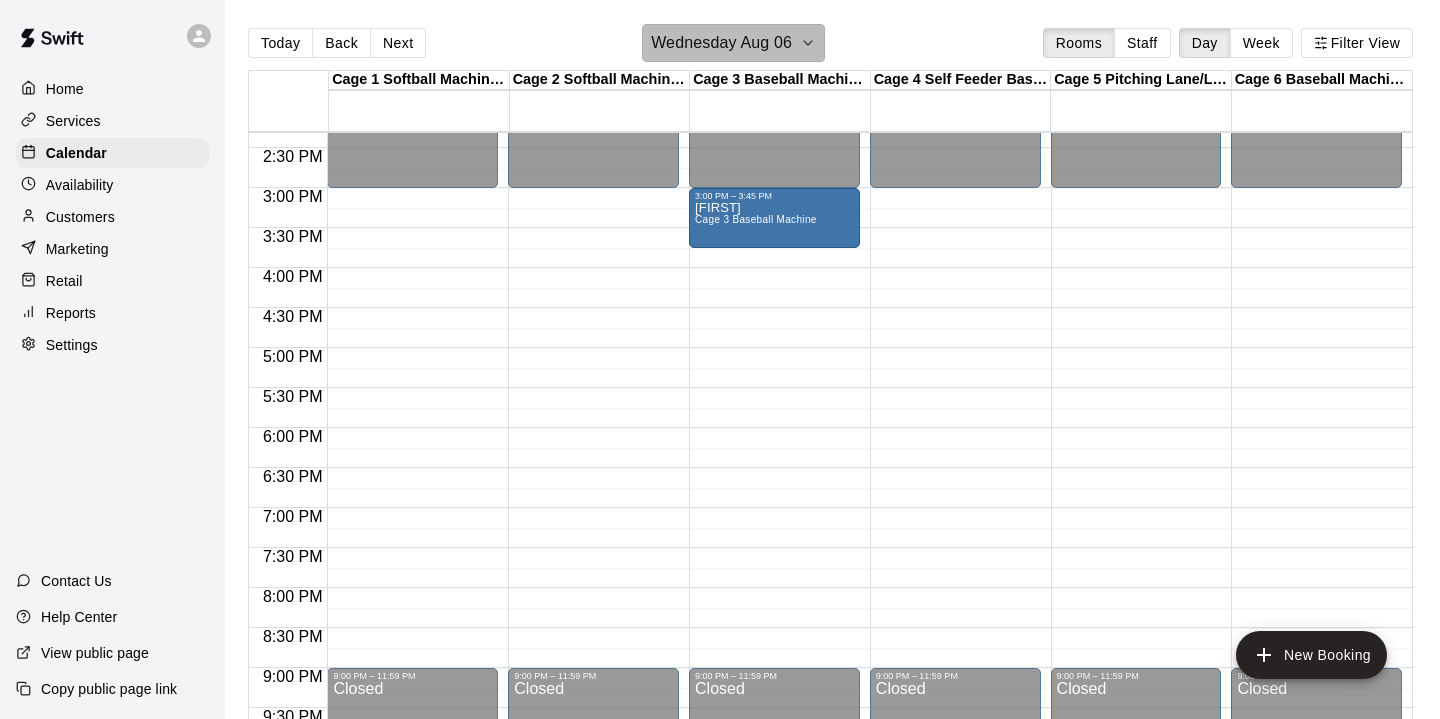 click on "Wednesday Aug 06" at bounding box center [721, 43] 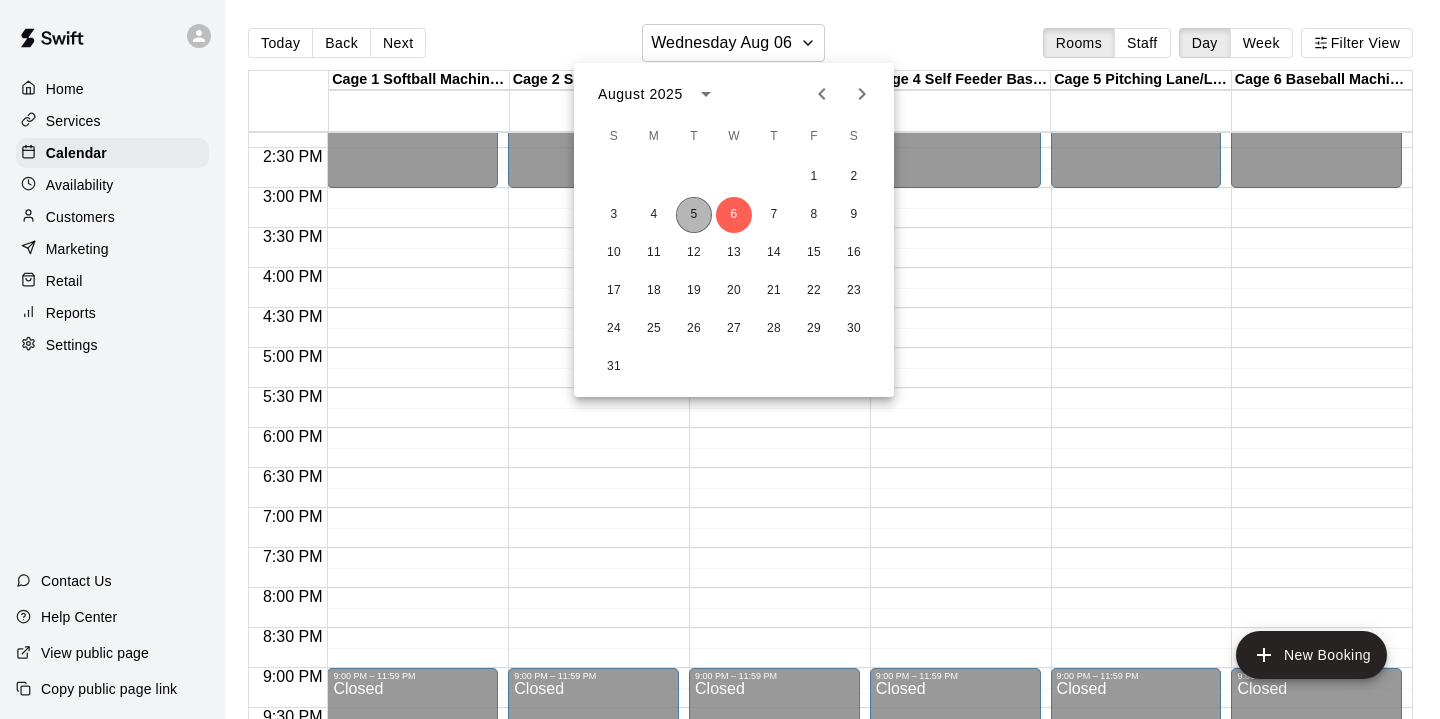 click on "5" at bounding box center (694, 215) 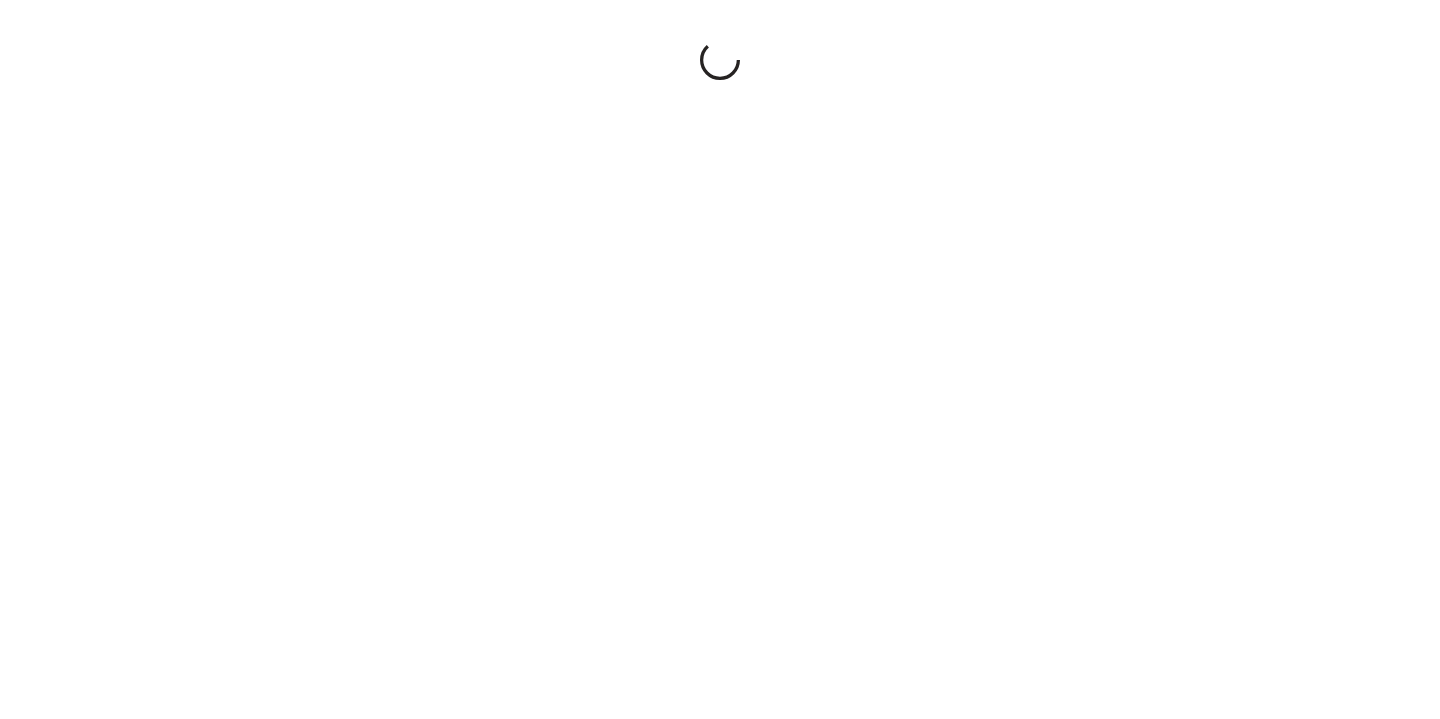 scroll, scrollTop: 0, scrollLeft: 0, axis: both 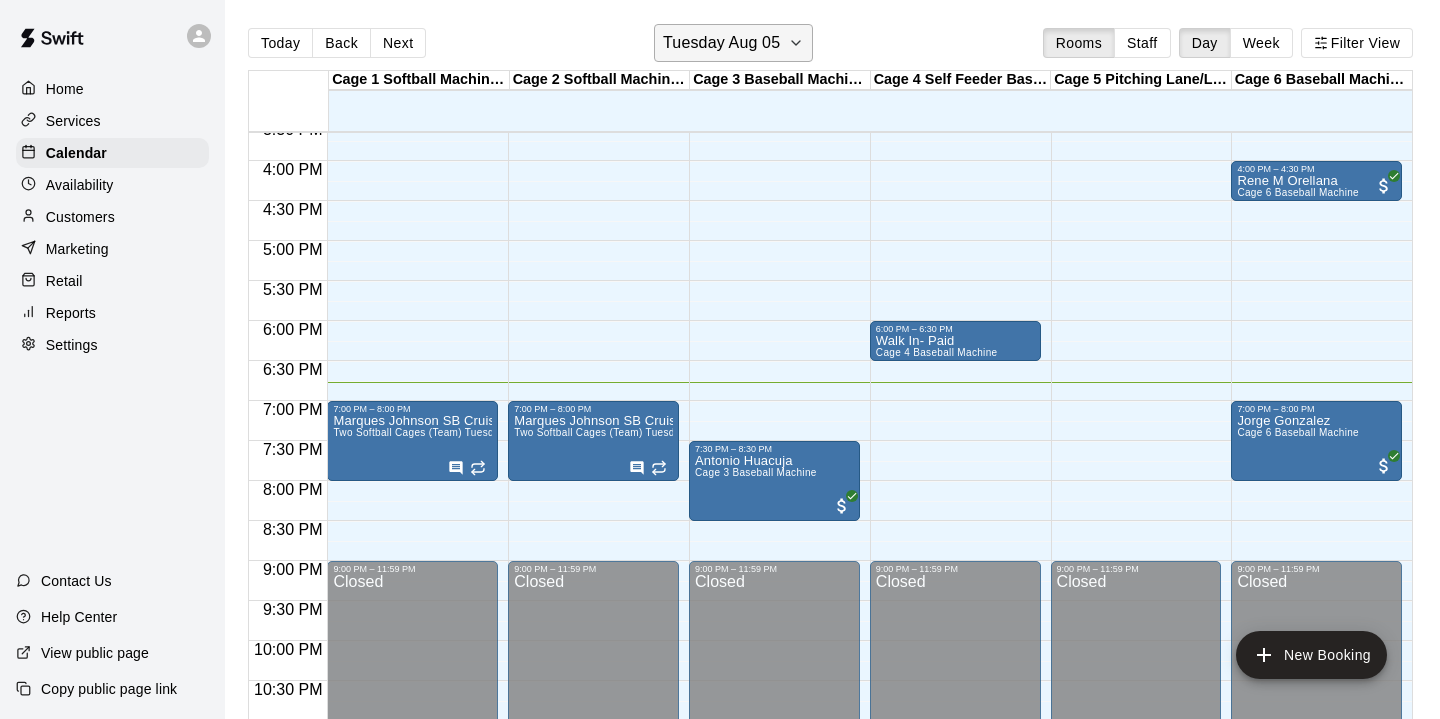 click on "Tuesday Aug 05" at bounding box center [721, 43] 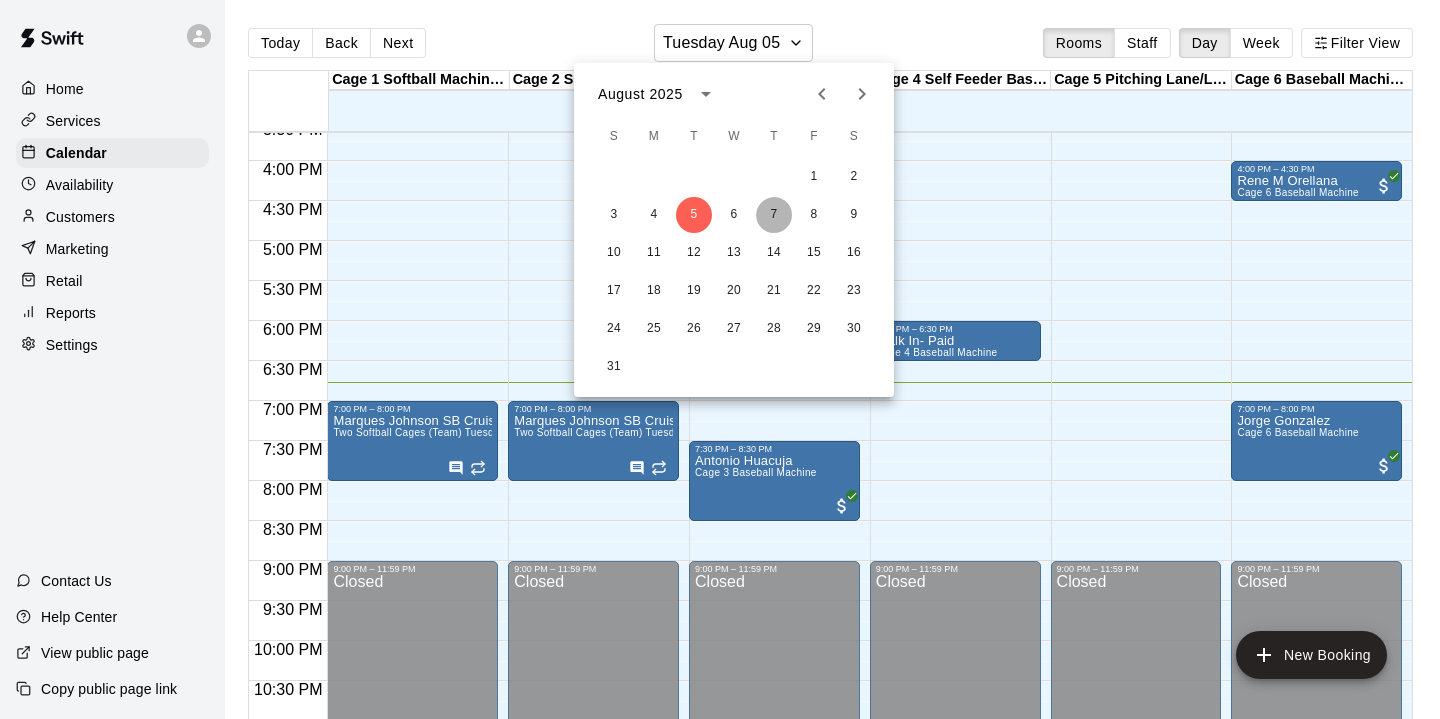 click on "7" at bounding box center (774, 215) 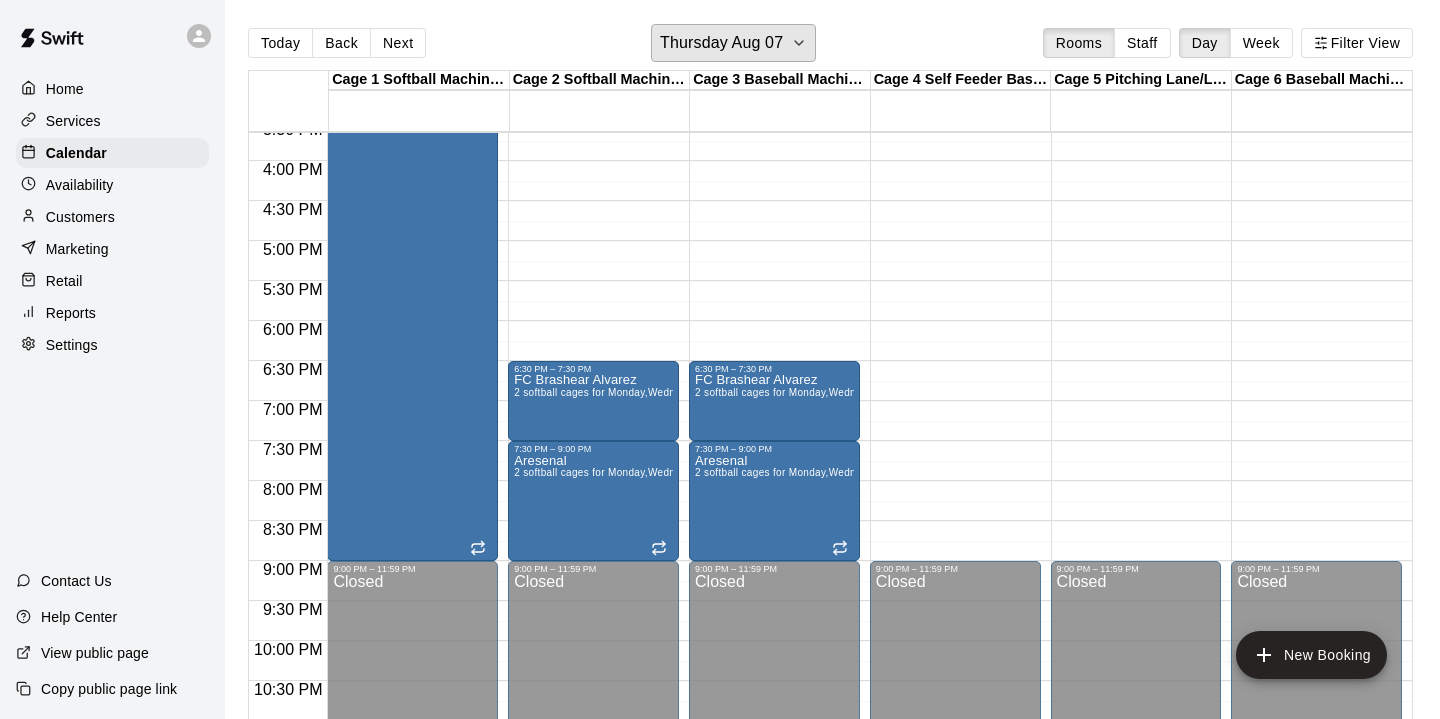 click on "Thursday Aug 07" at bounding box center (721, 43) 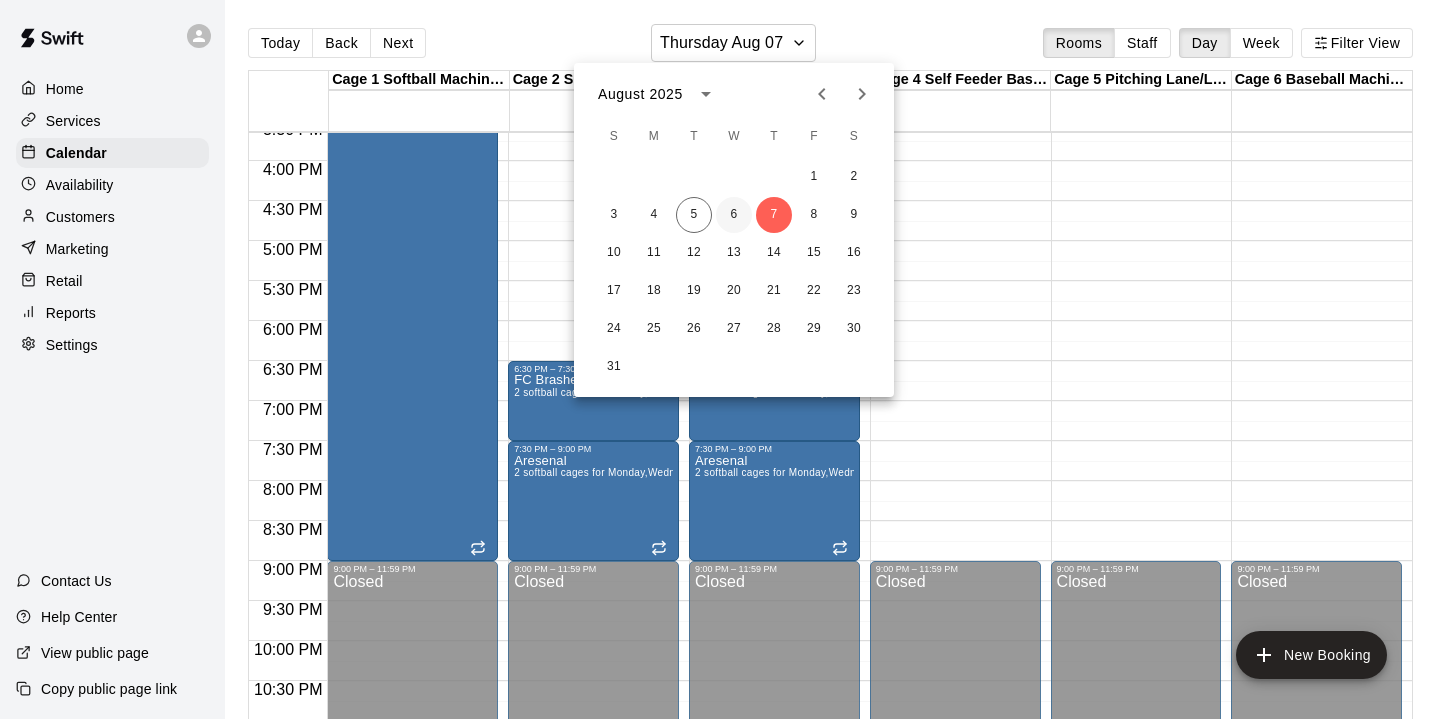 click on "6" at bounding box center [734, 215] 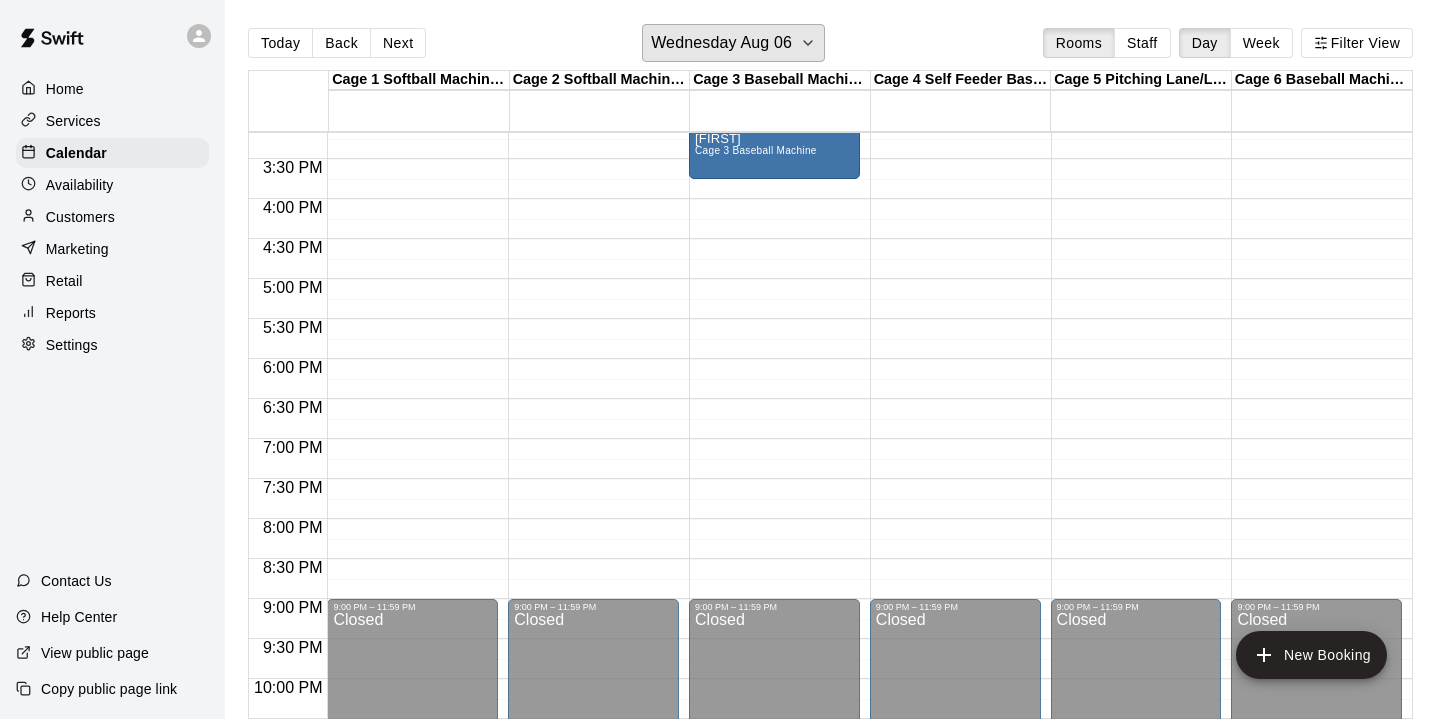 scroll, scrollTop: 1156, scrollLeft: 0, axis: vertical 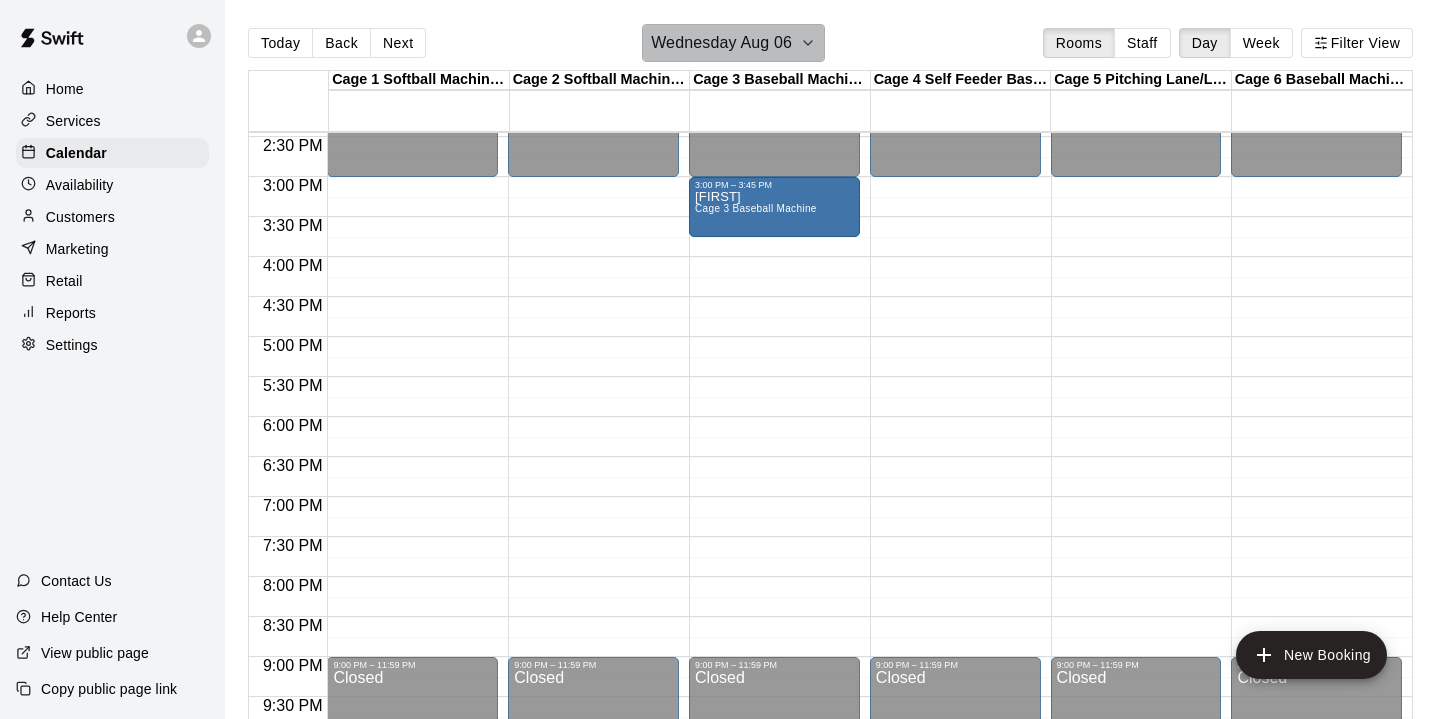 click on "Wednesday Aug 06" at bounding box center (721, 43) 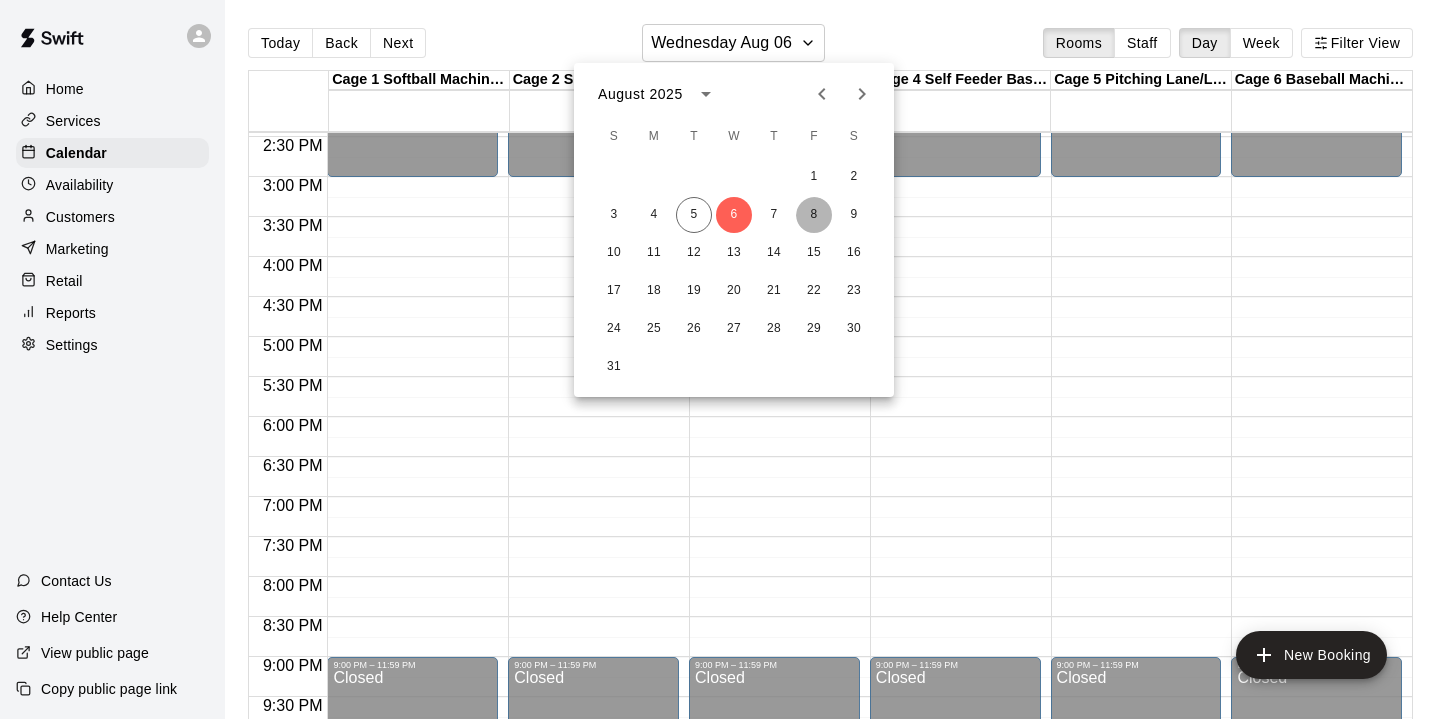 click on "8" at bounding box center (814, 215) 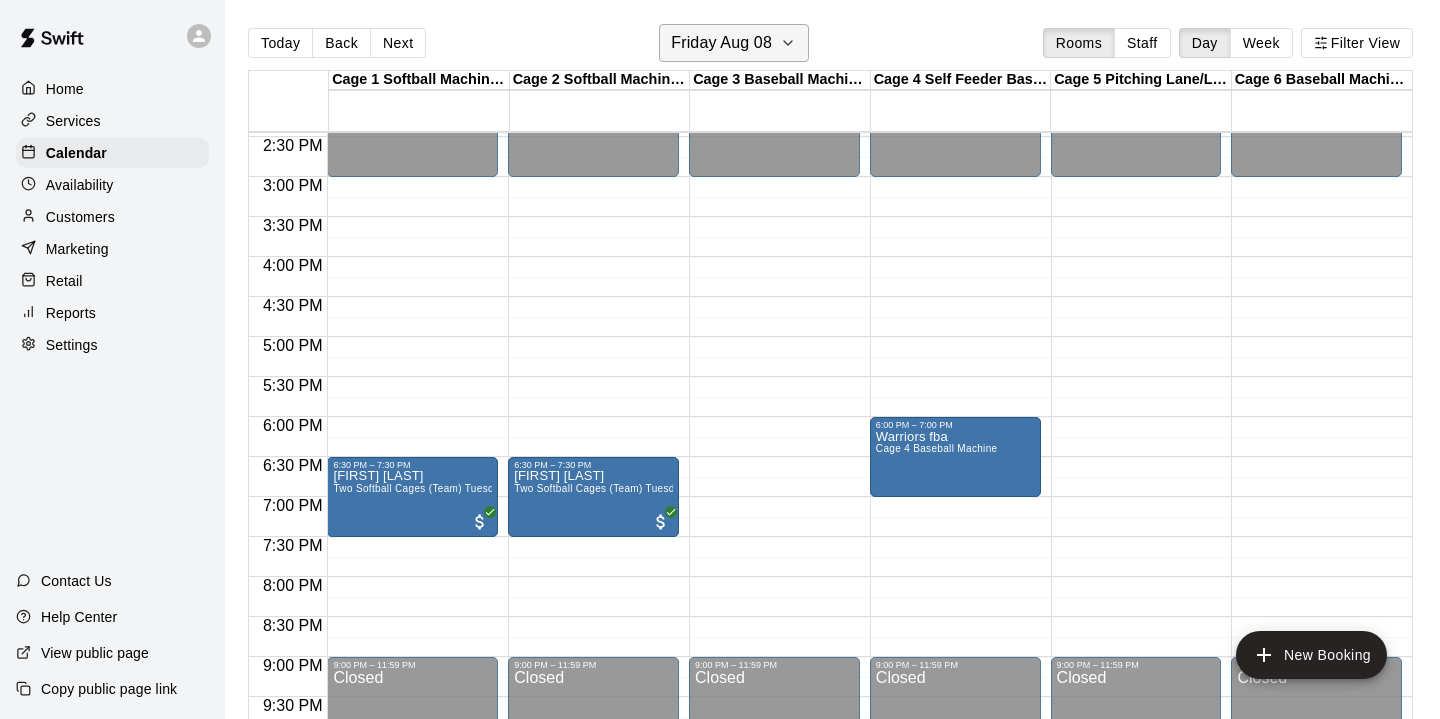 click on "Friday Aug 08" at bounding box center (721, 43) 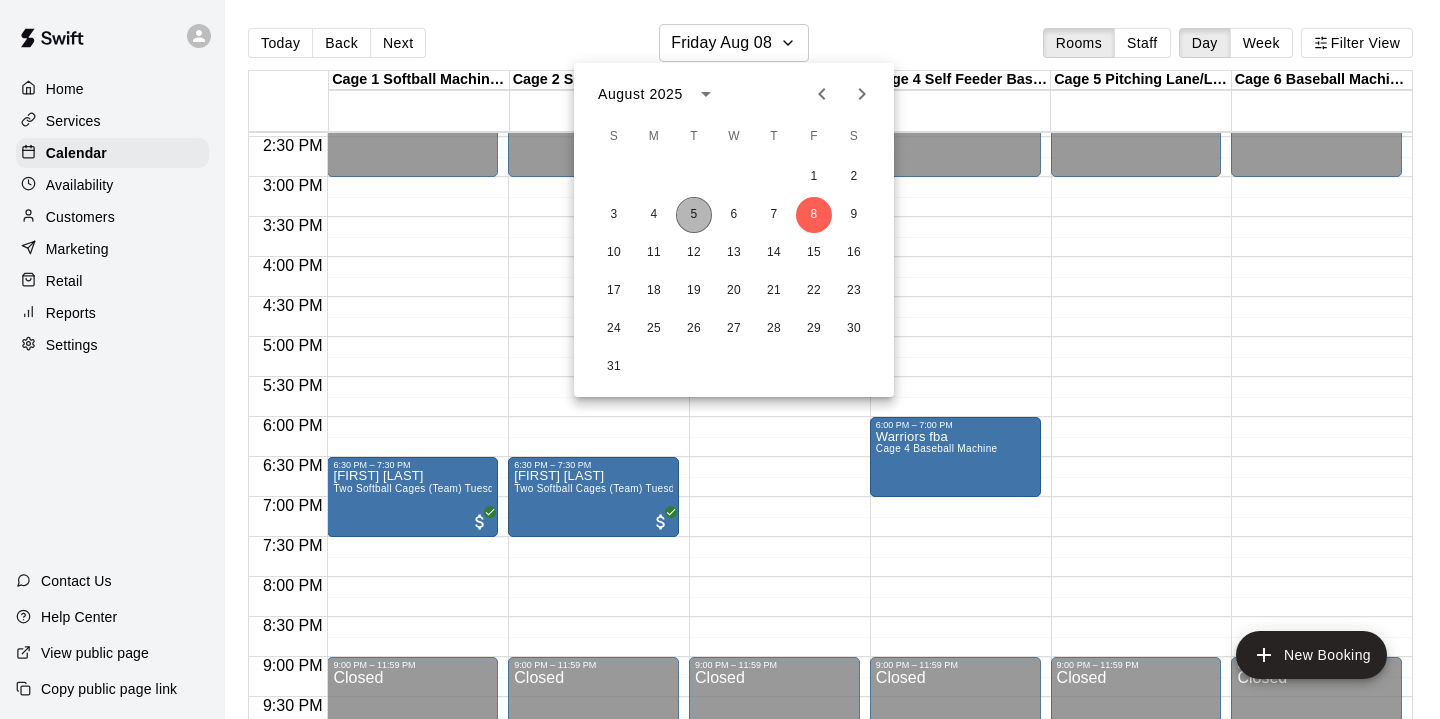 click on "5" at bounding box center (694, 215) 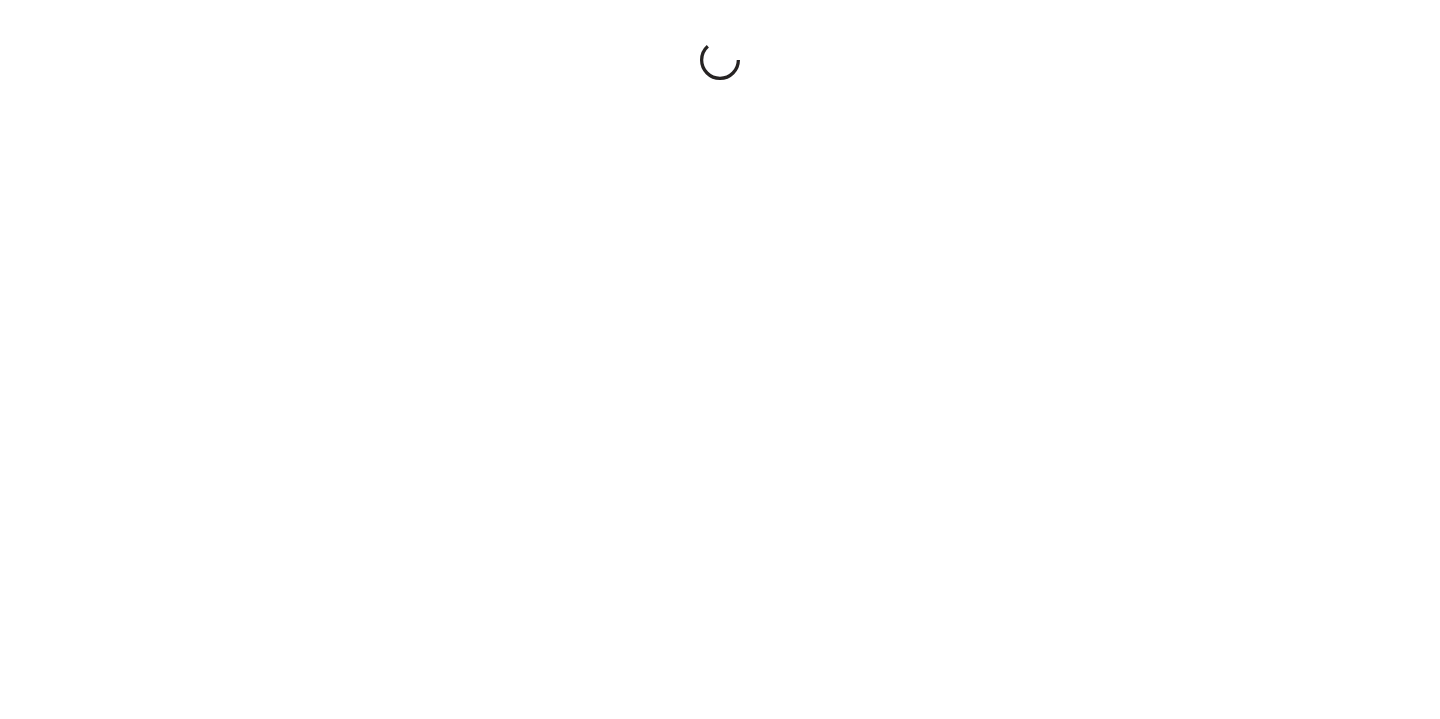 scroll, scrollTop: 0, scrollLeft: 0, axis: both 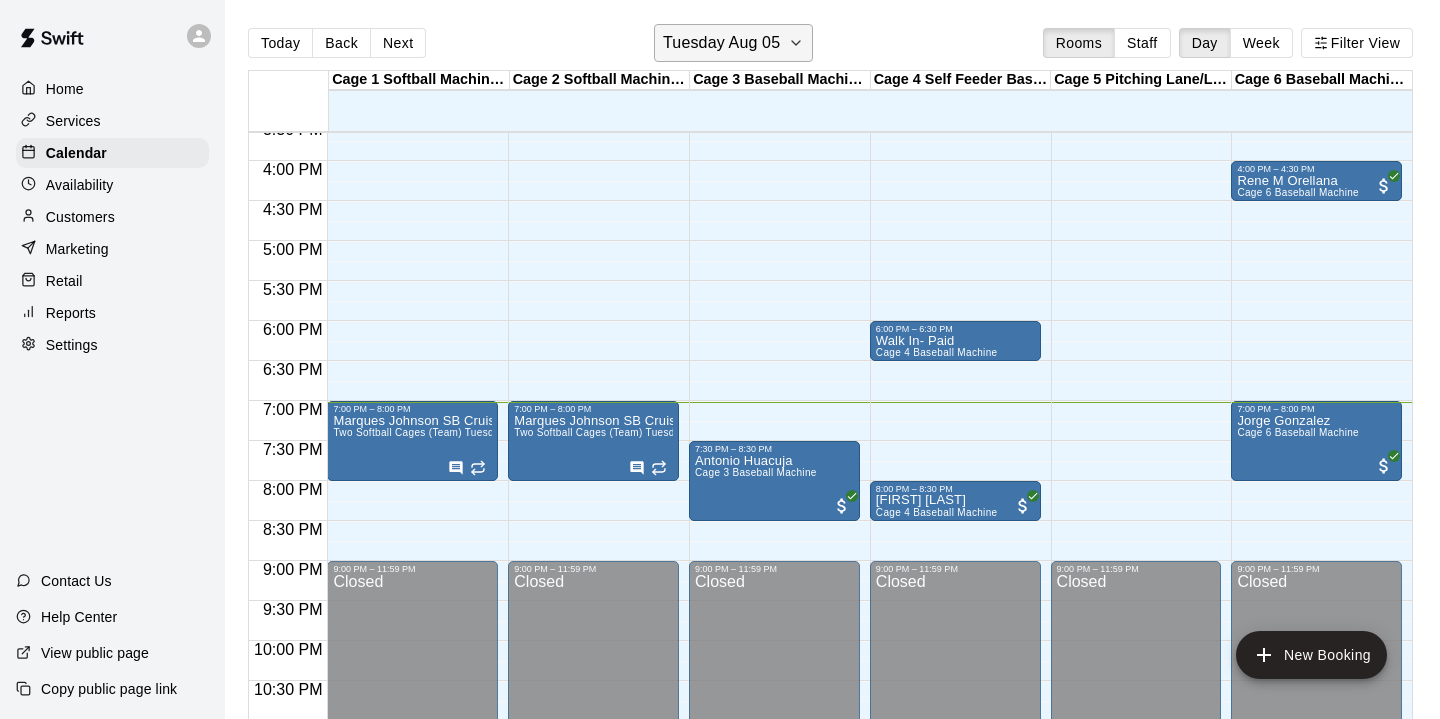 click on "Tuesday Aug 05" at bounding box center (721, 43) 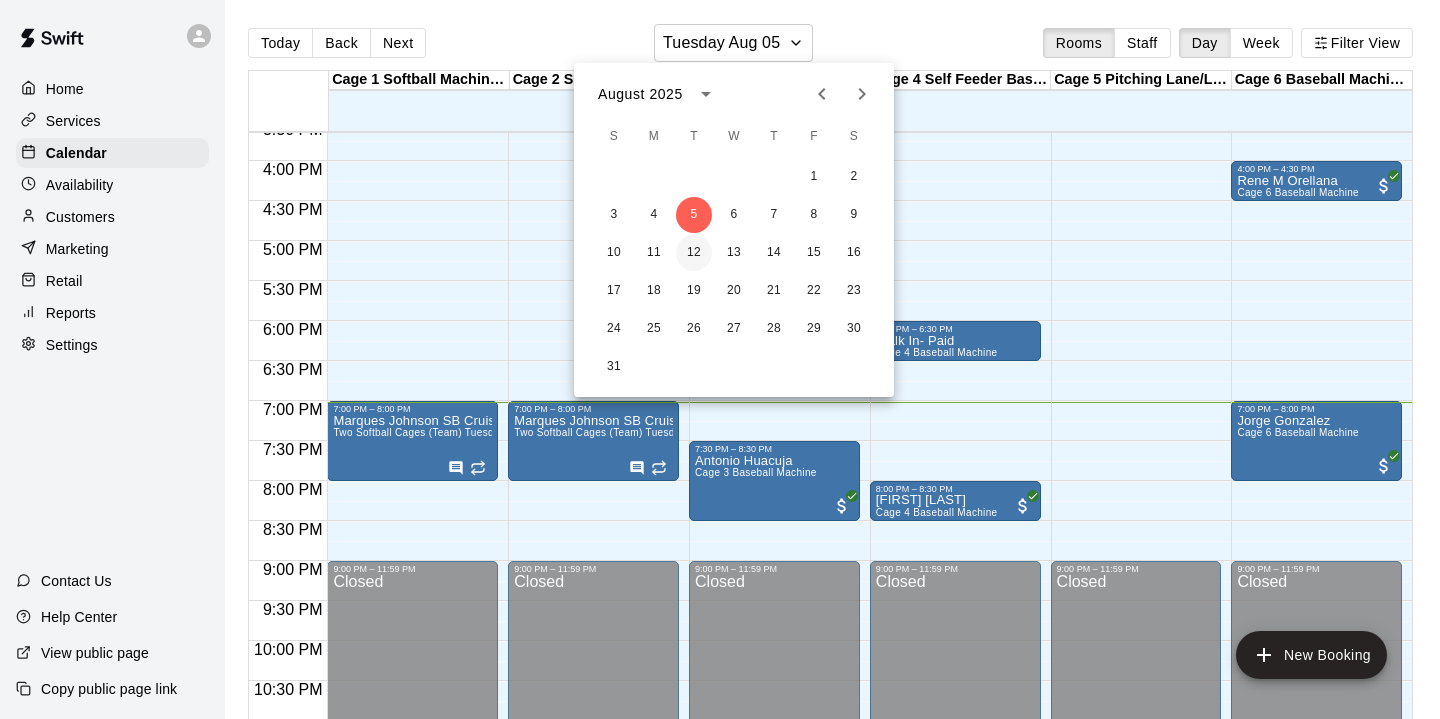 click on "12" at bounding box center (694, 253) 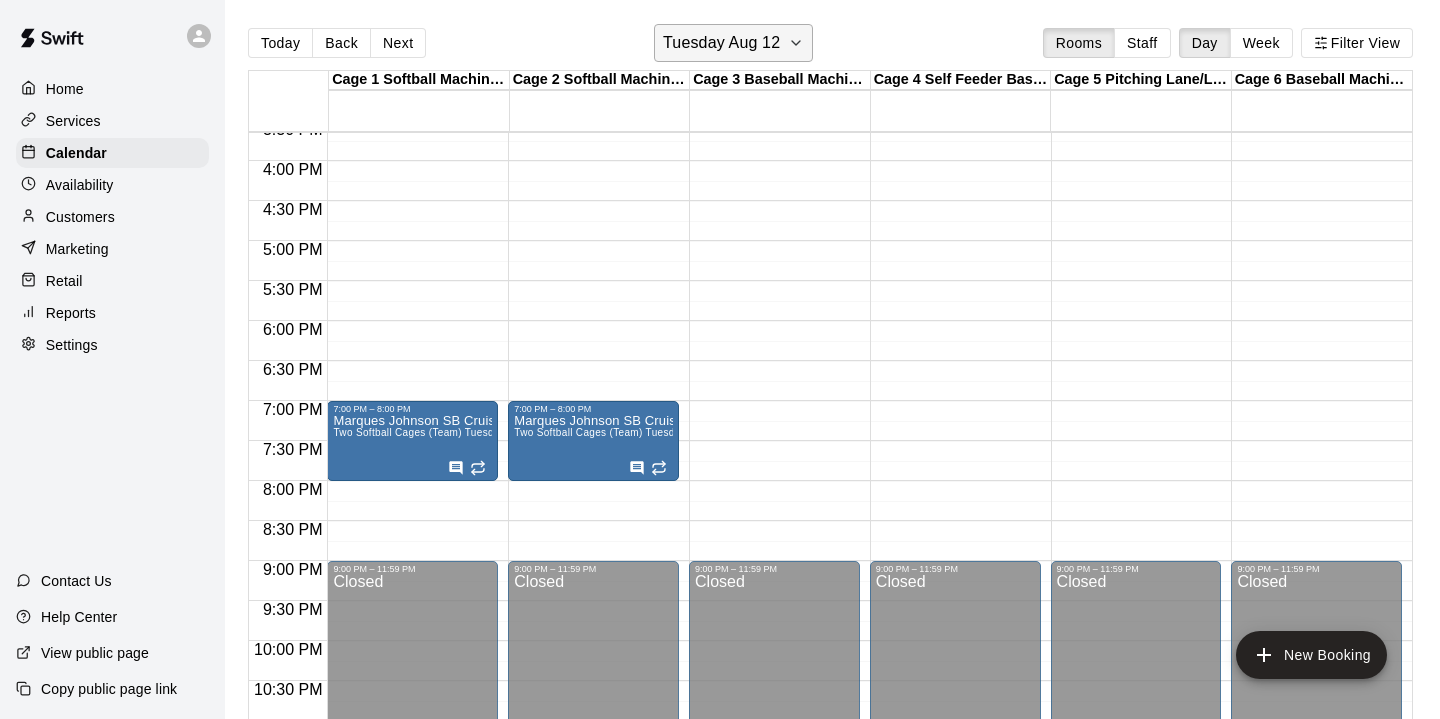 click on "Tuesday Aug 12" at bounding box center [721, 43] 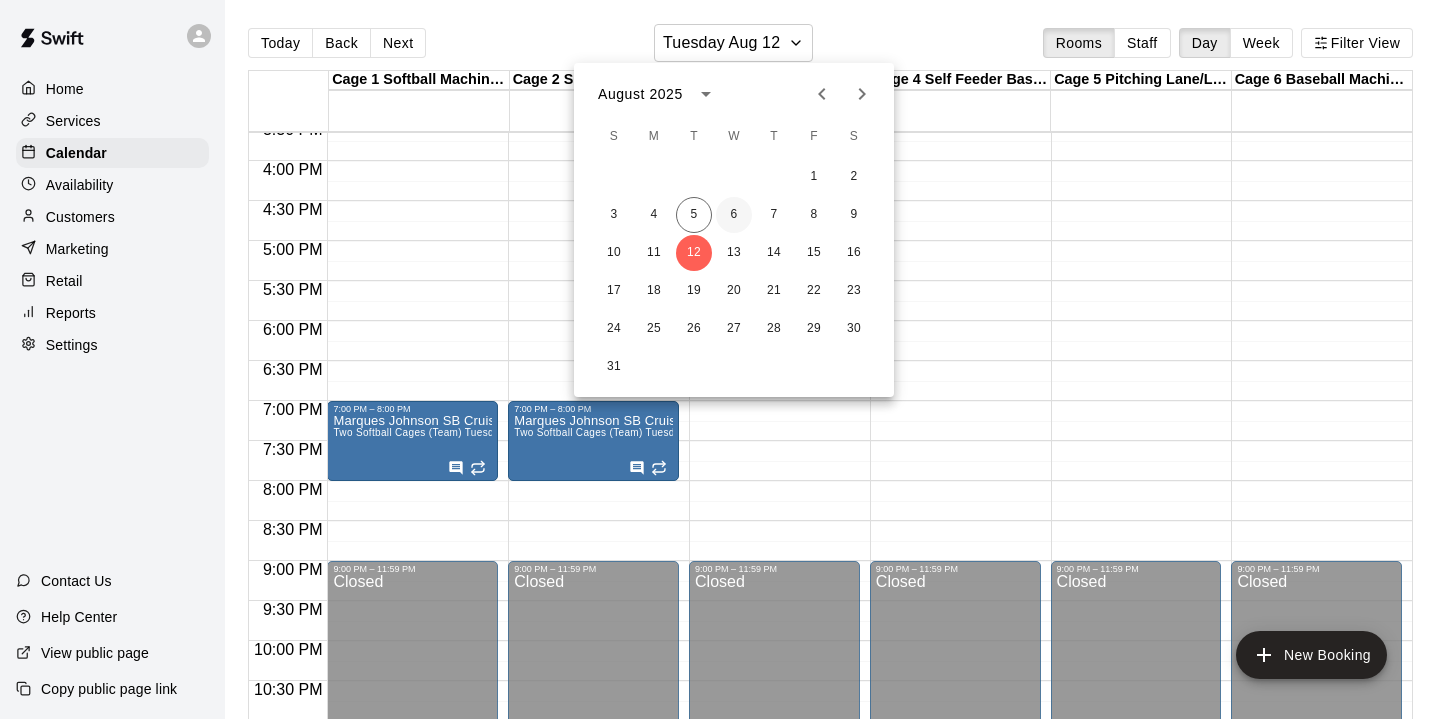 click on "6" at bounding box center (734, 215) 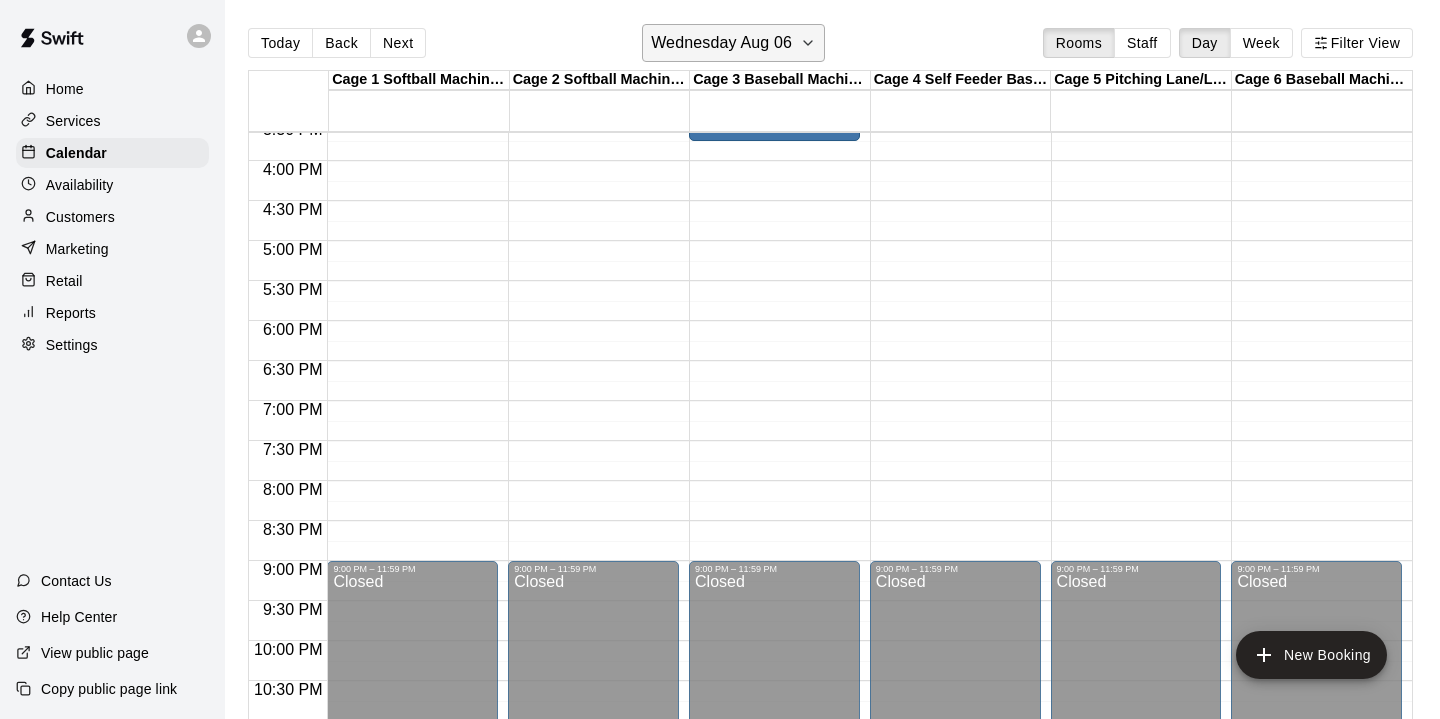 click on "Wednesday Aug 06" at bounding box center [721, 43] 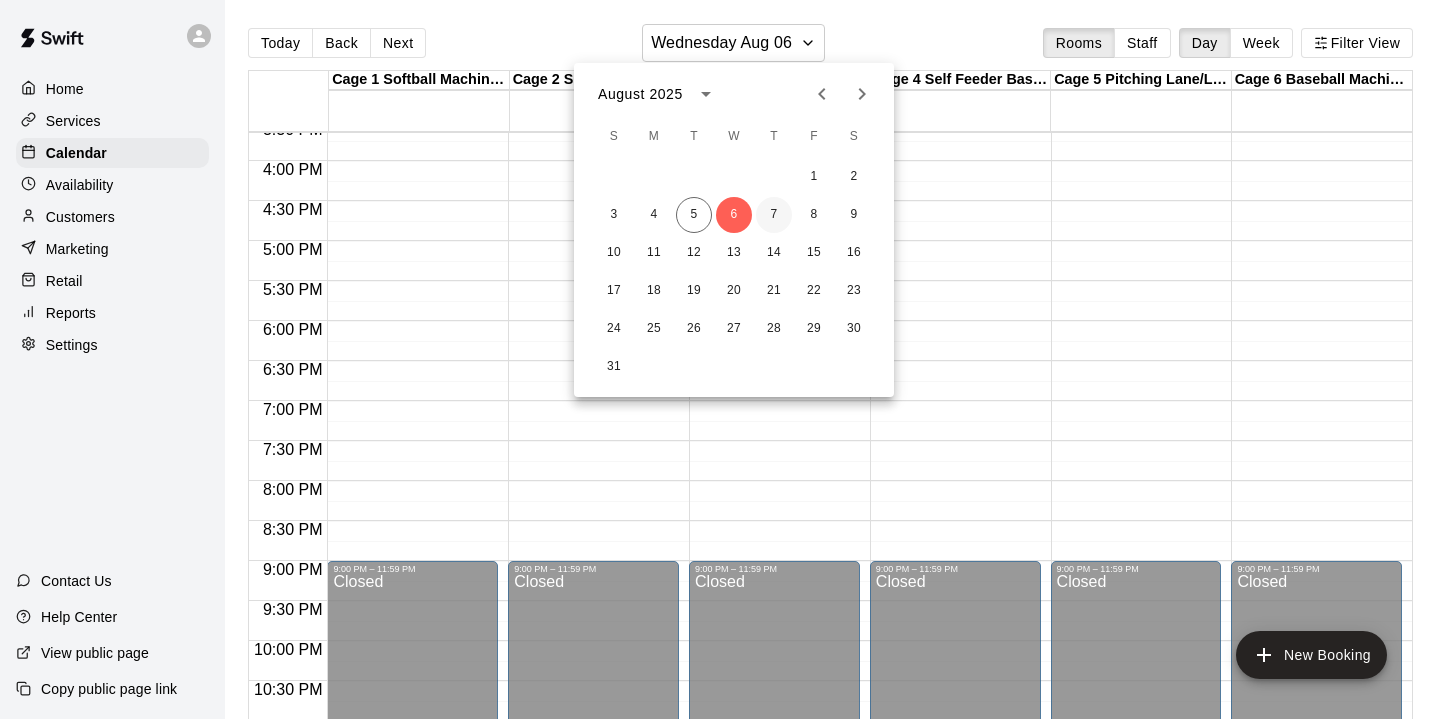 click on "7" at bounding box center [774, 215] 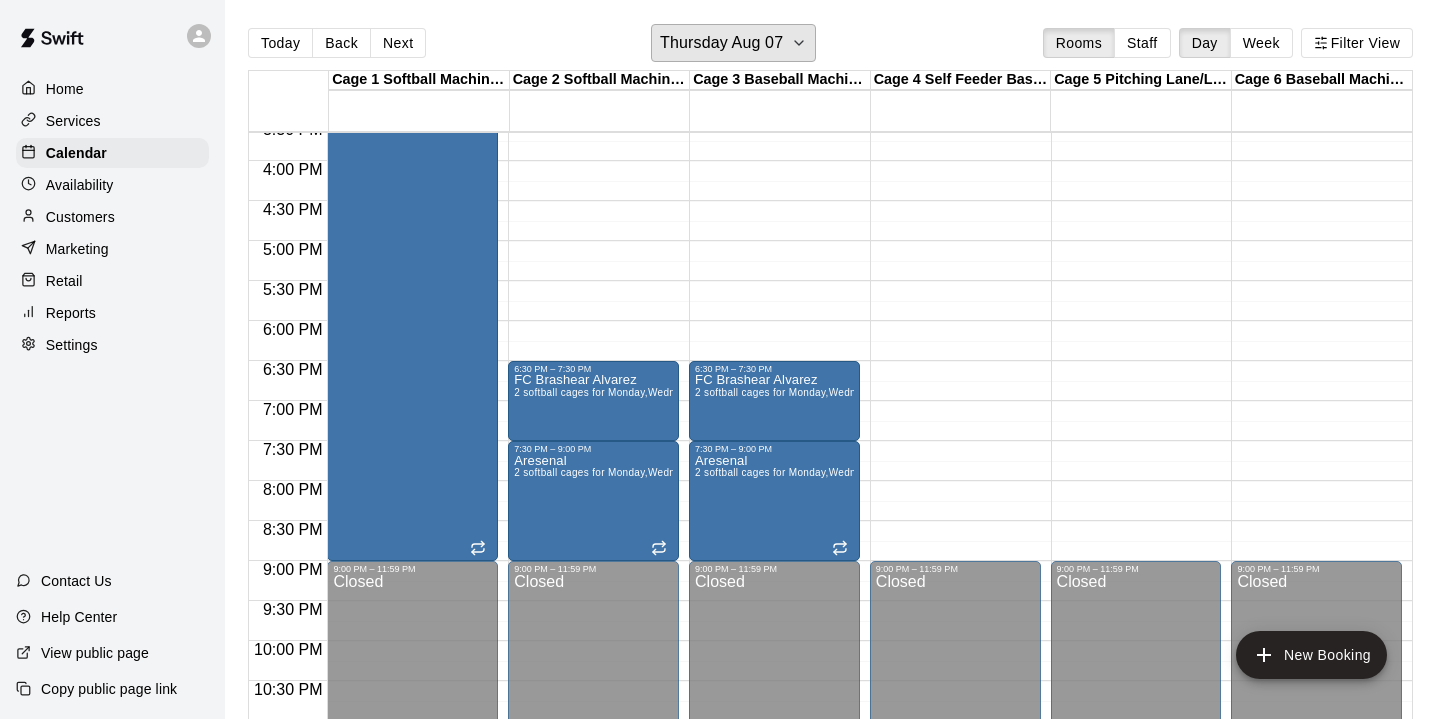 click on "Thursday Aug 07" at bounding box center (721, 43) 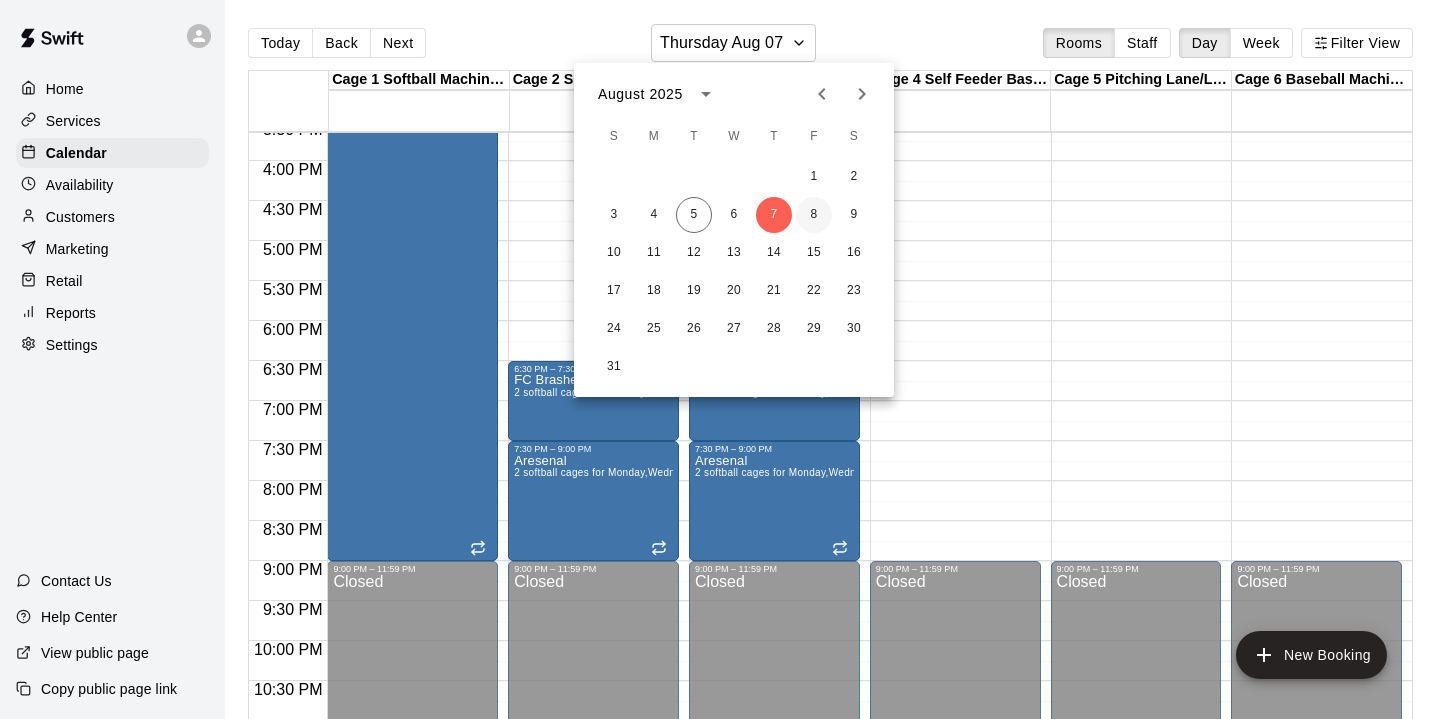 click on "8" at bounding box center [814, 215] 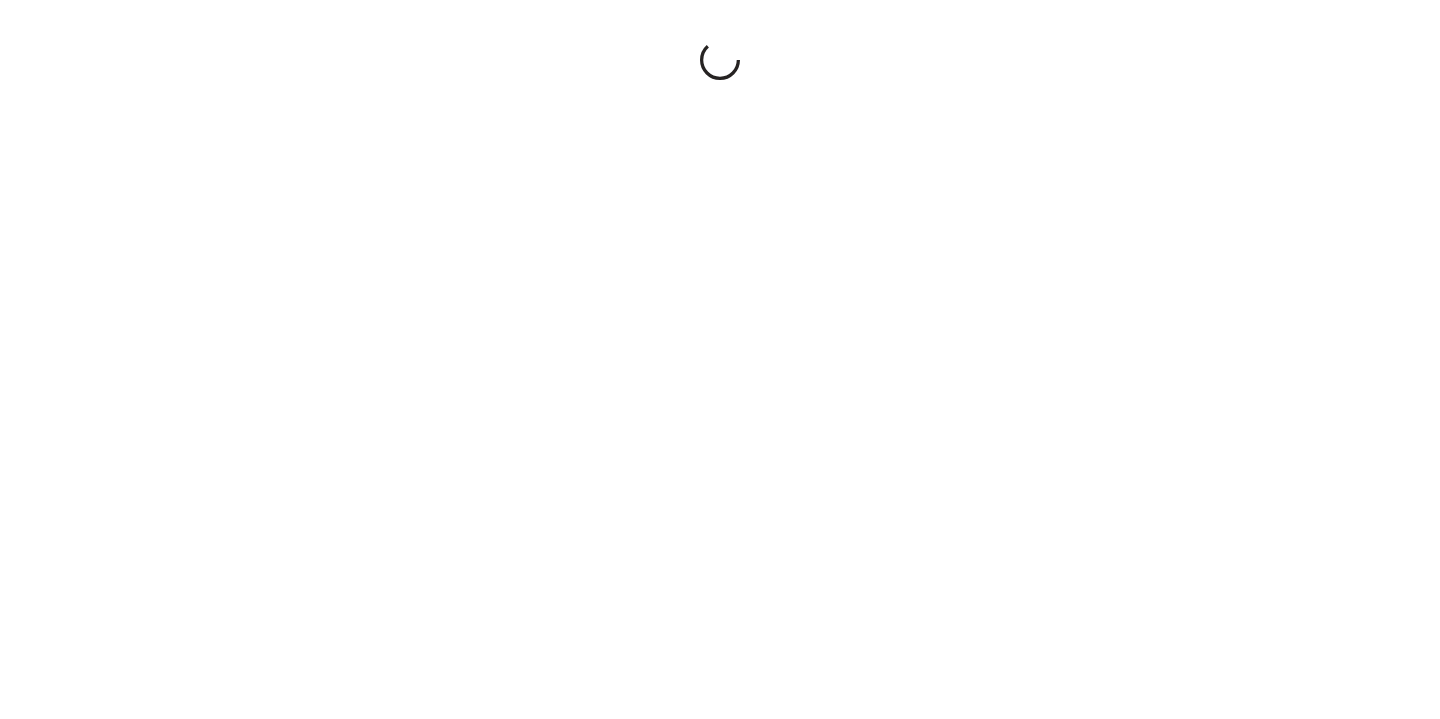 scroll, scrollTop: 0, scrollLeft: 0, axis: both 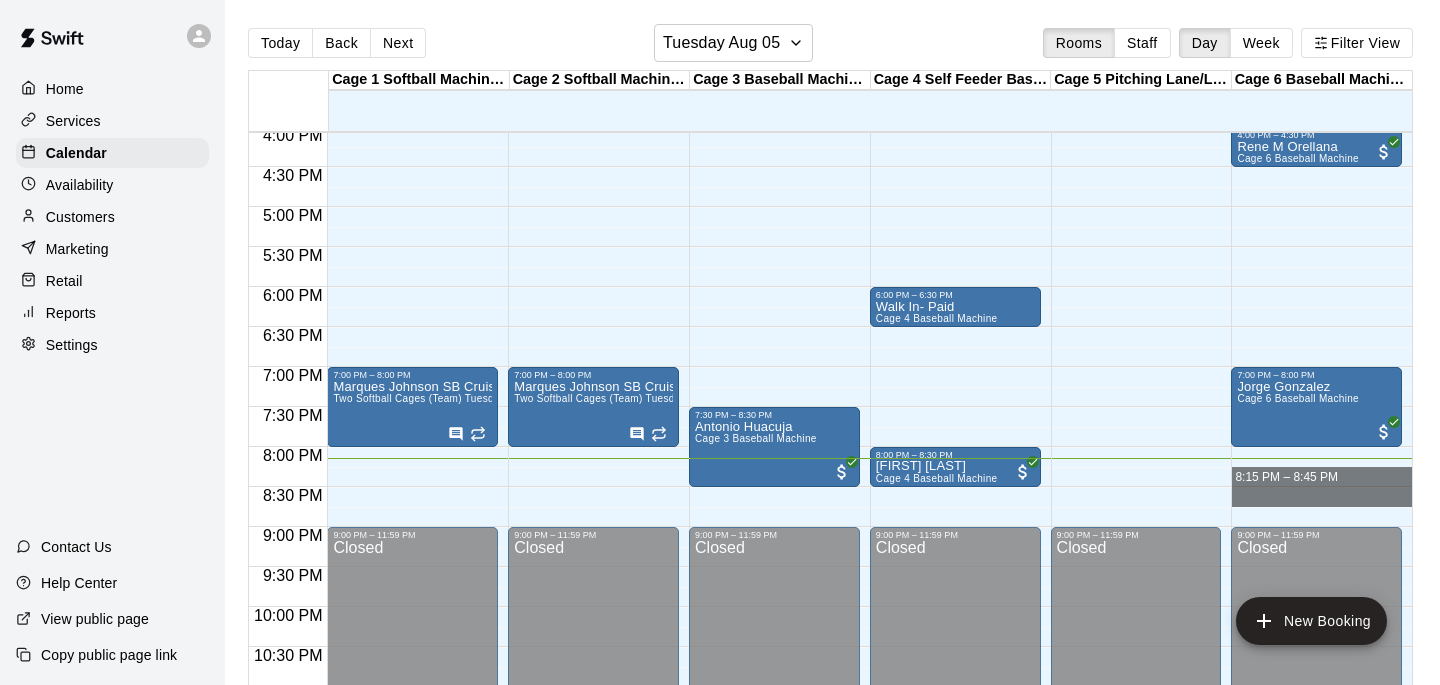 drag, startPoint x: 1301, startPoint y: 474, endPoint x: 1301, endPoint y: 500, distance: 26 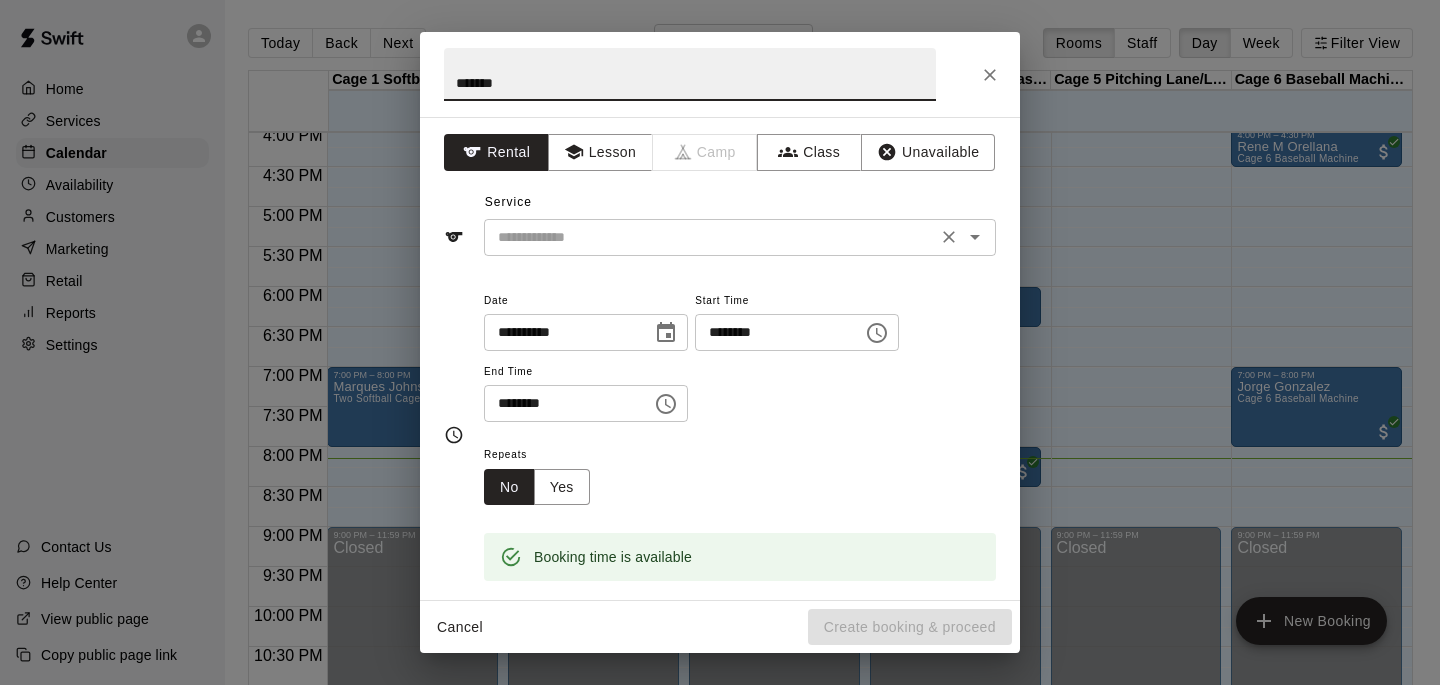 type on "*******" 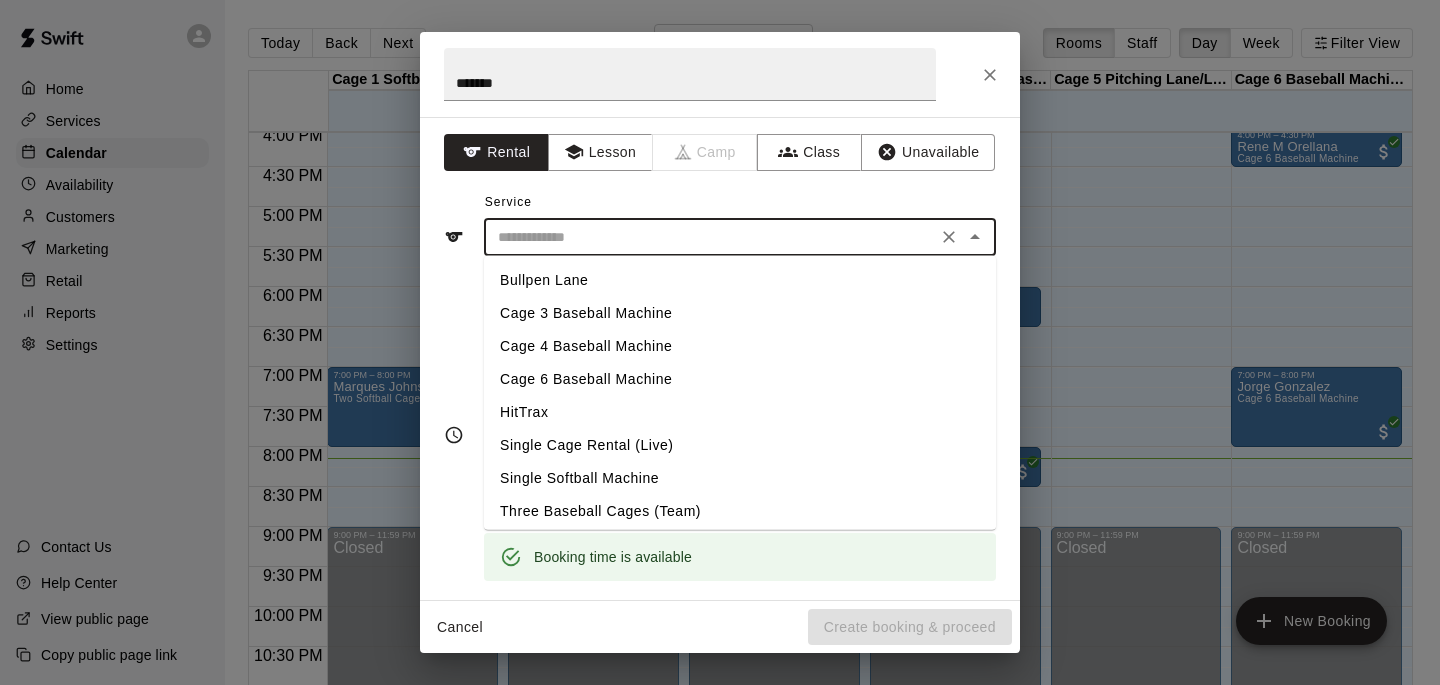 click on "Cage 6 Baseball Machine" at bounding box center (740, 379) 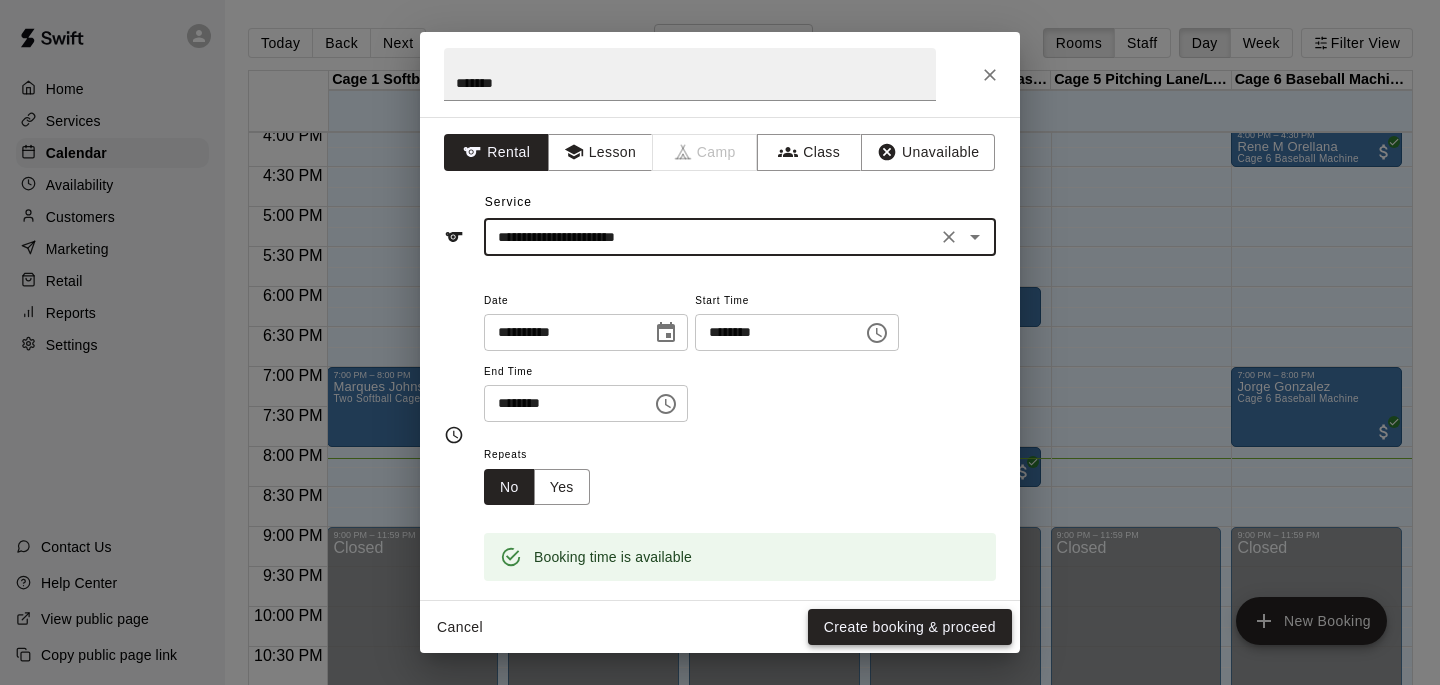 click on "Create booking & proceed" at bounding box center (910, 627) 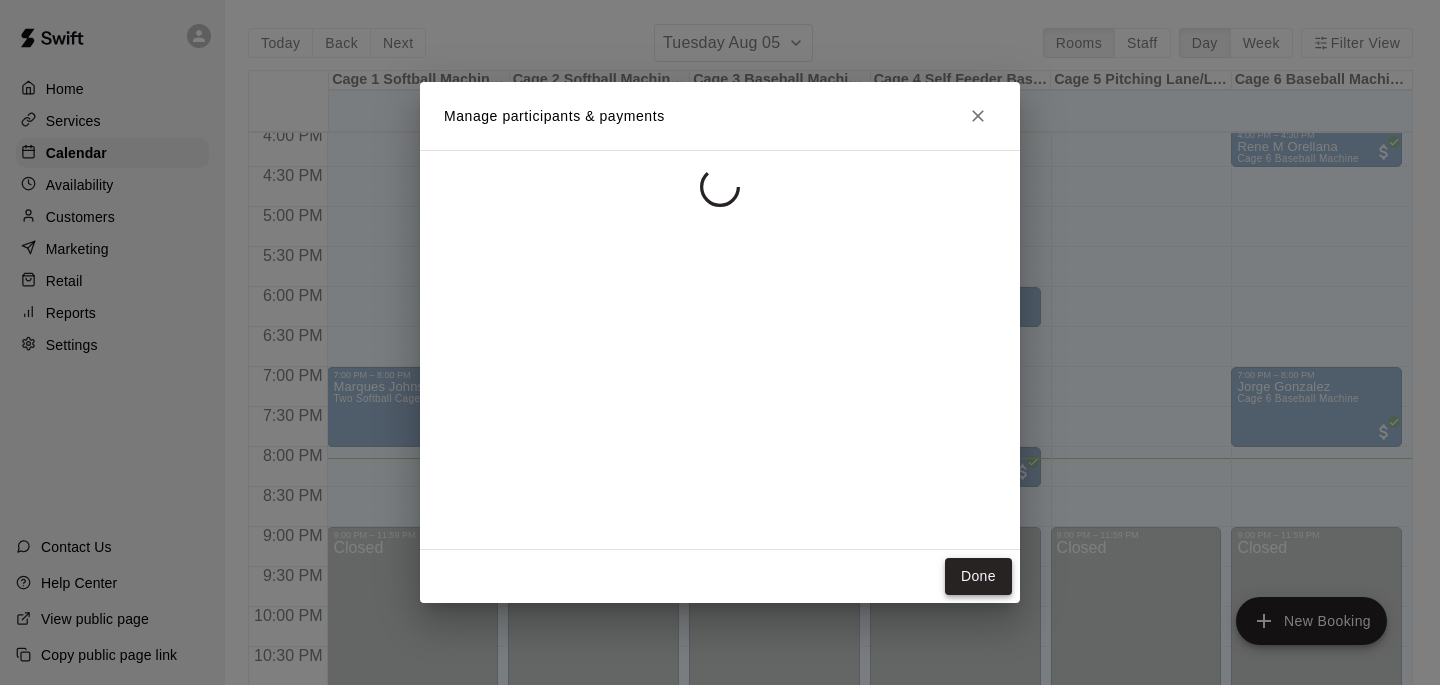 click on "Done" at bounding box center (978, 576) 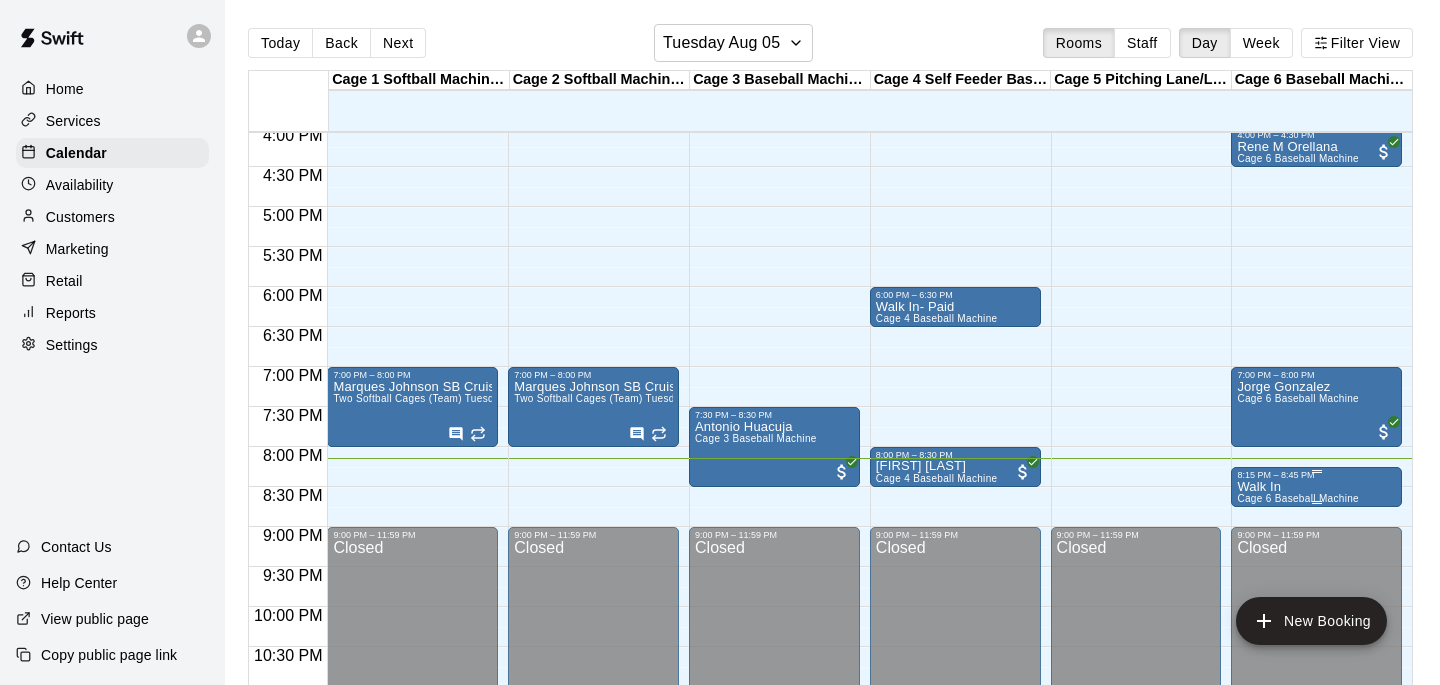 click on "8:15 PM – 8:45 PM" at bounding box center (1316, 475) 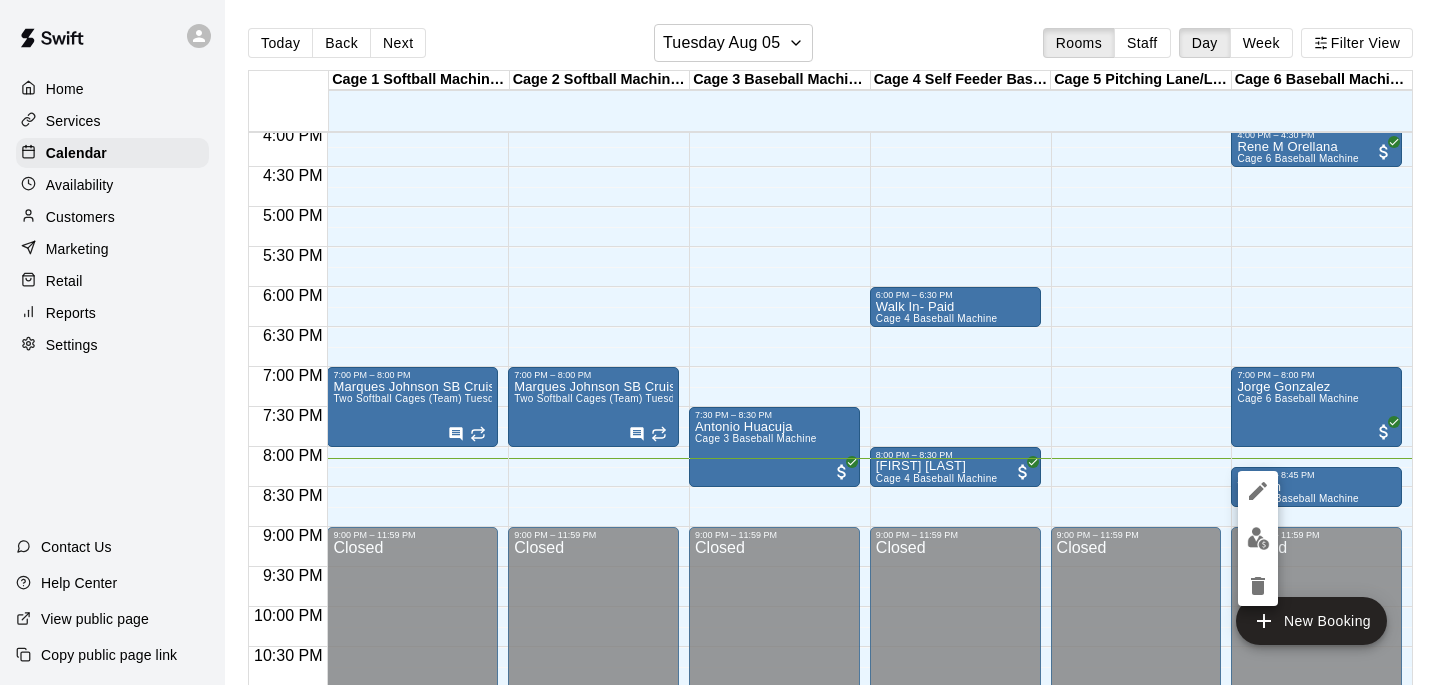 click 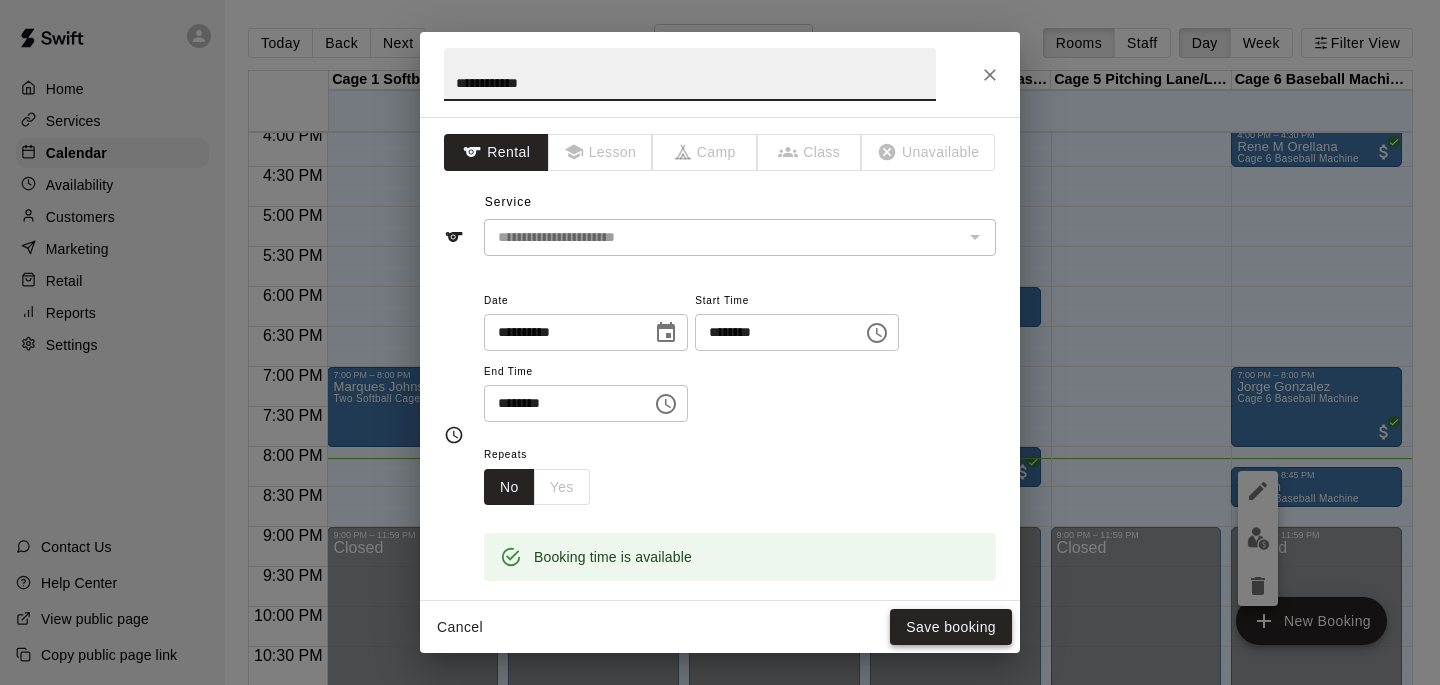 type on "**********" 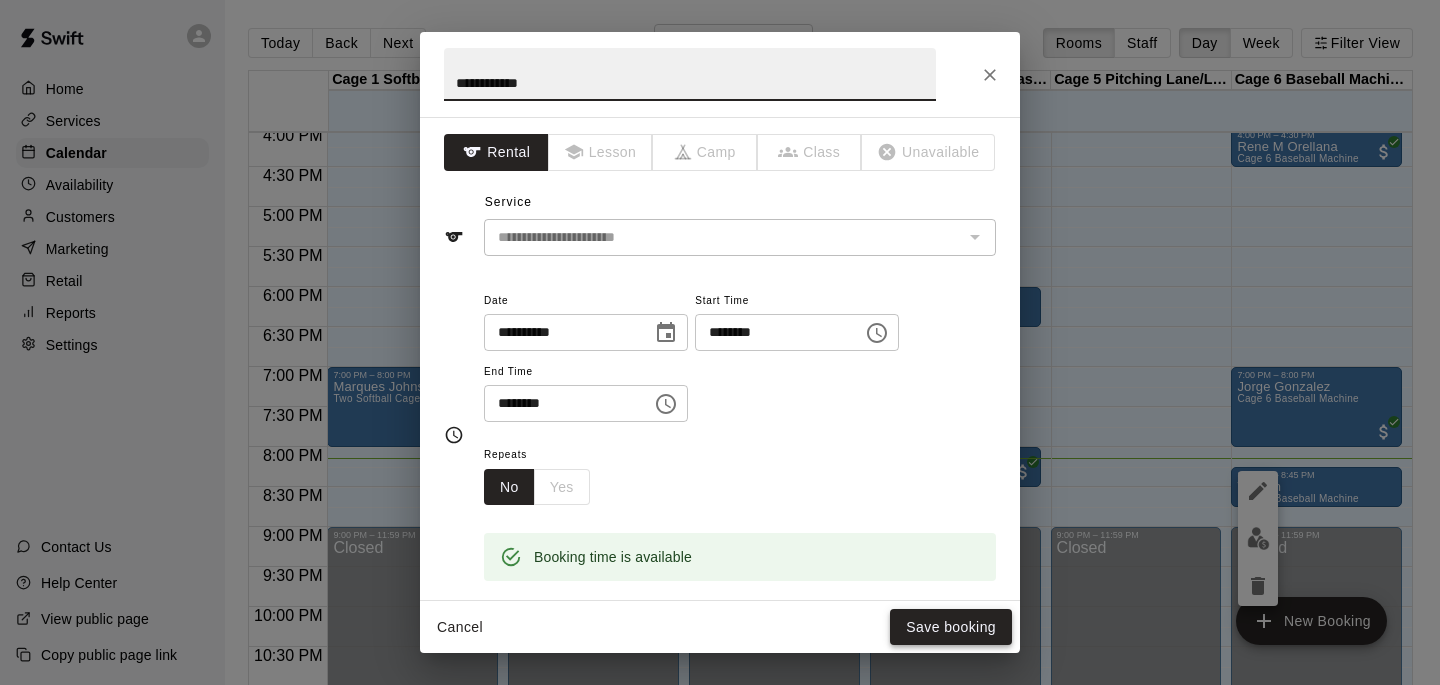 click on "Save booking" at bounding box center (951, 627) 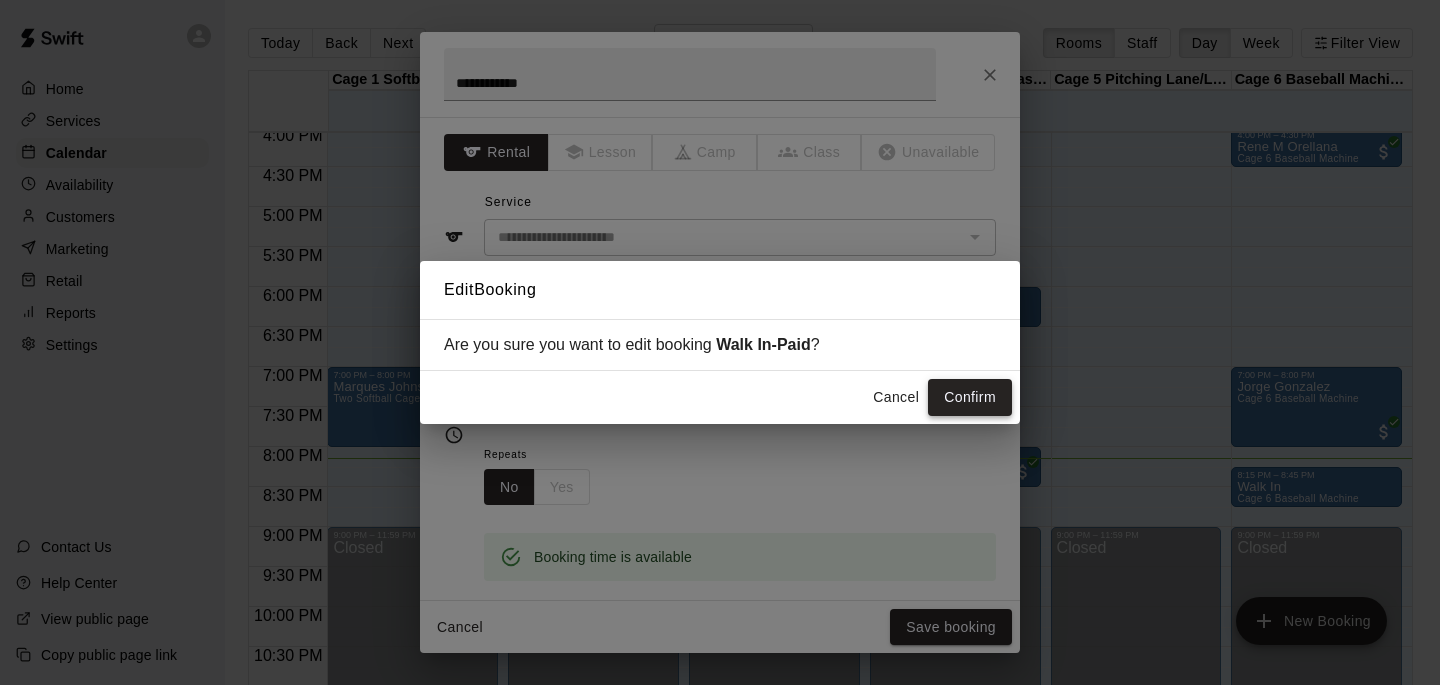 click on "Confirm" at bounding box center (970, 397) 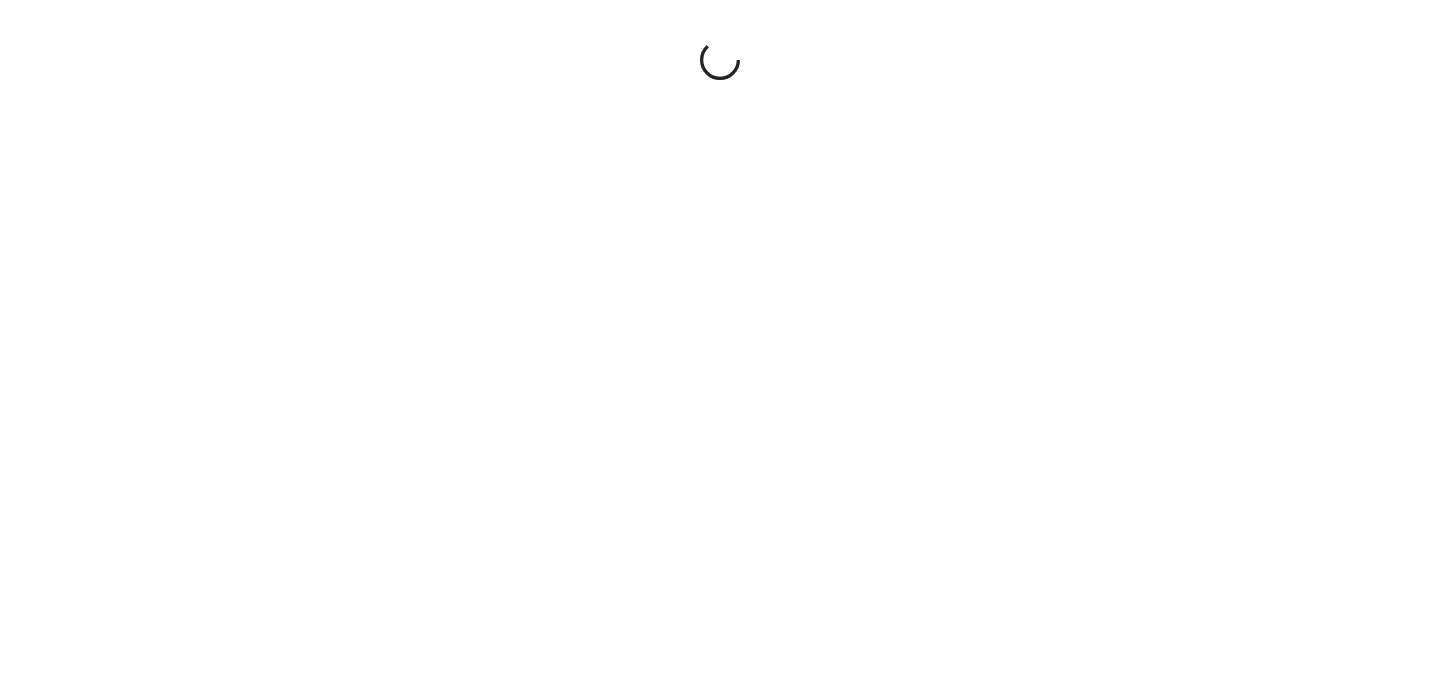 scroll, scrollTop: 0, scrollLeft: 0, axis: both 